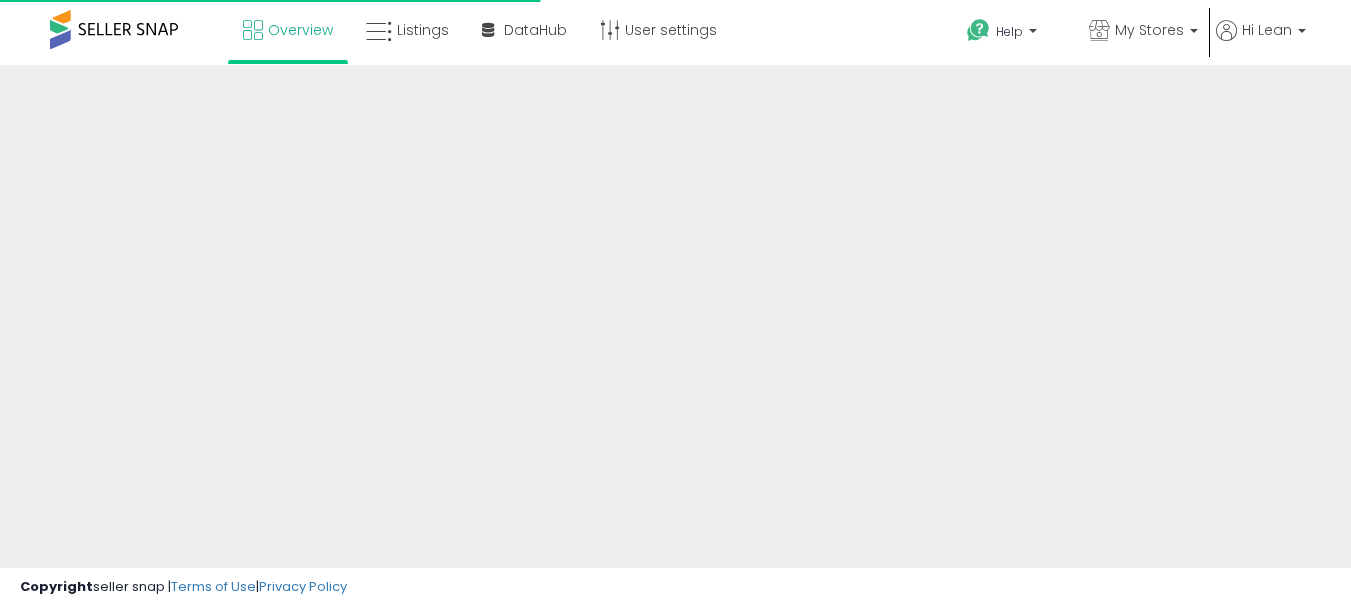 scroll, scrollTop: 0, scrollLeft: 0, axis: both 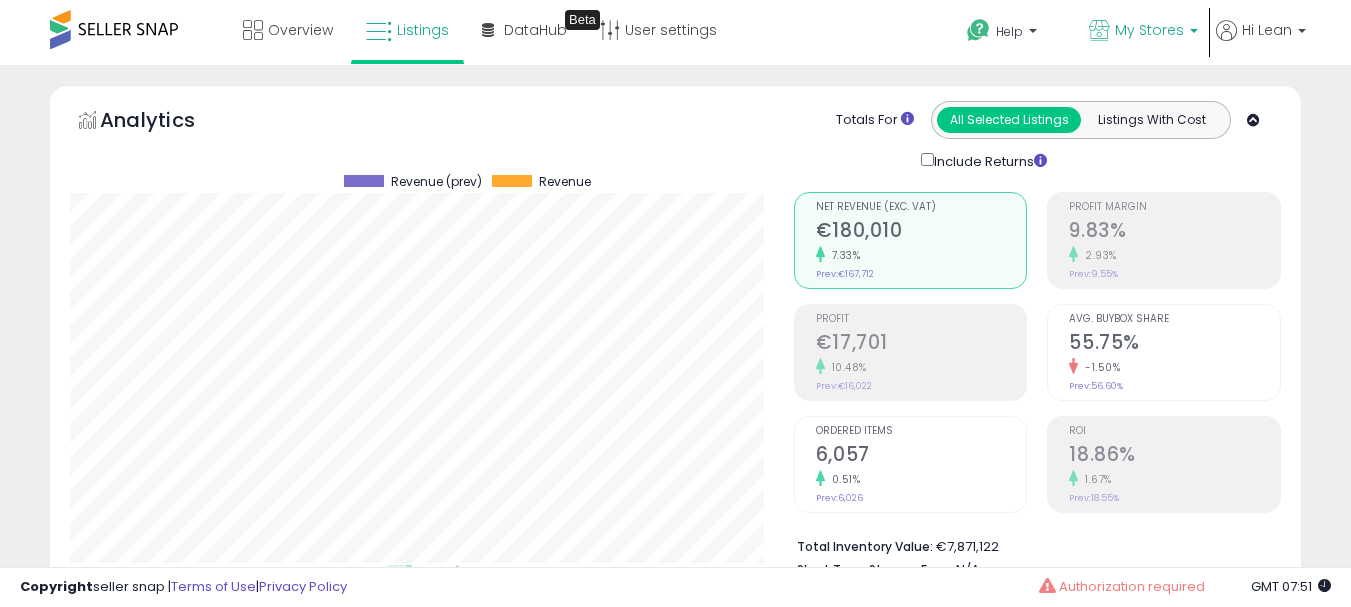 click on "My Stores" at bounding box center (1143, 32) 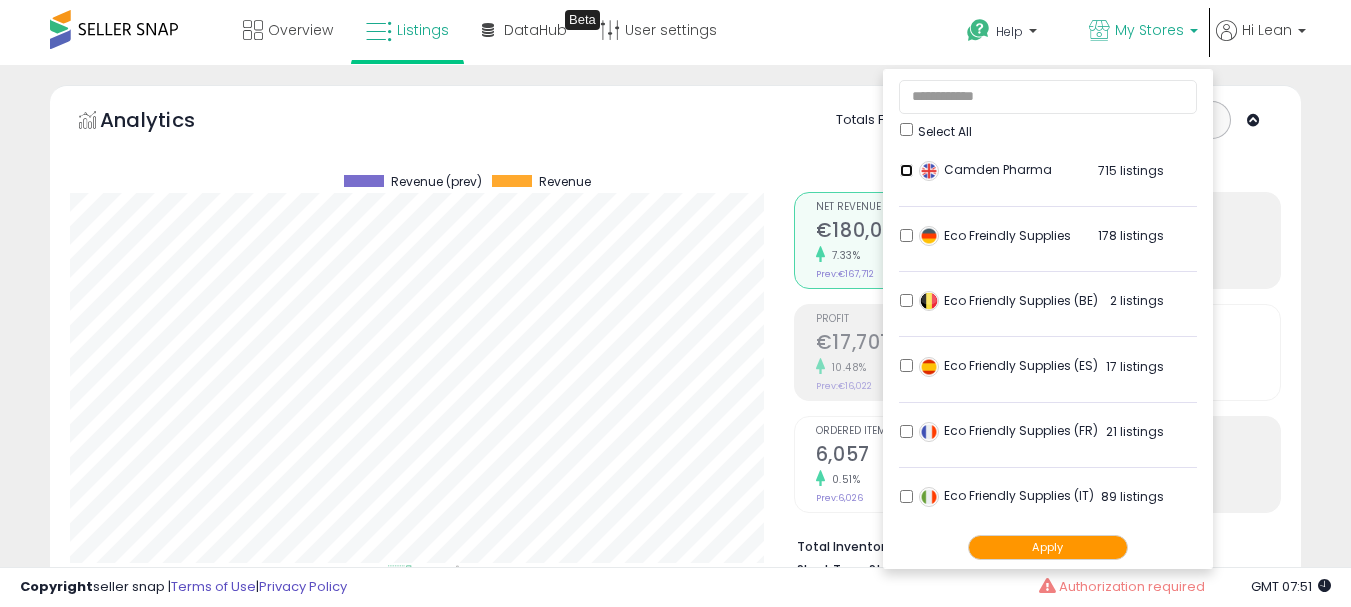 scroll, scrollTop: 852, scrollLeft: 0, axis: vertical 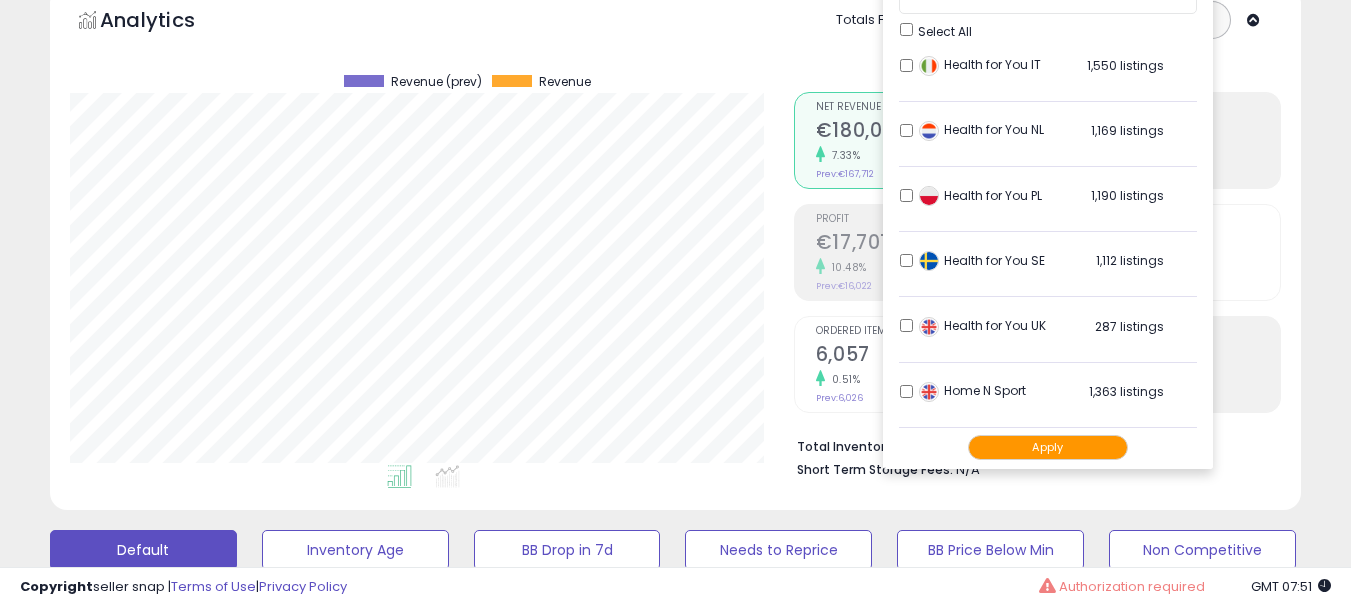 click on "Home N Sport
1,363
listings" at bounding box center [1048, 397] 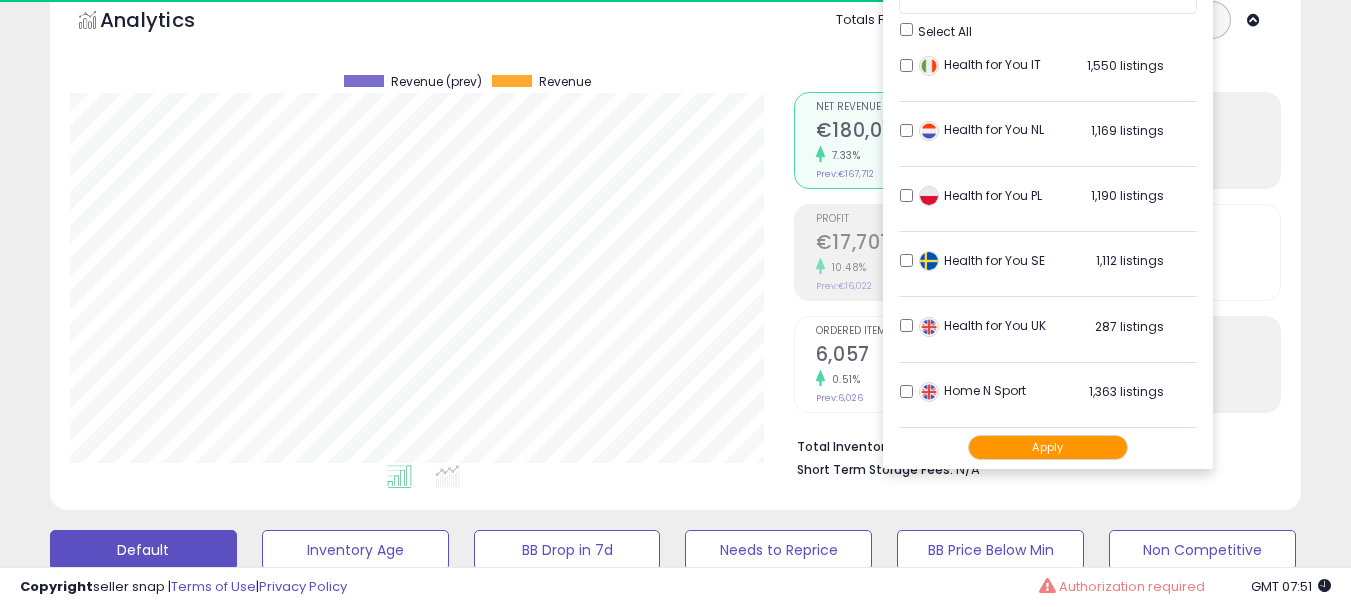 click on "Apply" at bounding box center (1048, 447) 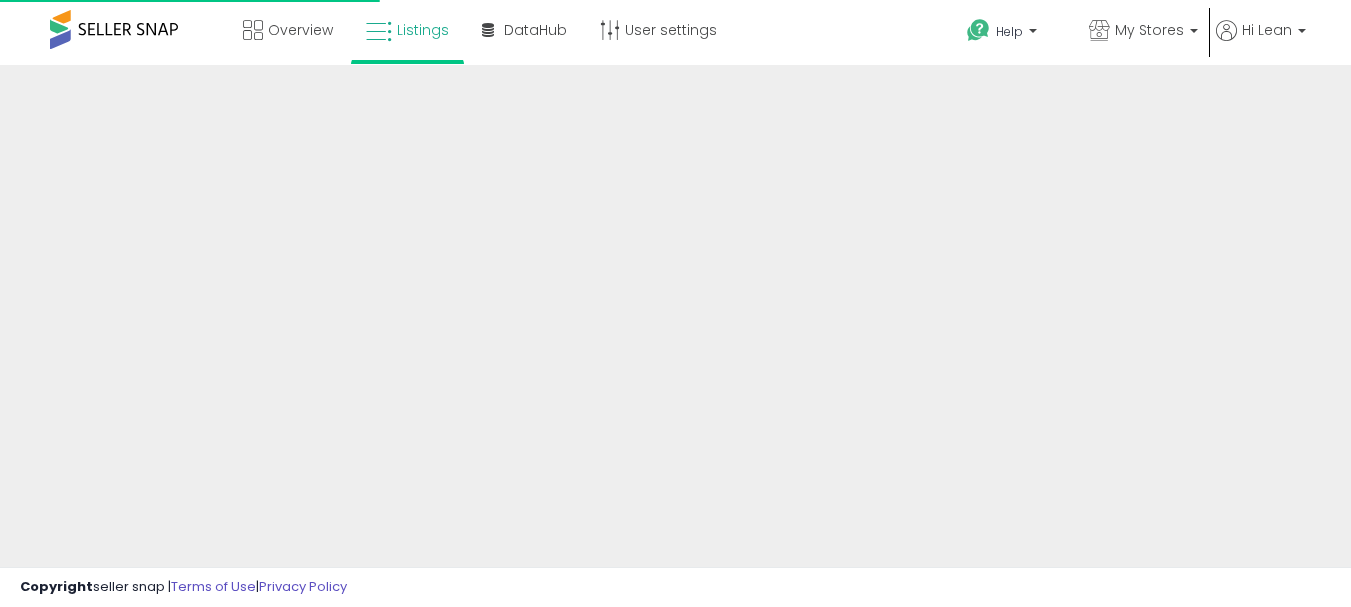 scroll, scrollTop: 0, scrollLeft: 0, axis: both 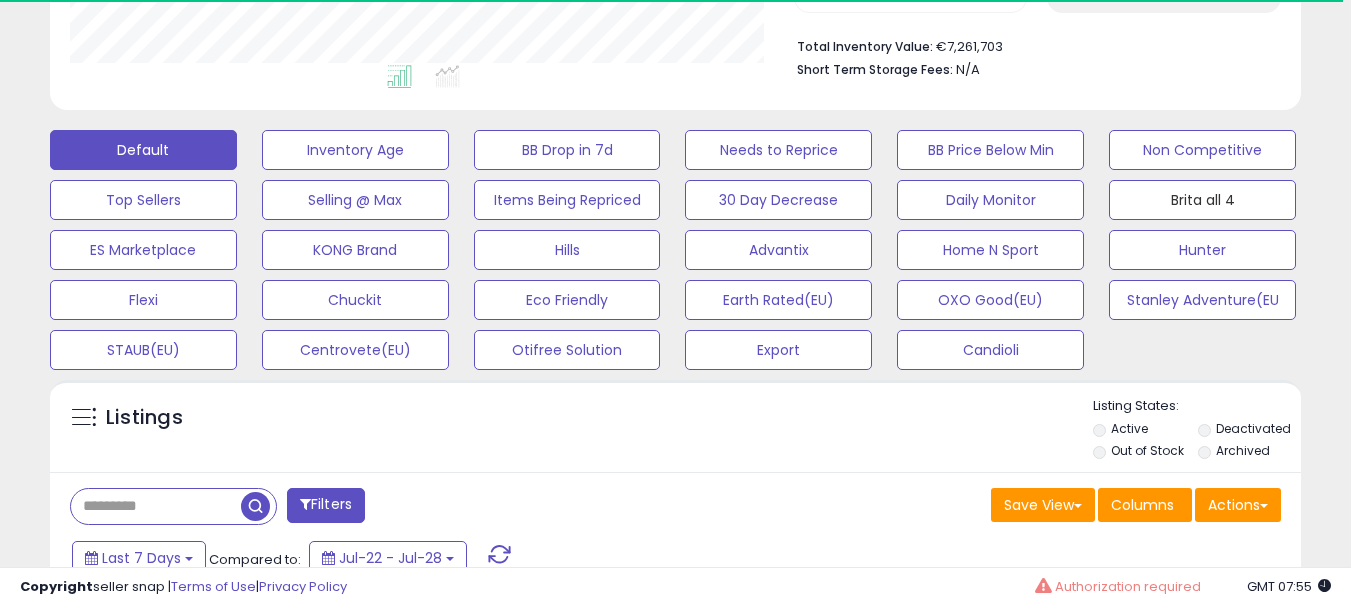 click on "Brita all 4" at bounding box center (355, 150) 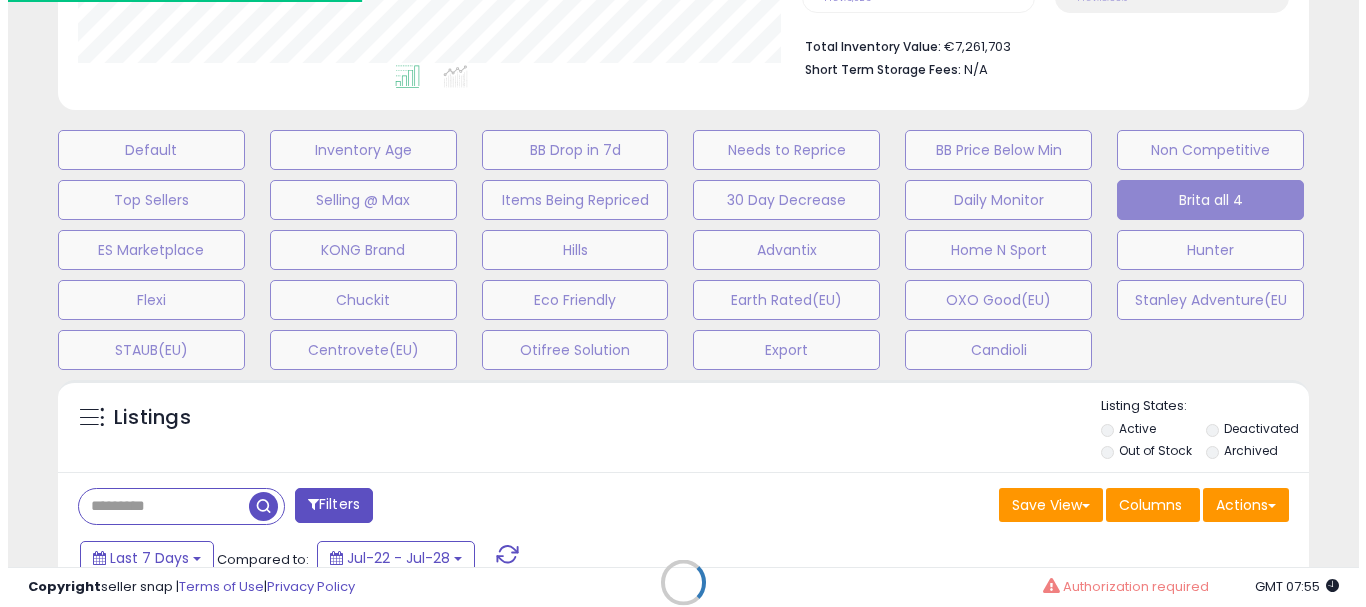 scroll, scrollTop: 999590, scrollLeft: 999267, axis: both 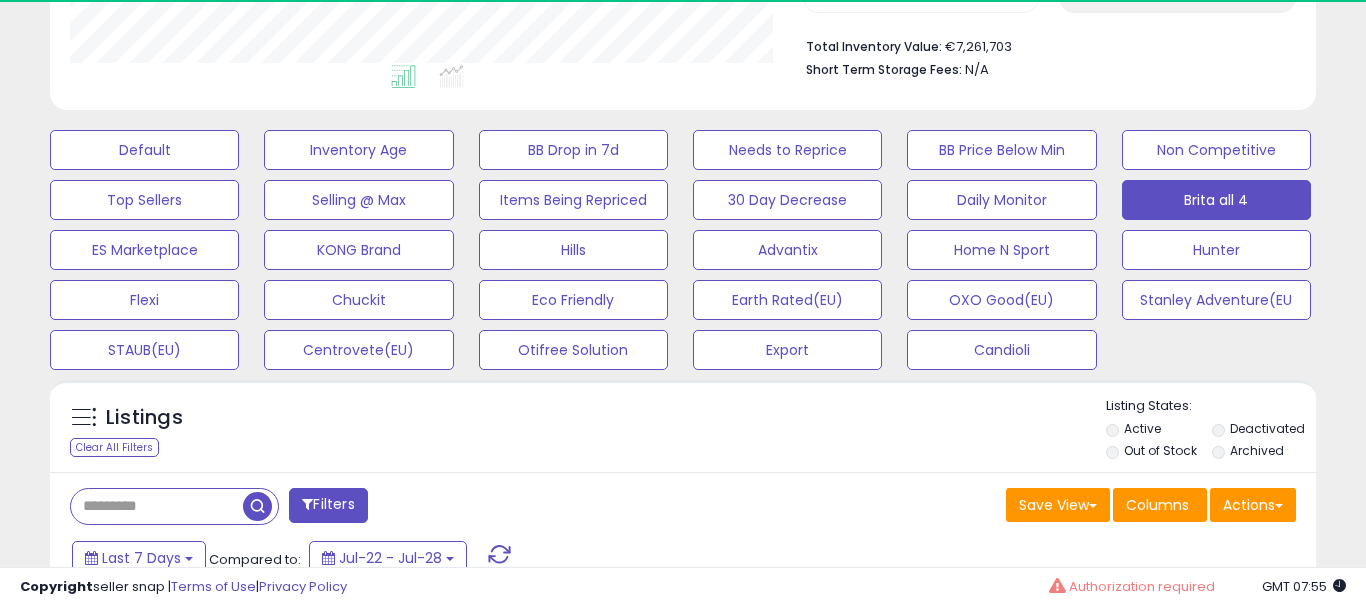 type on "*****" 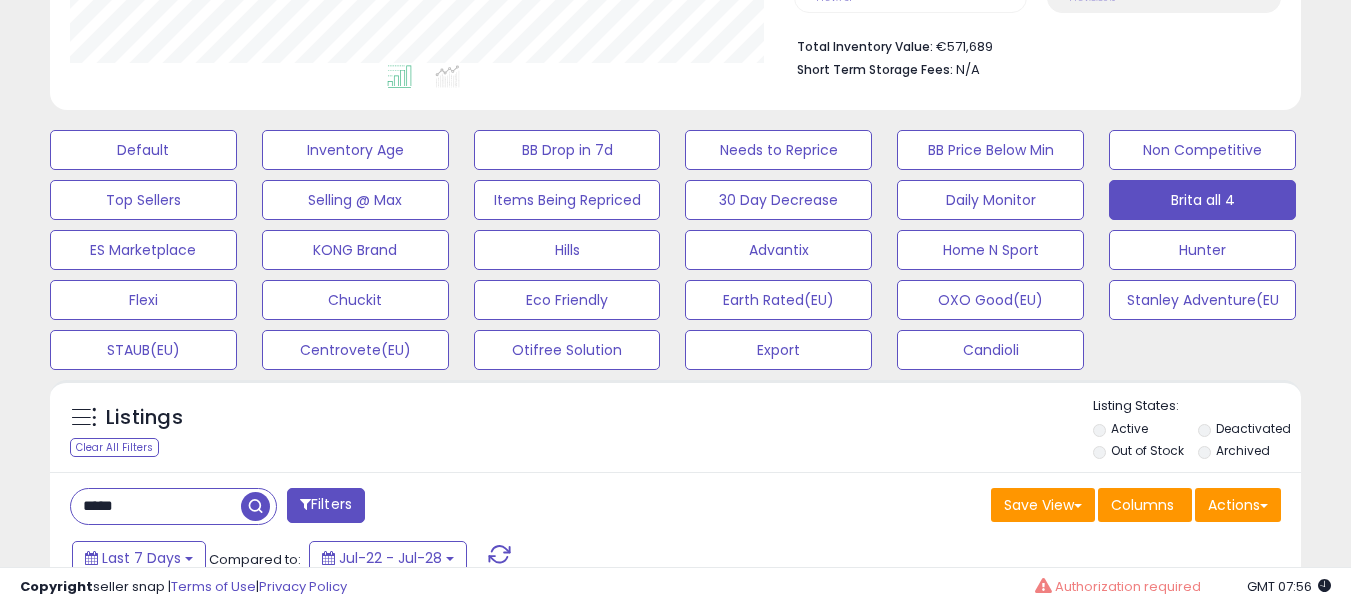 scroll, scrollTop: 900, scrollLeft: 0, axis: vertical 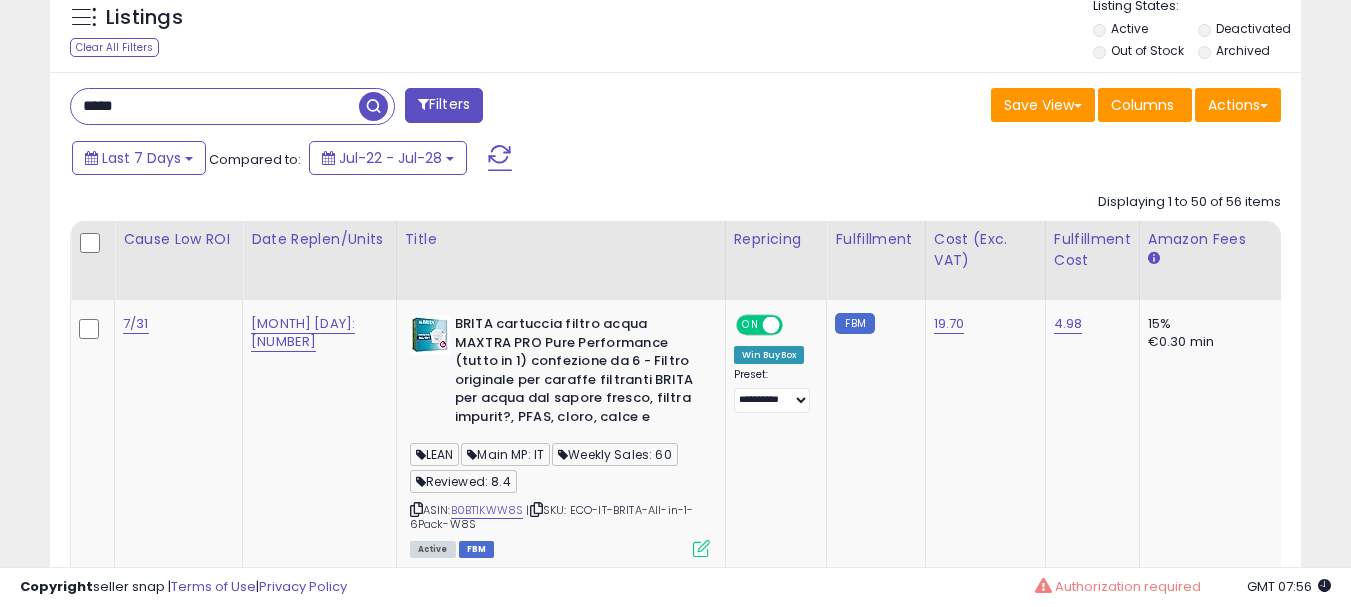 drag, startPoint x: 170, startPoint y: 107, endPoint x: 55, endPoint y: 108, distance: 115.00435 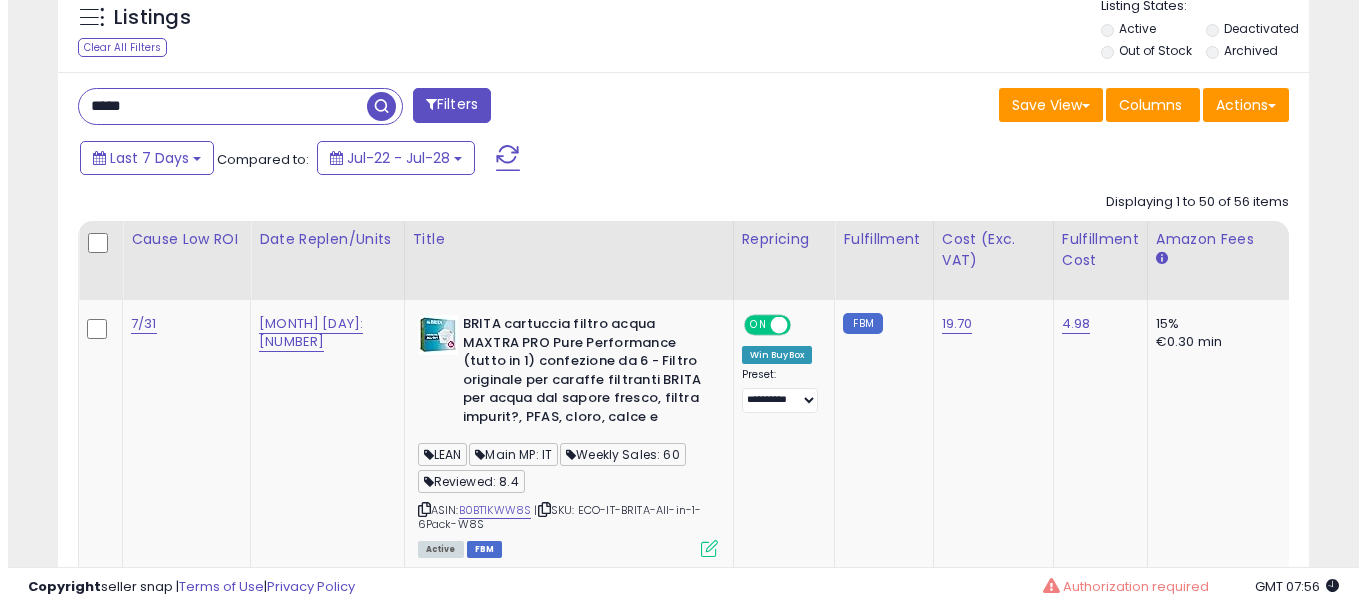 scroll, scrollTop: 410, scrollLeft: 724, axis: both 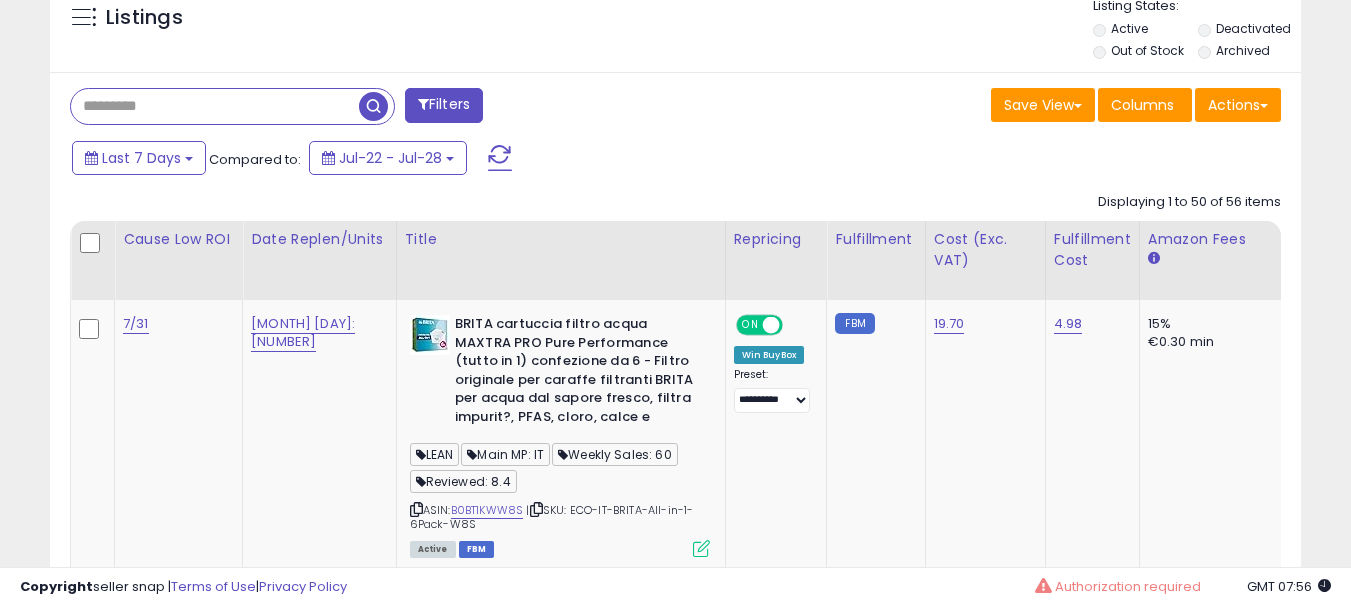 type 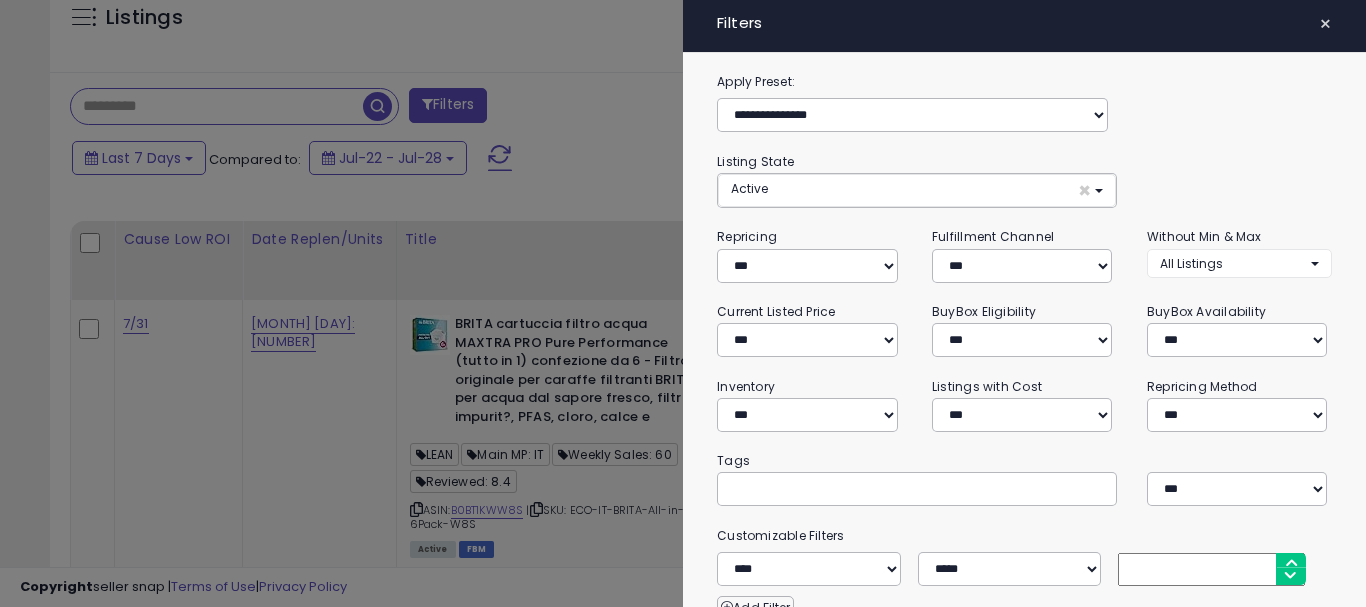 click at bounding box center (880, 489) 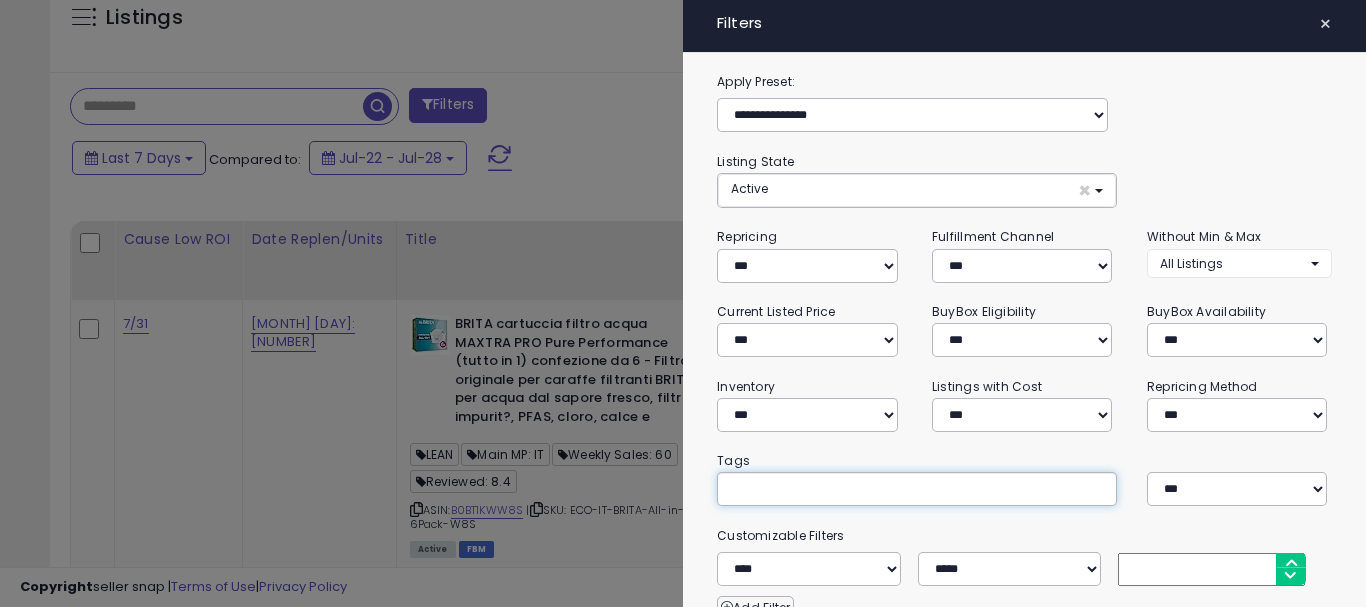 scroll, scrollTop: 999590, scrollLeft: 999267, axis: both 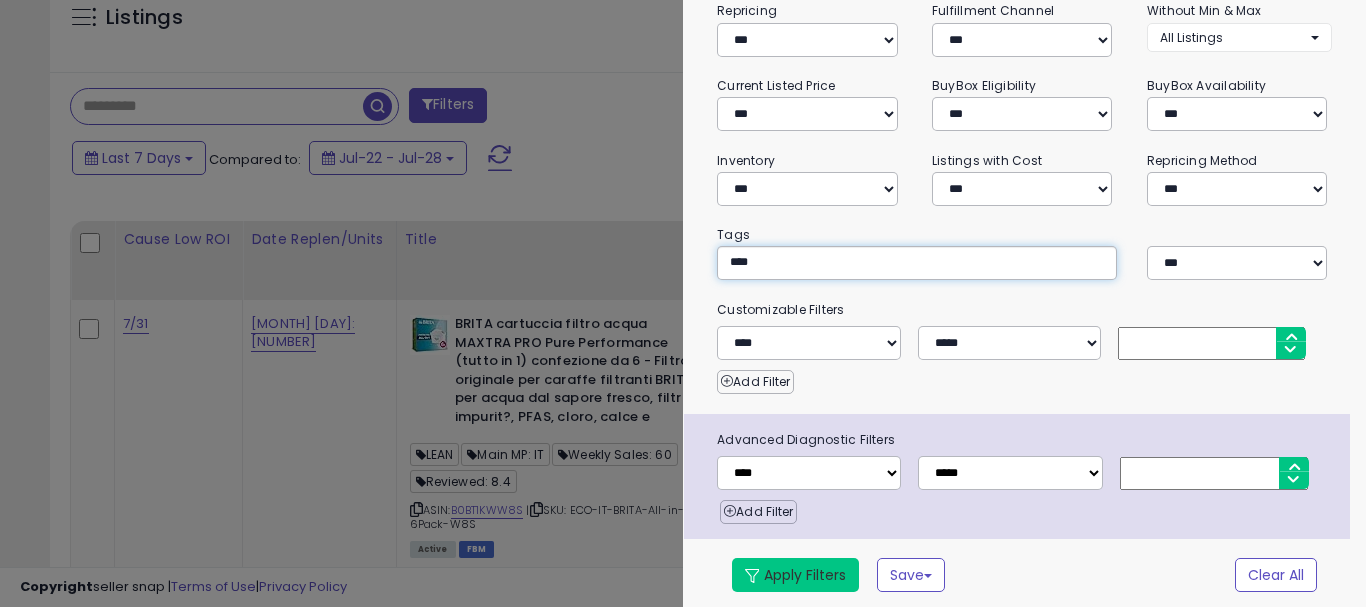 type on "****" 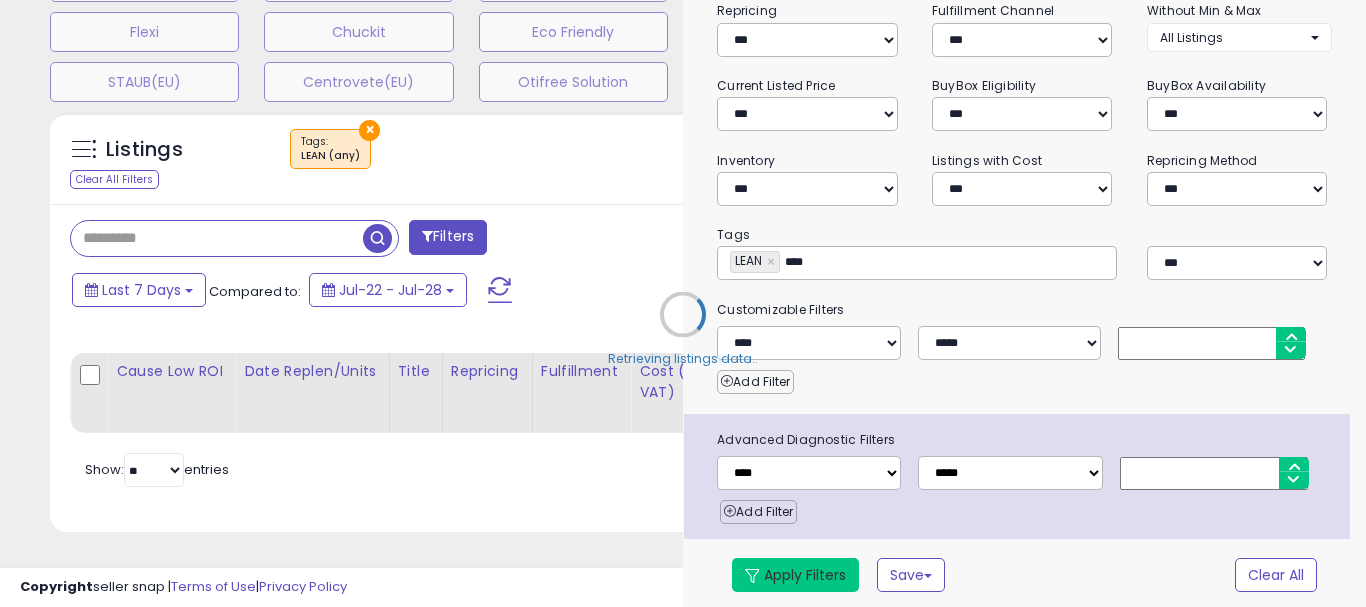 scroll, scrollTop: 783, scrollLeft: 0, axis: vertical 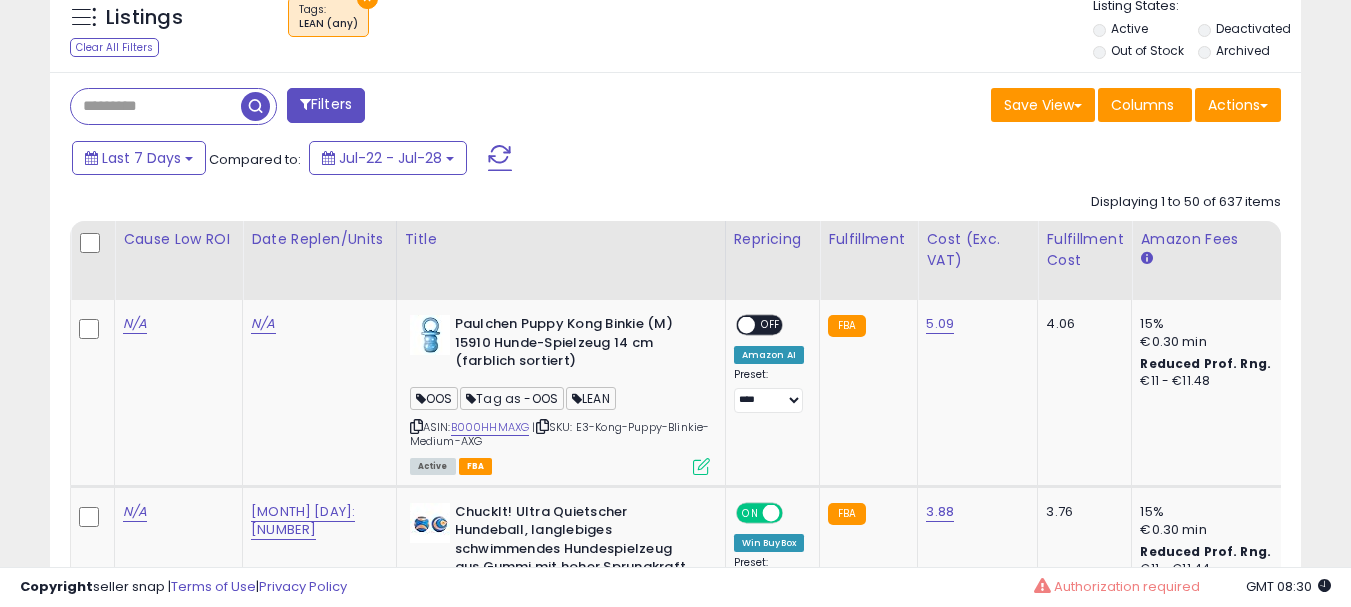click on "Save View
Save As New View
Update Current View
Columns
Actions
Import  Export Visible Columns" at bounding box center [986, 107] 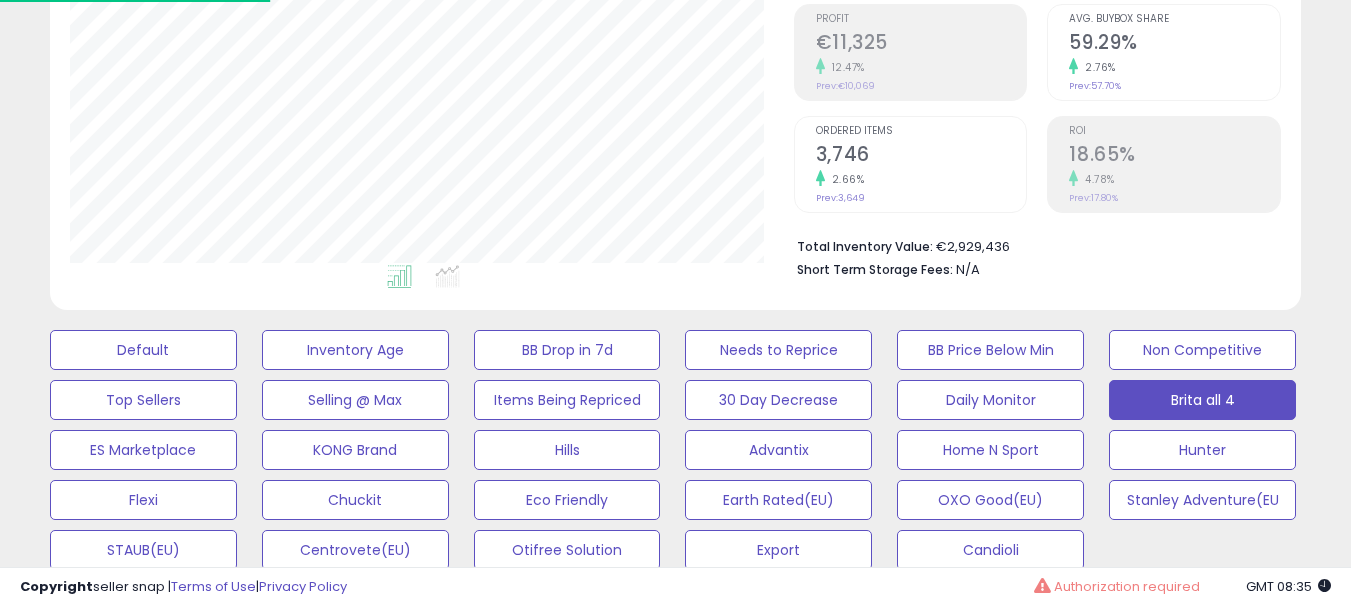 scroll, scrollTop: 800, scrollLeft: 0, axis: vertical 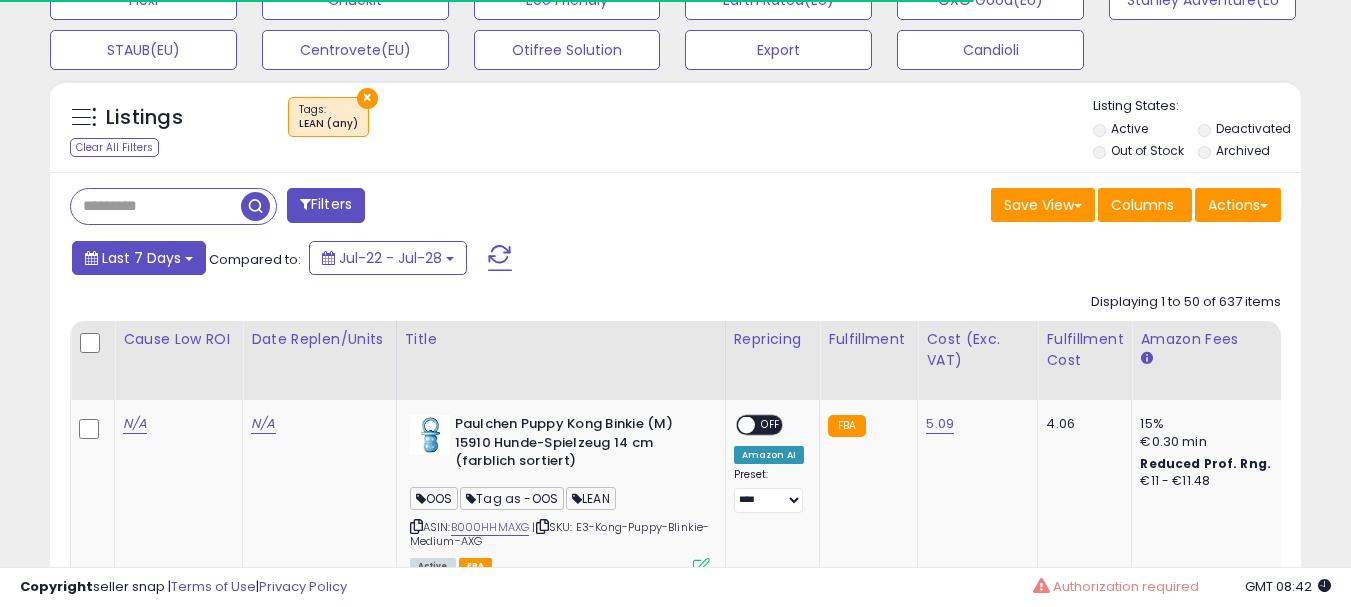 click on "Last 7 Days" at bounding box center [139, 258] 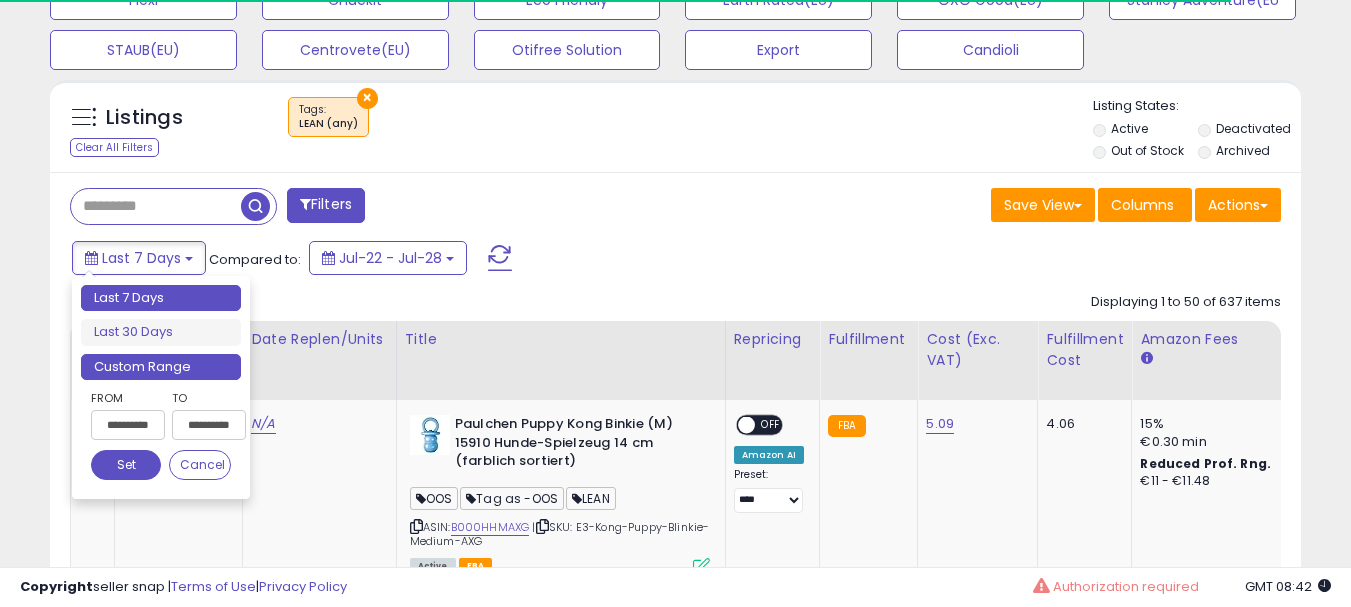 click on "Custom Range" at bounding box center [161, 367] 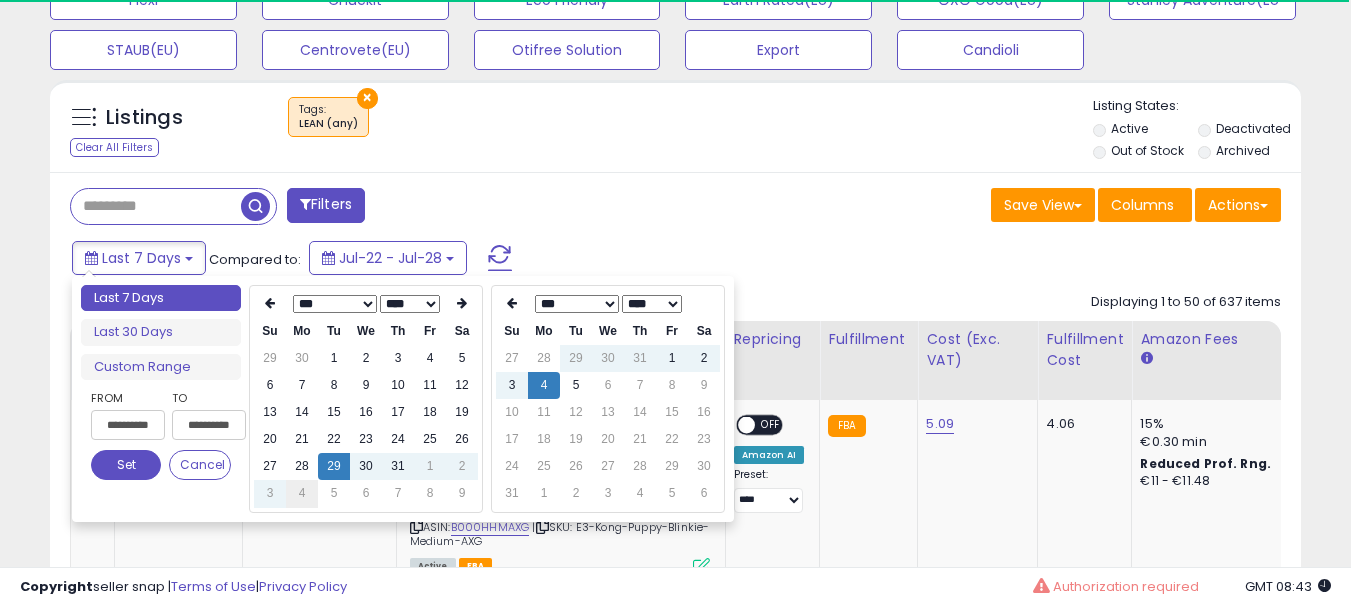 type on "**********" 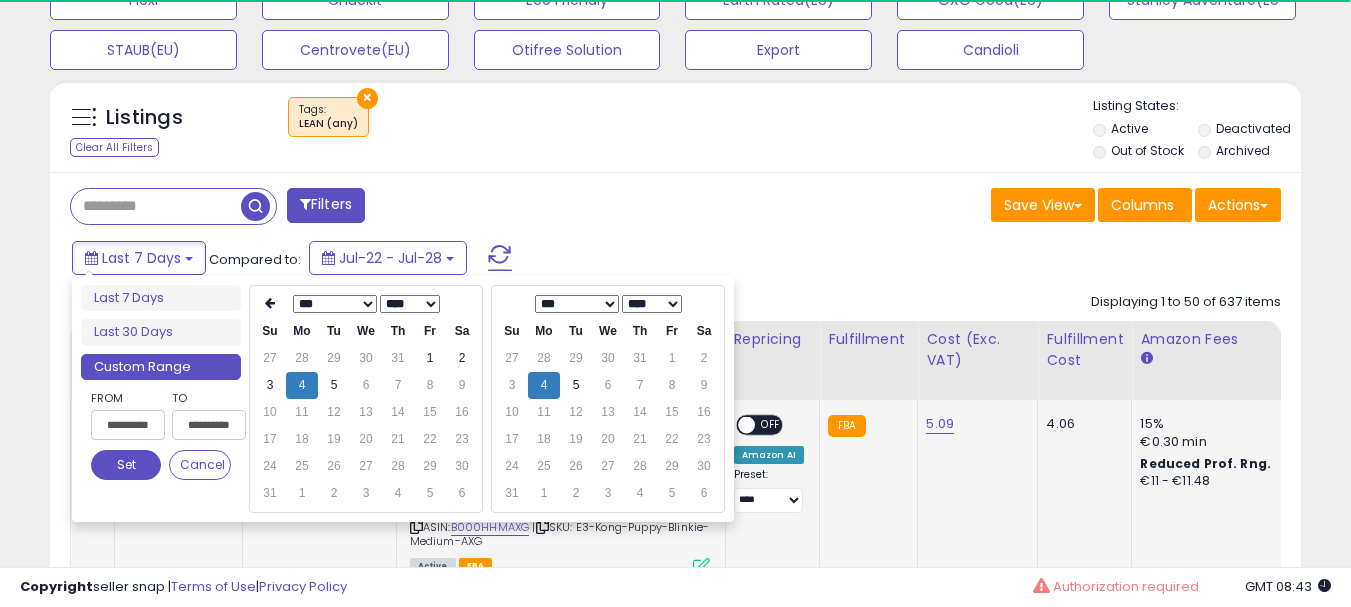 click on "Set" at bounding box center (126, 465) 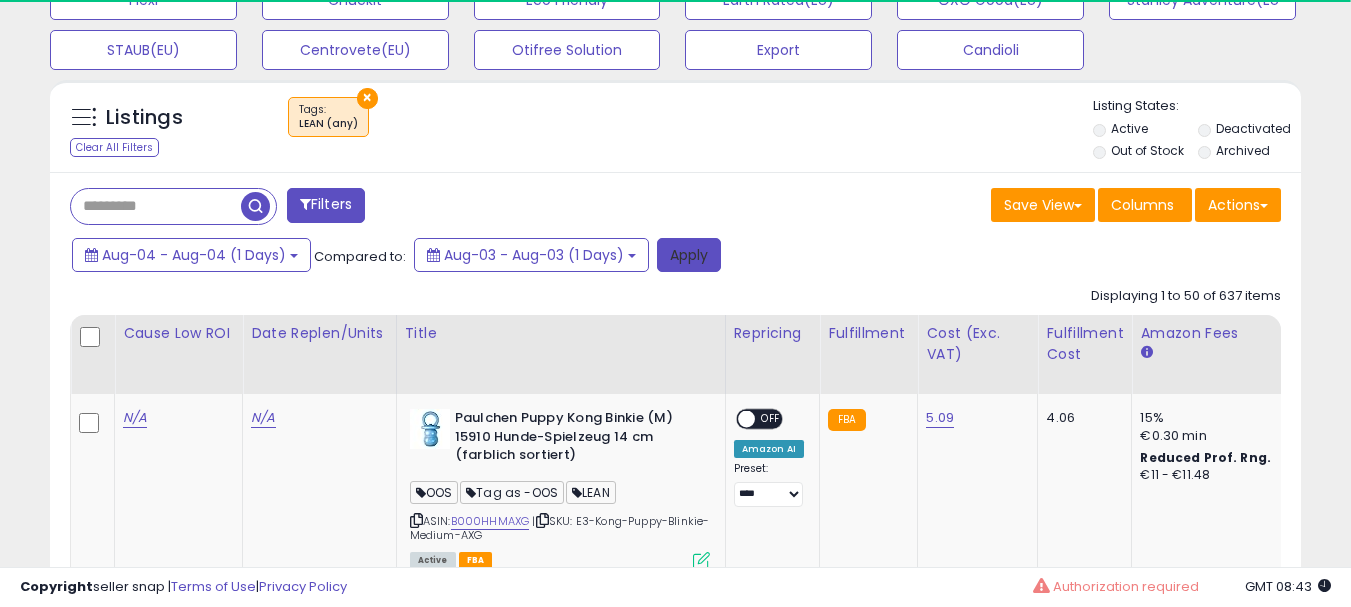 click on "Apply" at bounding box center [689, 255] 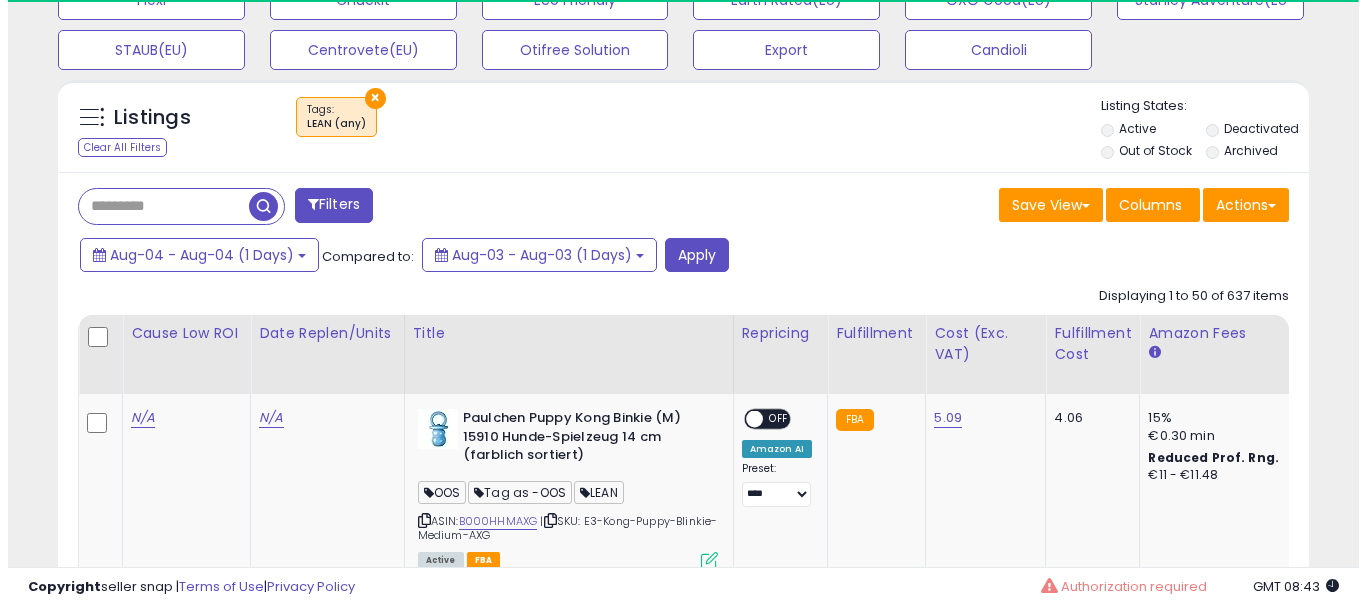 scroll, scrollTop: 783, scrollLeft: 0, axis: vertical 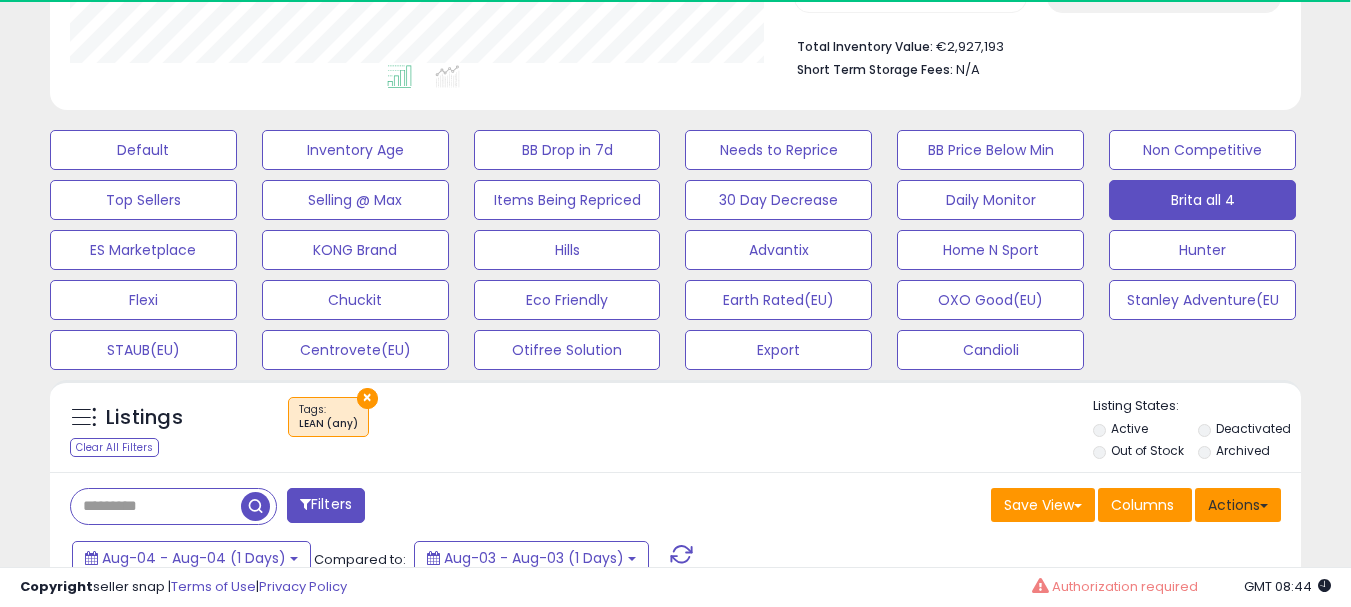 click on "Actions" at bounding box center [1238, 505] 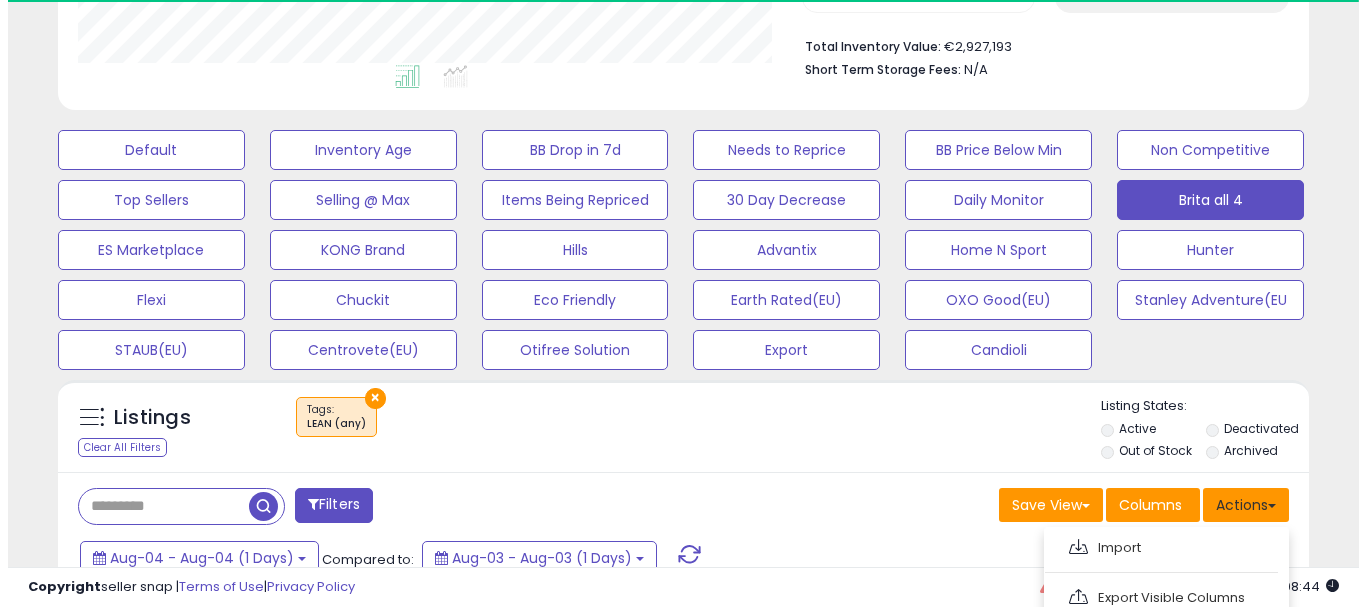 scroll, scrollTop: 700, scrollLeft: 0, axis: vertical 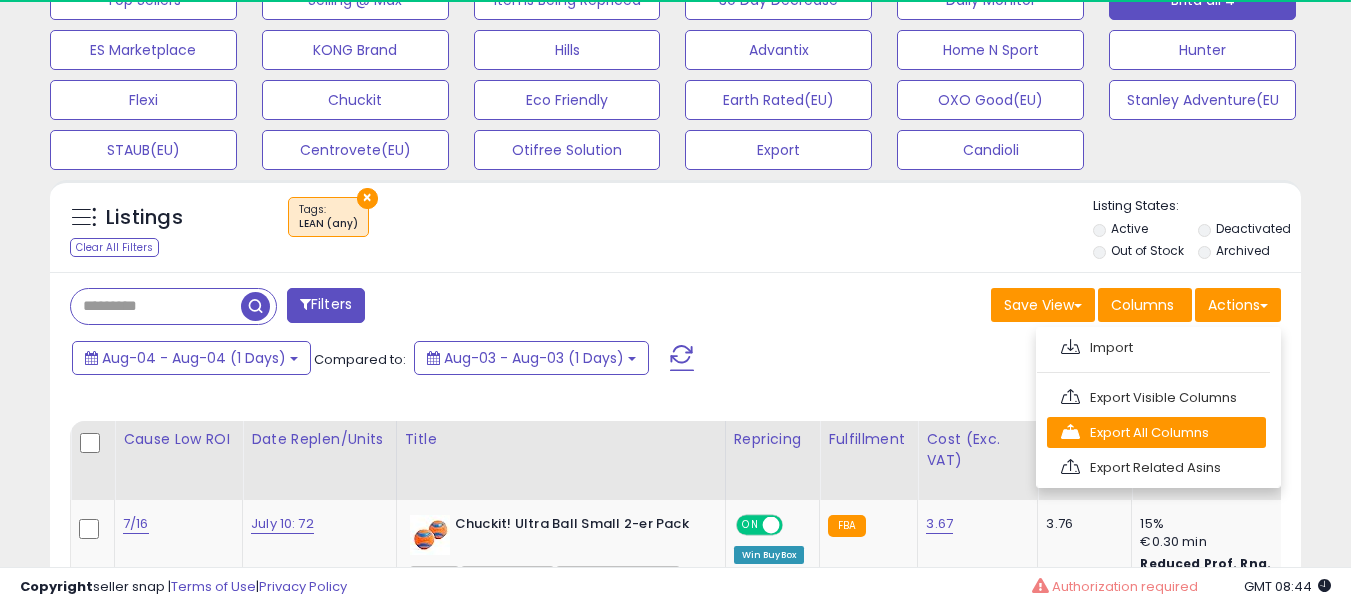 click on "Export All Columns" at bounding box center (1156, 432) 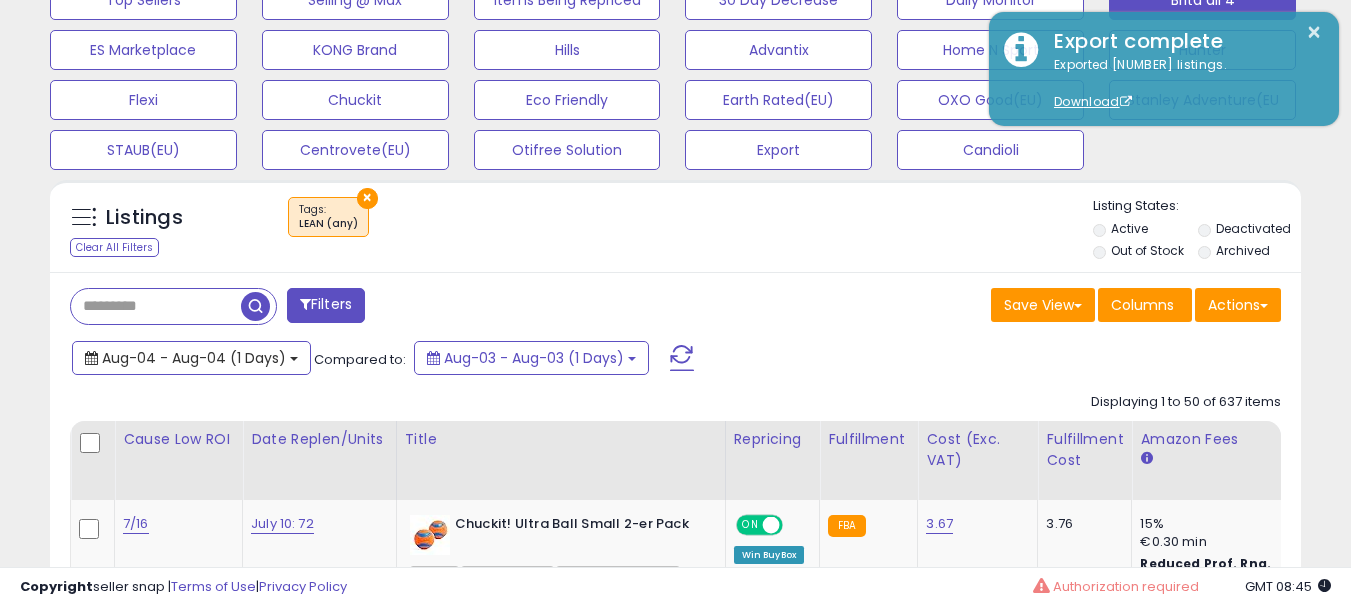click on "Aug-04 - Aug-04 (1 Days)" at bounding box center [194, 358] 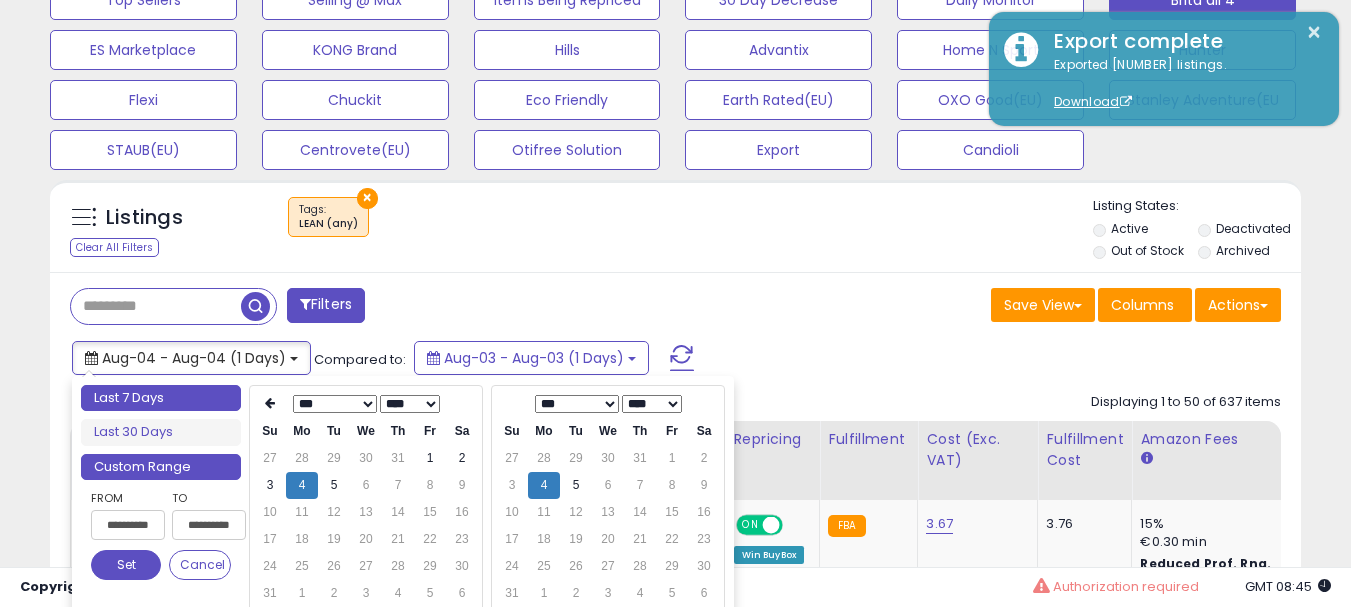 type on "**********" 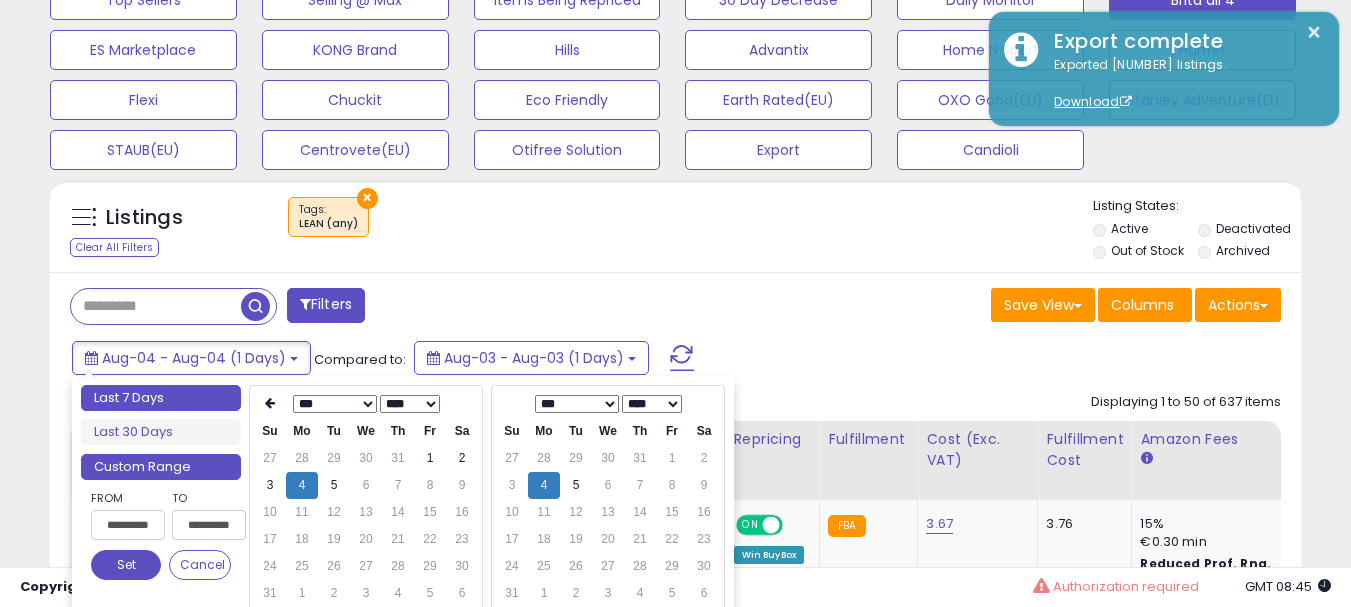 click on "Last 7 Days" at bounding box center (161, 398) 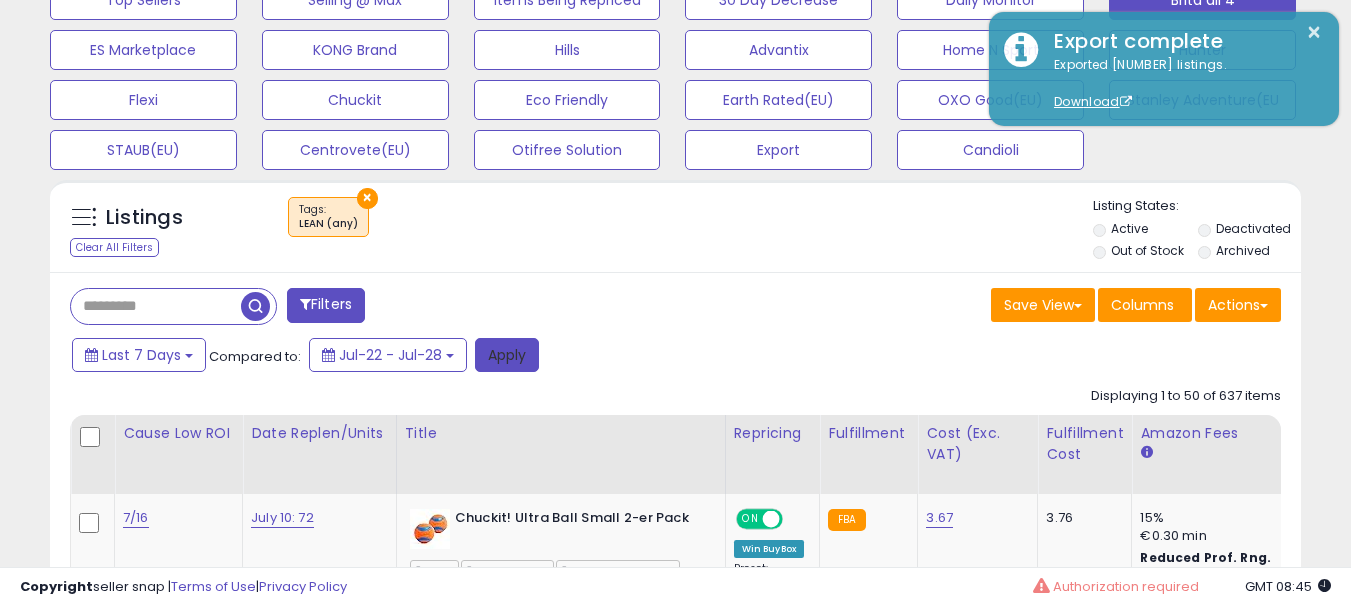 click on "Apply" at bounding box center [507, 355] 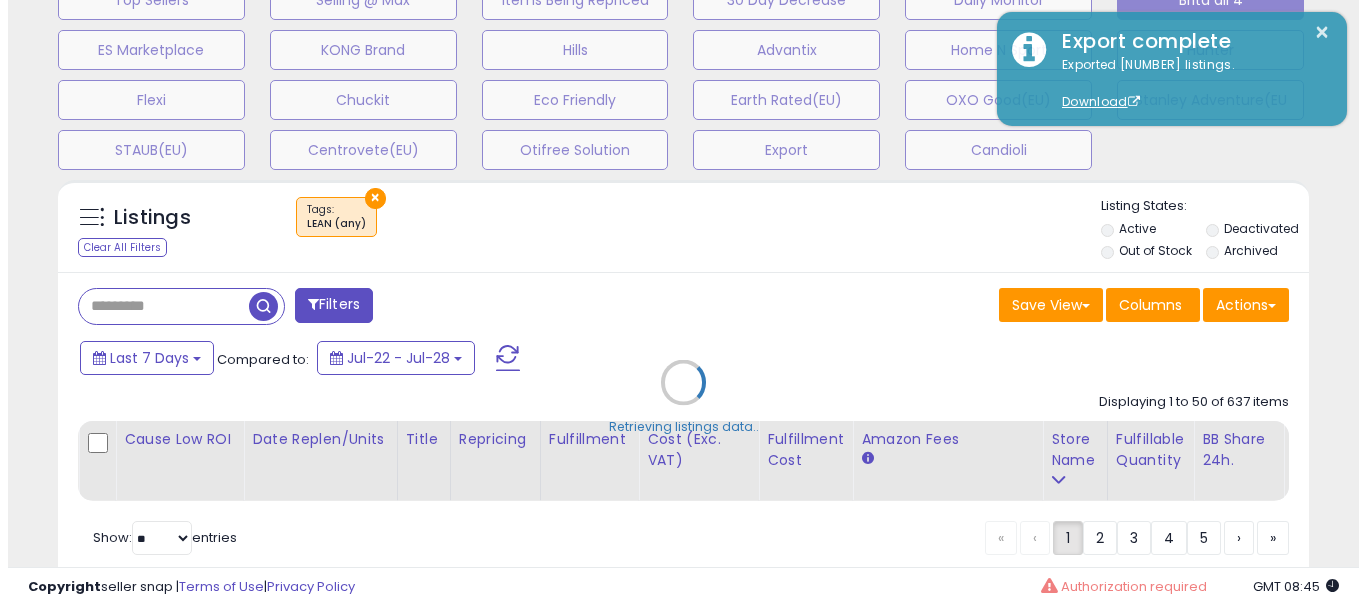 scroll, scrollTop: 999590, scrollLeft: 999267, axis: both 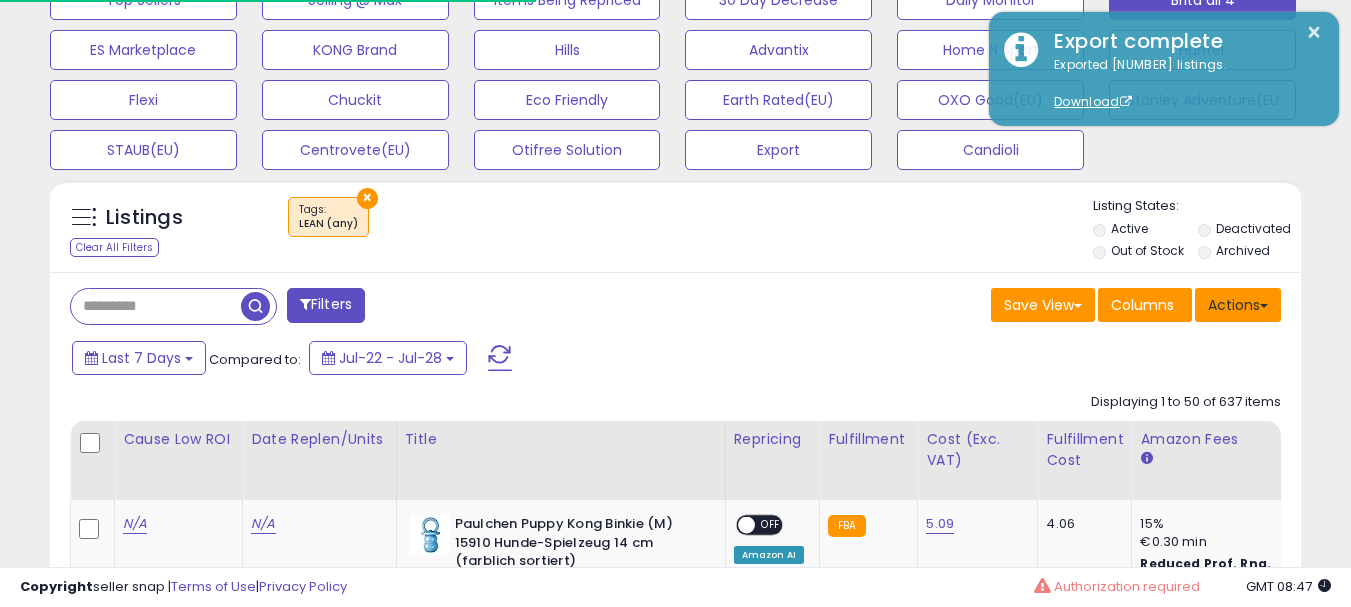 click on "Actions" at bounding box center (1238, 305) 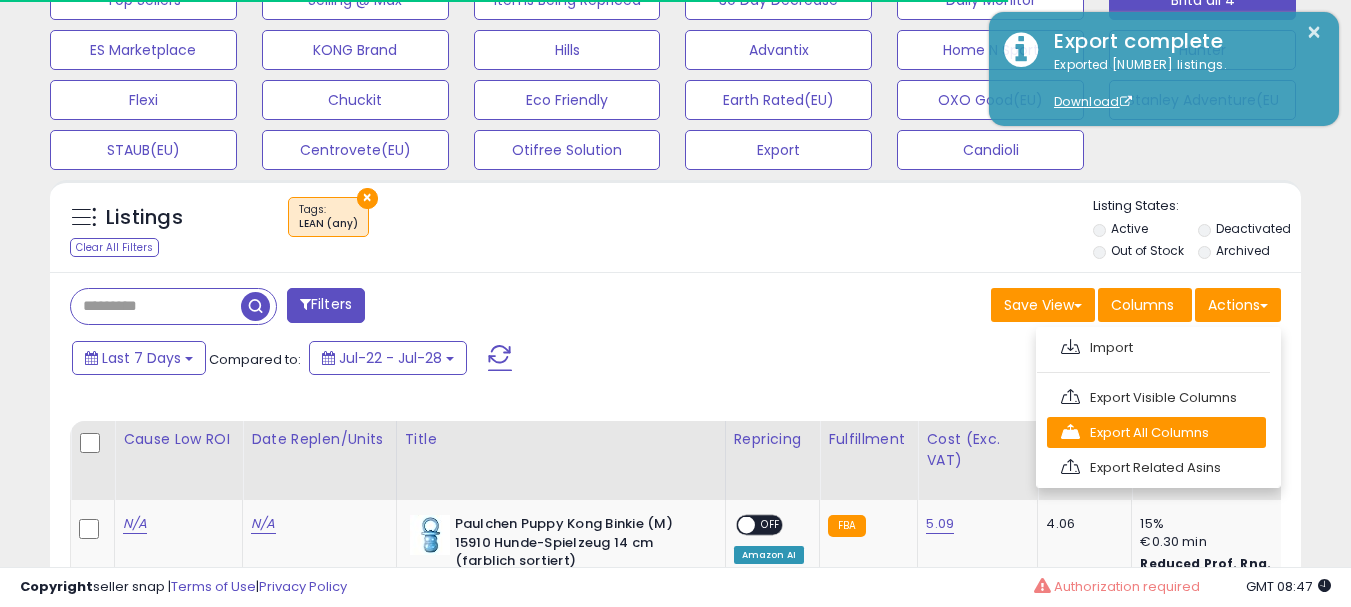 click on "Export All Columns" at bounding box center (1156, 432) 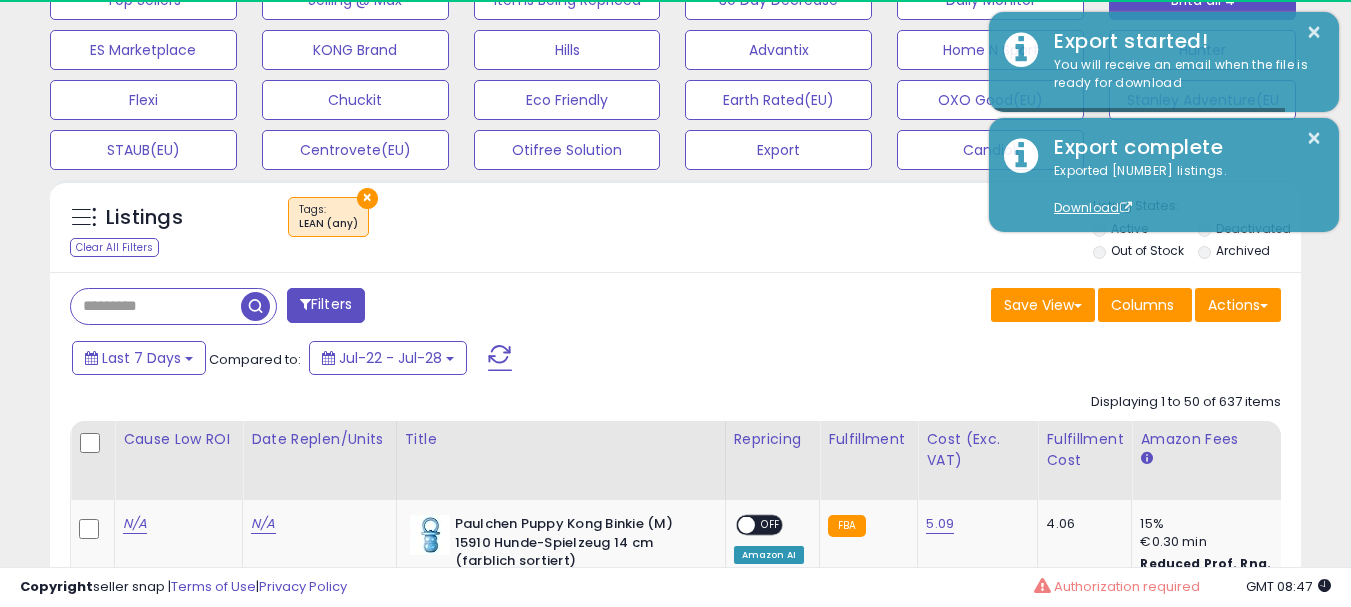 click on "Filters
Save View
Save As New View
Update Current View
Columns" at bounding box center [675, 5713] 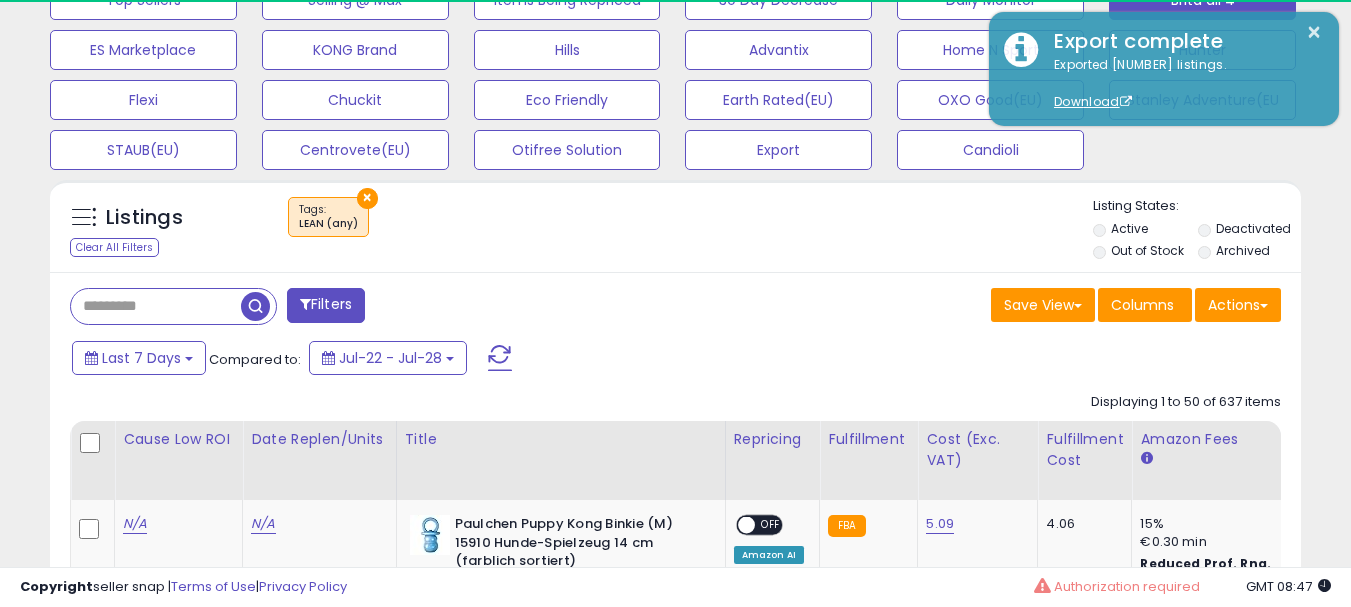 click on "× Tags" at bounding box center (678, 225) 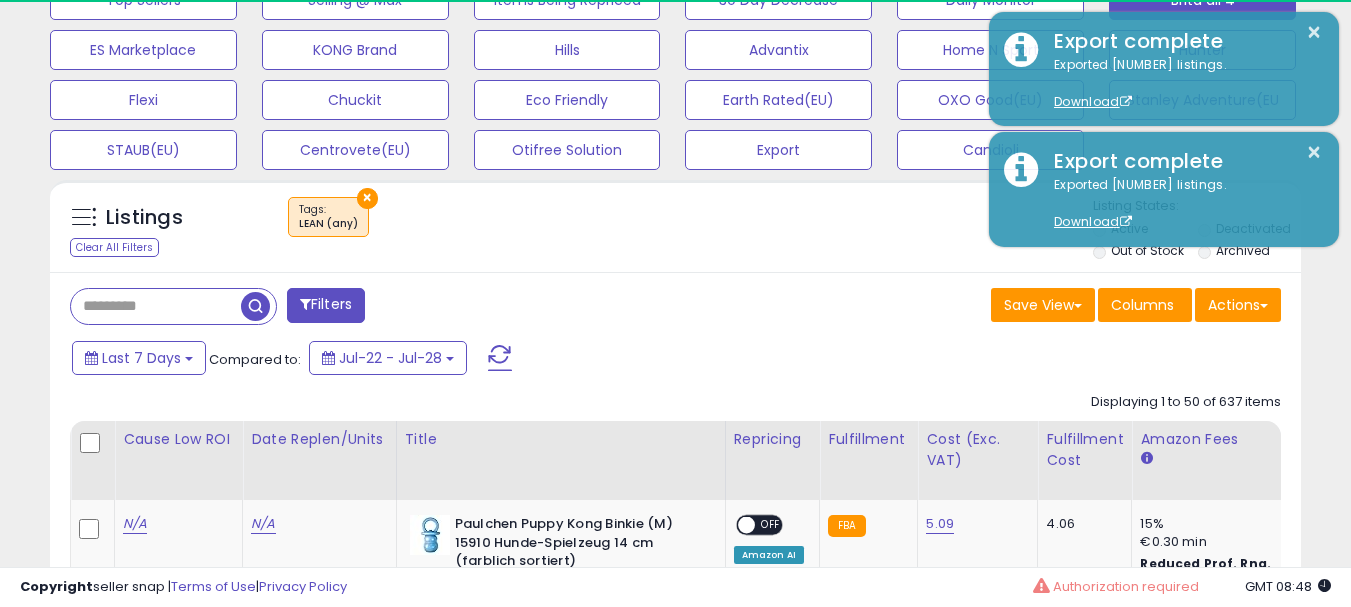 click on "Filters
Save View
Save As New View
Update Current View
Columns" at bounding box center [675, 5713] 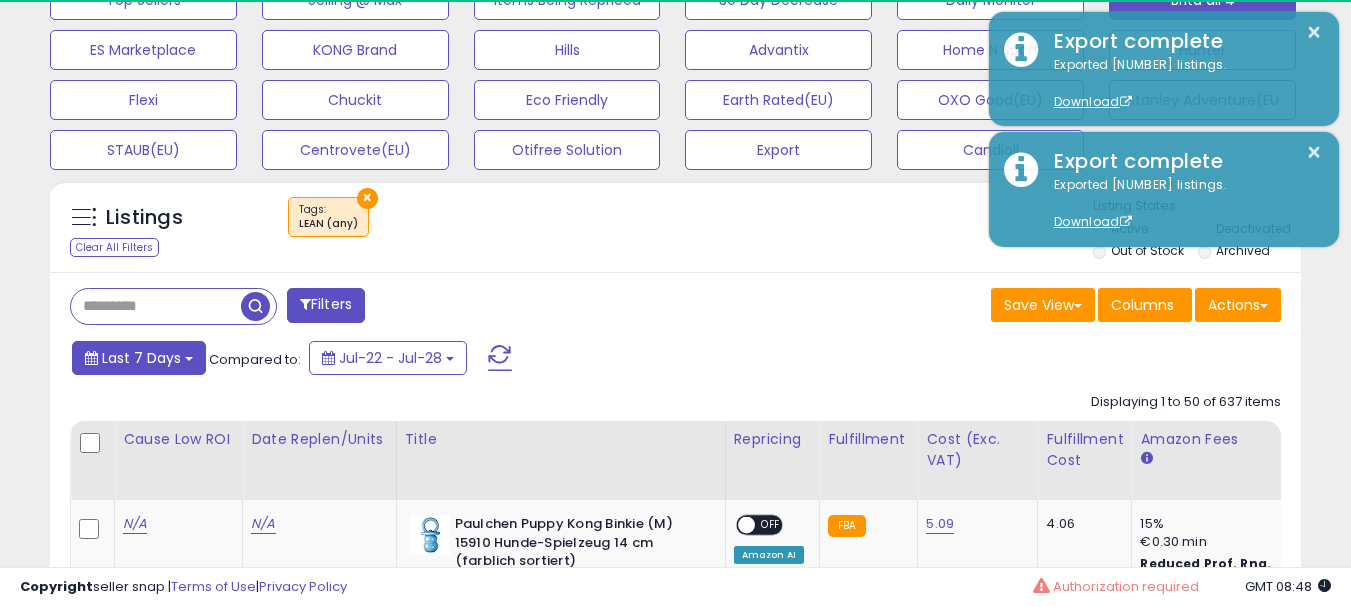 click on "Last 7 Days" at bounding box center [141, 358] 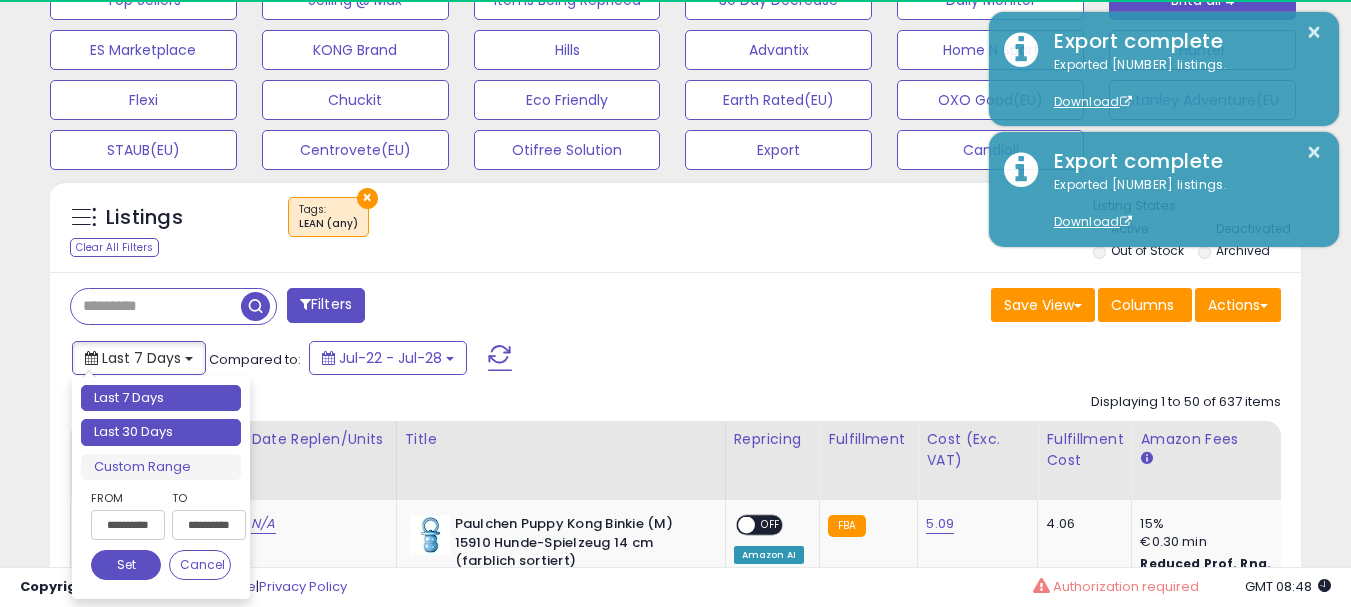 type on "**********" 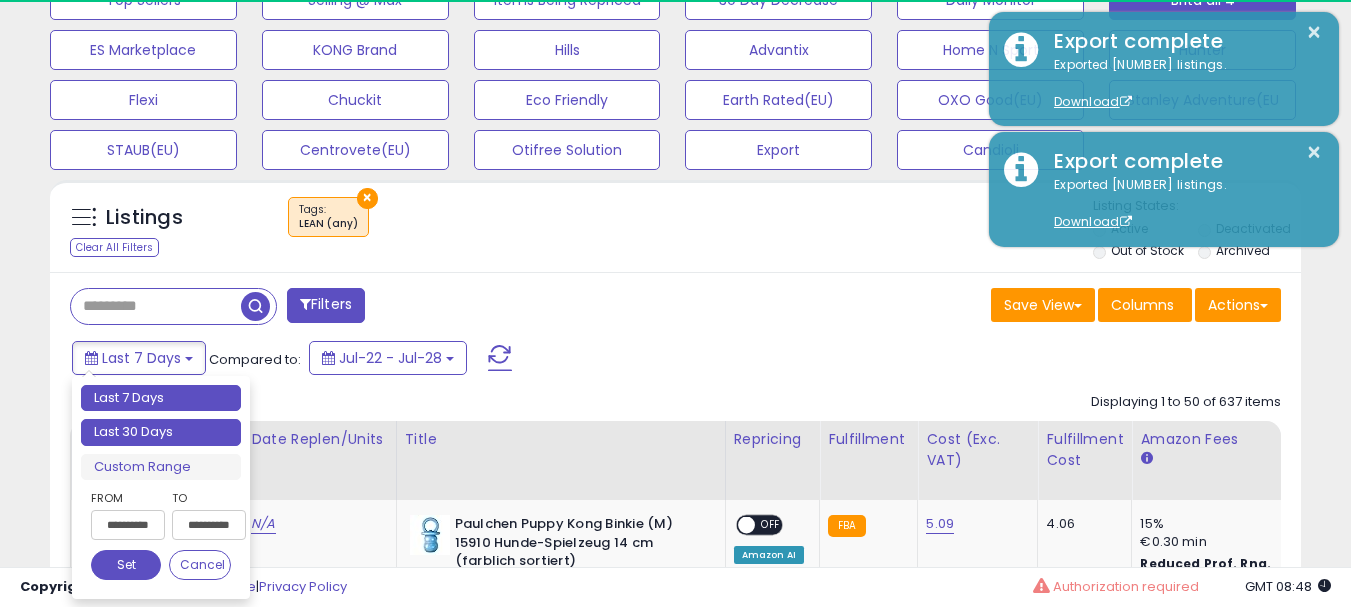 click on "Last 30 Days" at bounding box center (161, 432) 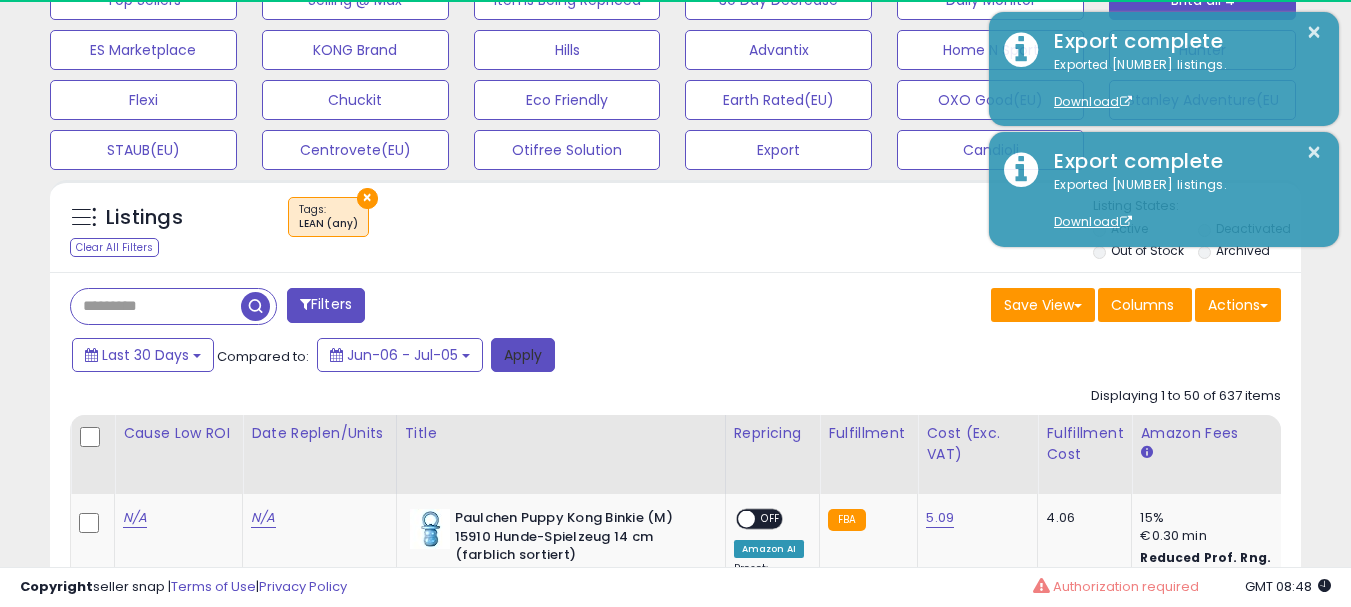 click on "Apply" at bounding box center [523, 355] 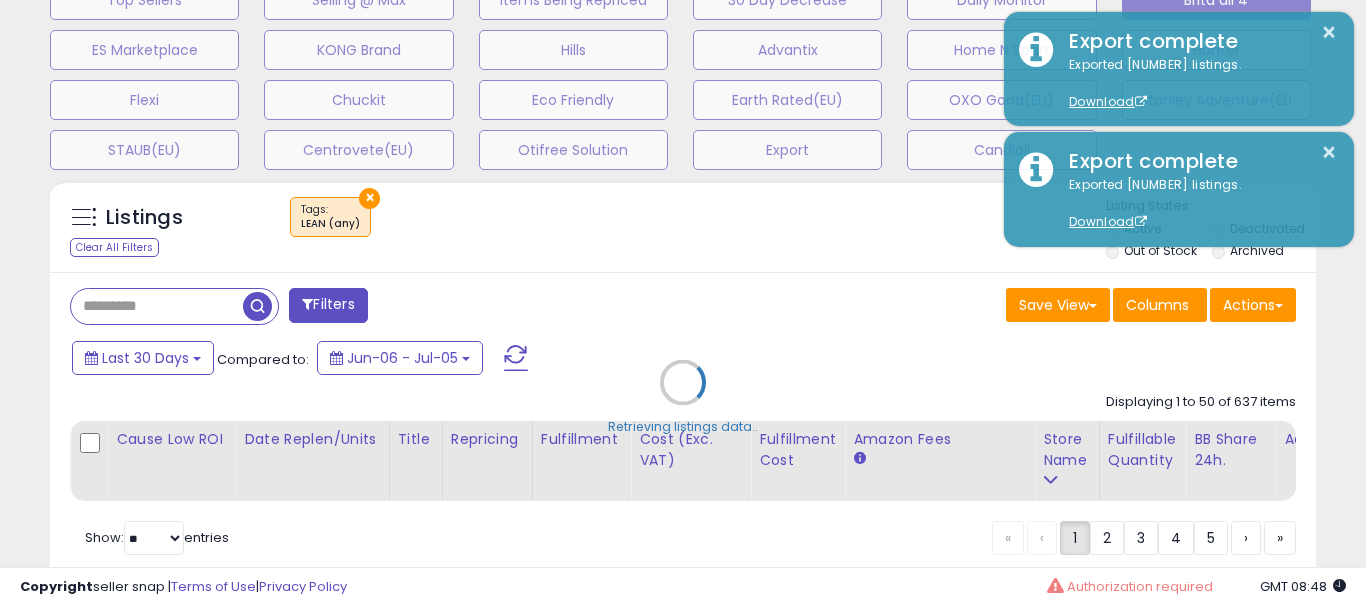 scroll, scrollTop: 999590, scrollLeft: 999267, axis: both 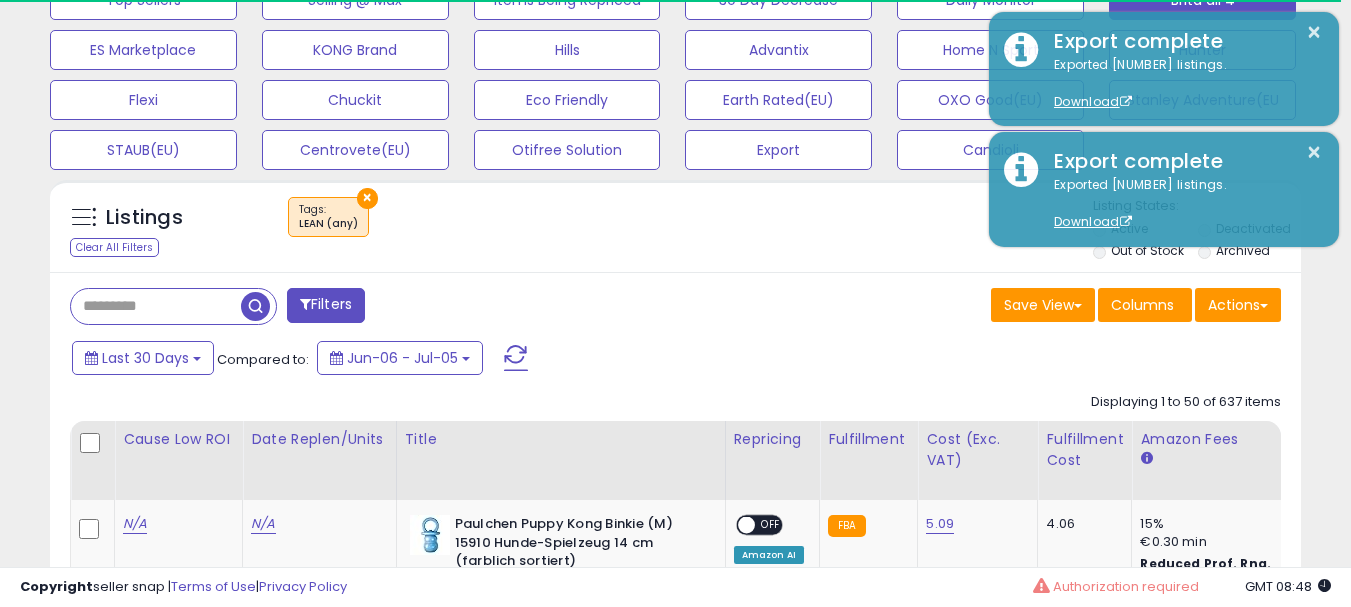 click on "Filters
Save View
Save As New View
Update Current View
Columns" at bounding box center (675, 5681) 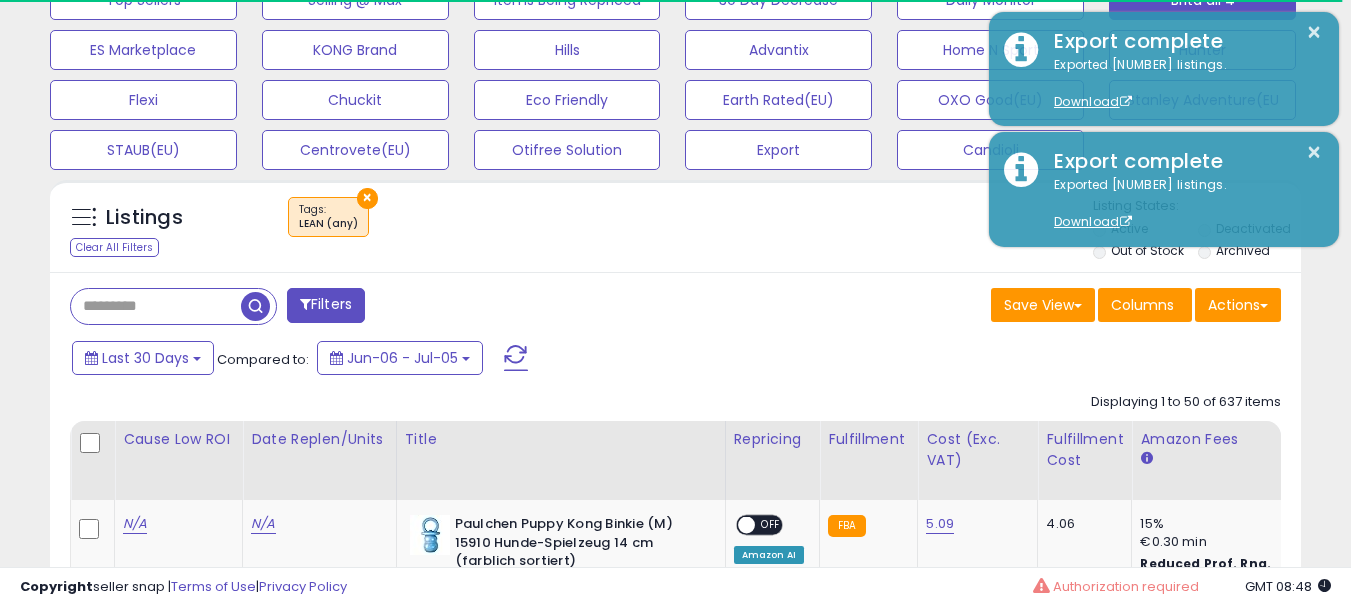 scroll, scrollTop: 608, scrollLeft: 0, axis: vertical 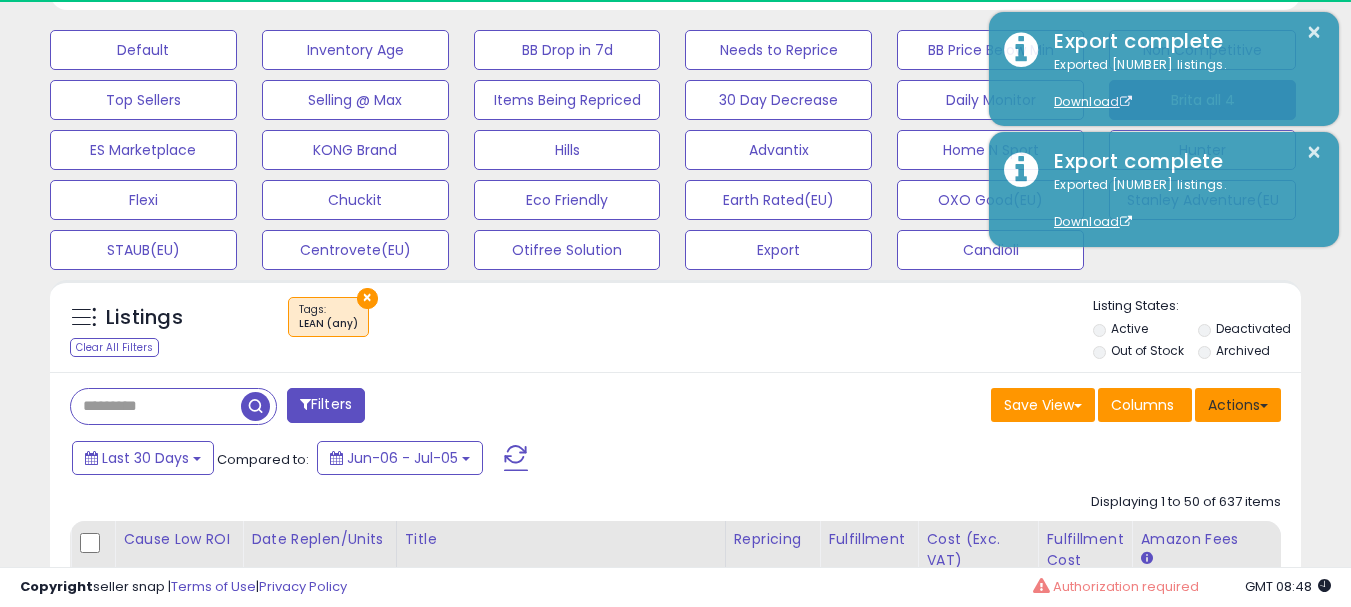 click on "Actions" at bounding box center [1238, 405] 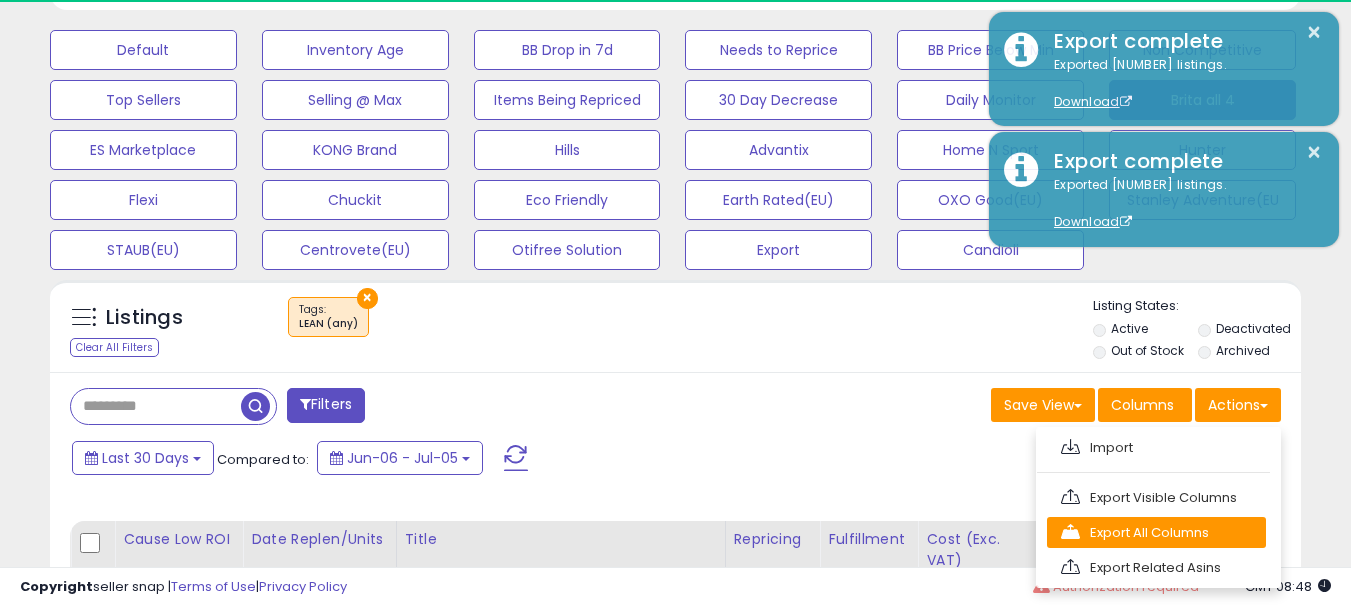 click on "Export All Columns" at bounding box center [1156, 532] 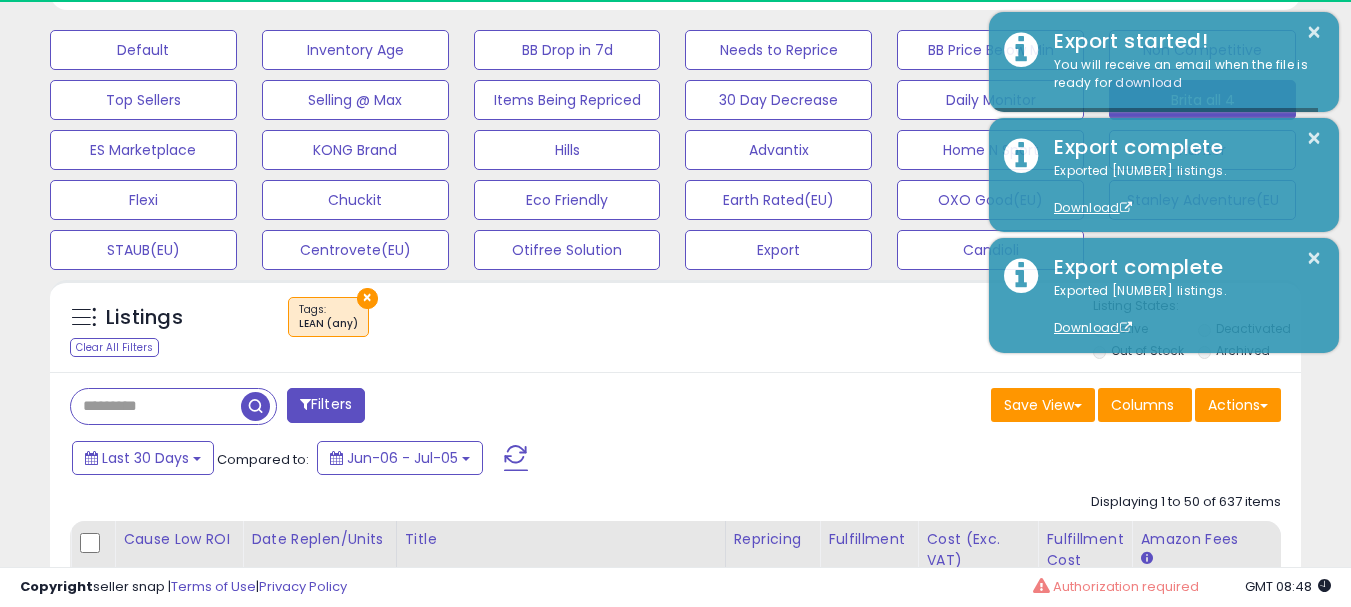 click on "× Tags" at bounding box center [678, 325] 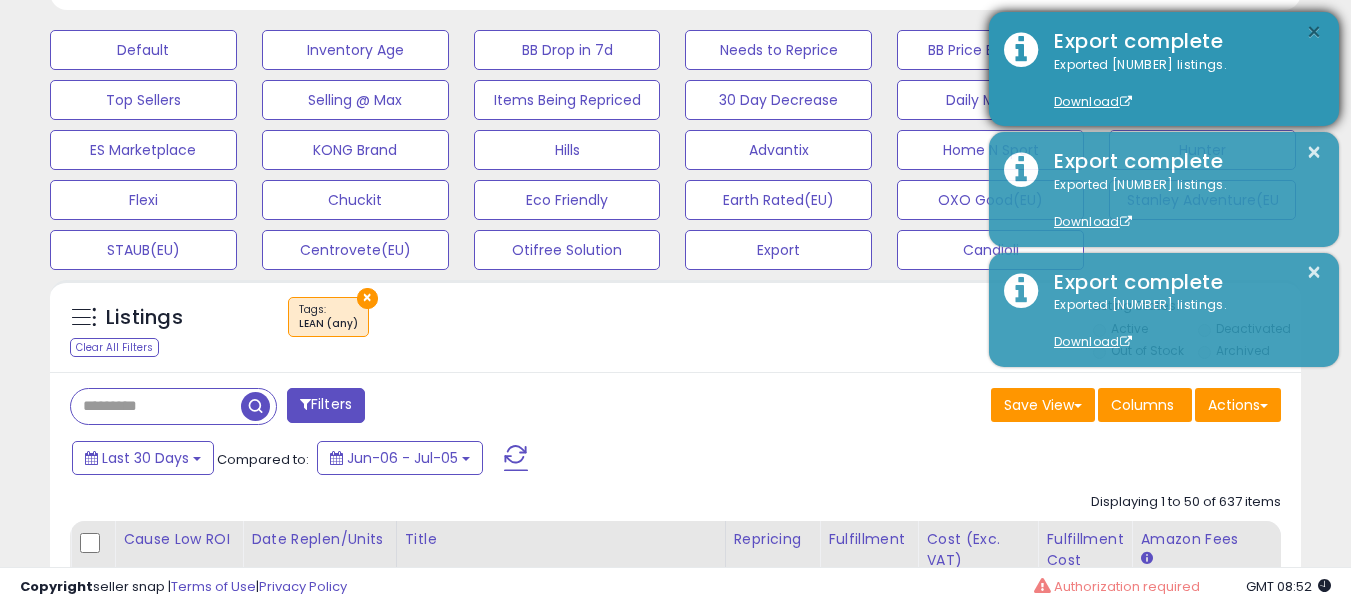 click on "×" at bounding box center [1314, 32] 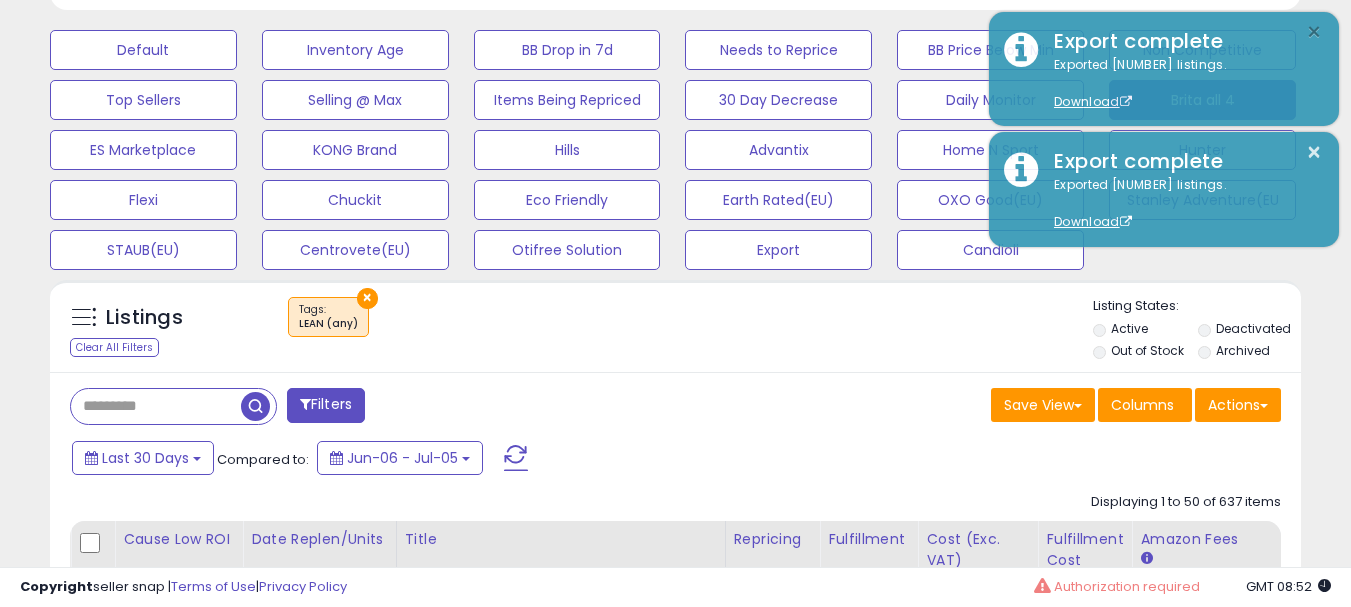 click on "×" at bounding box center [1314, 32] 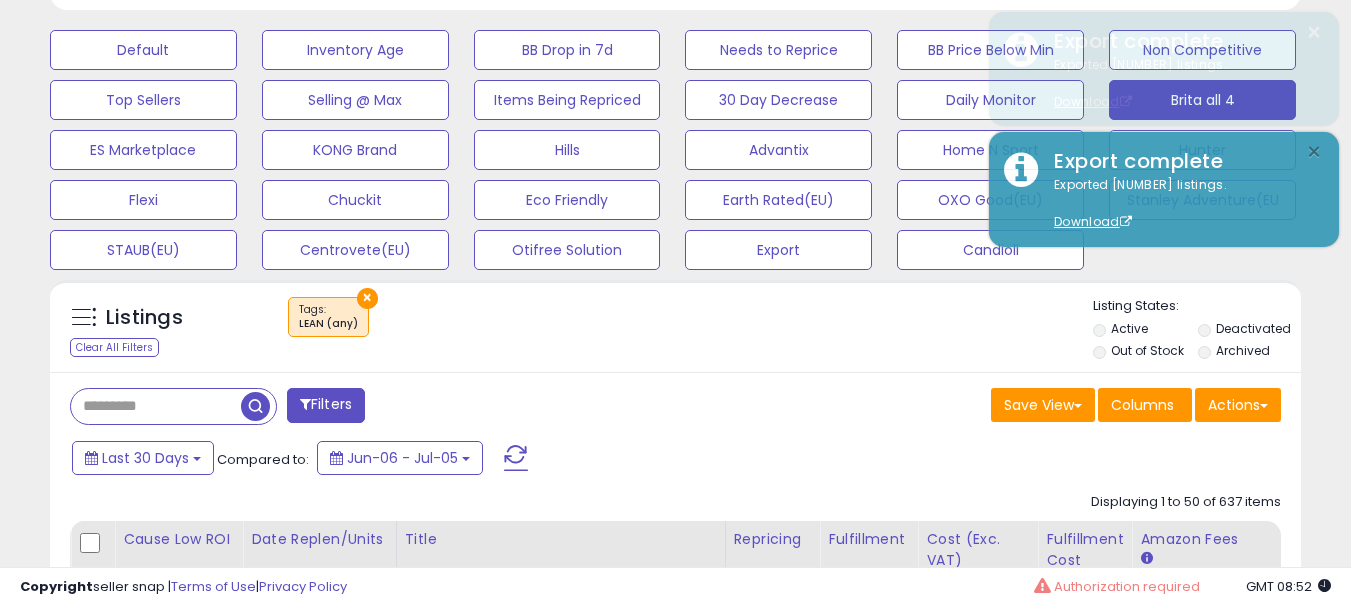 click on "×" at bounding box center [1314, 152] 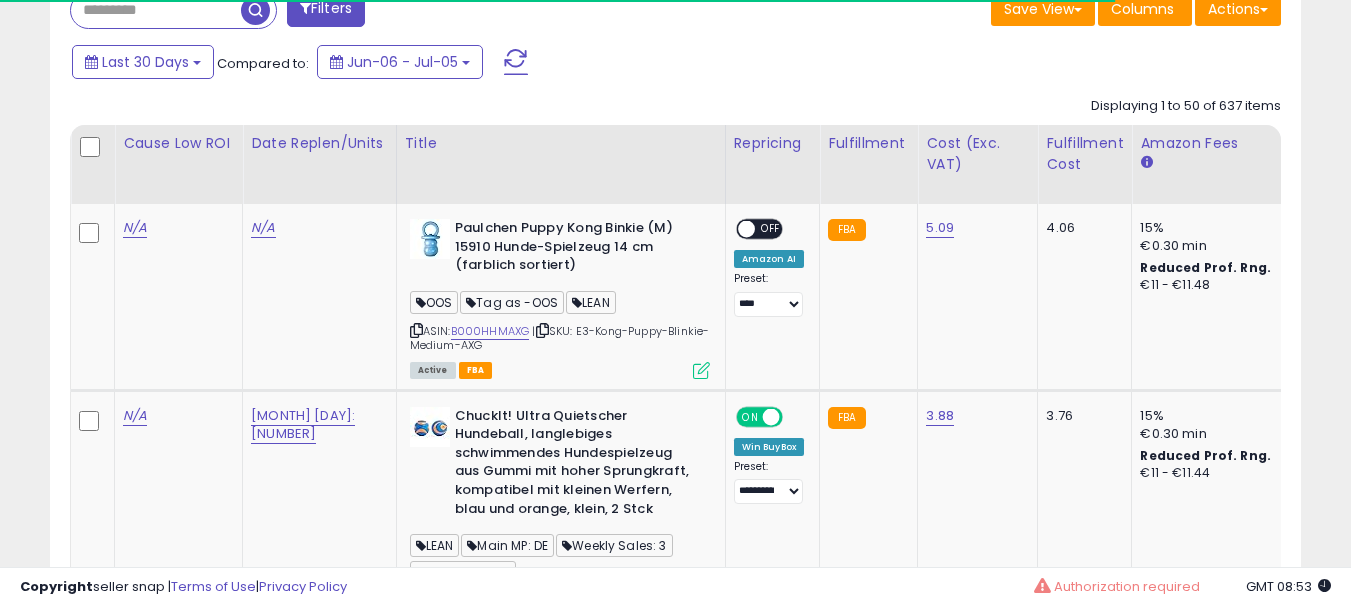 scroll, scrollTop: 400, scrollLeft: 0, axis: vertical 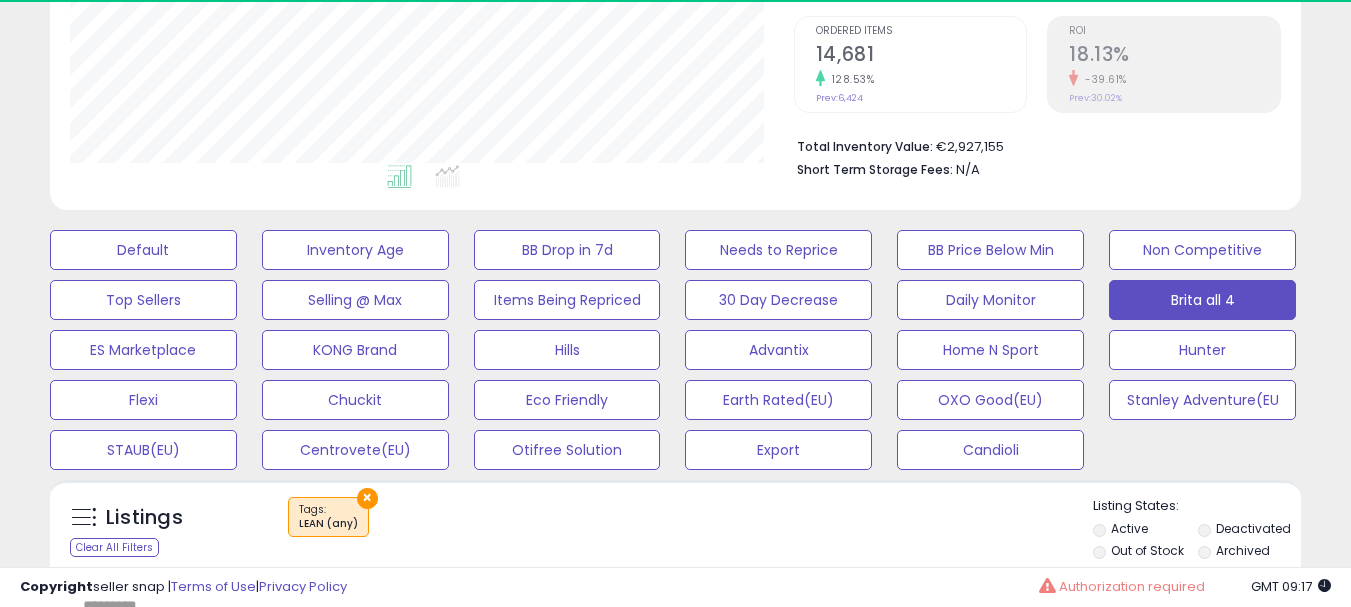 click on "Last 30 Days" at bounding box center (145, 658) 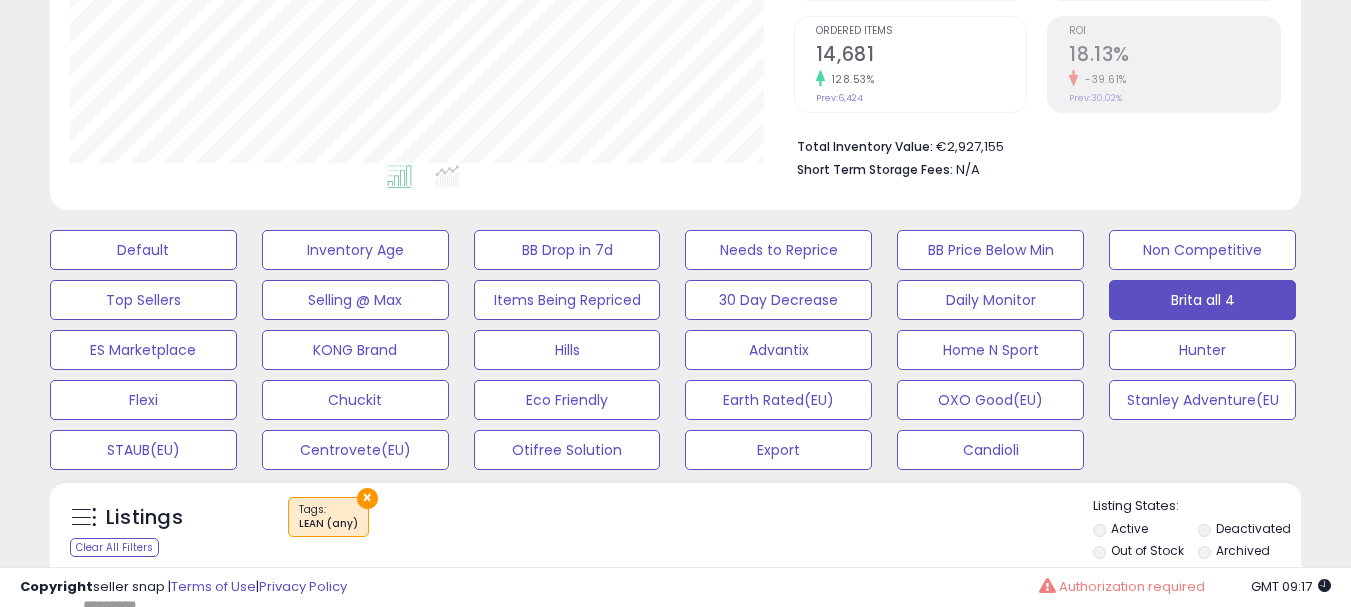 click on "Last 7 Days" at bounding box center [161, 698] 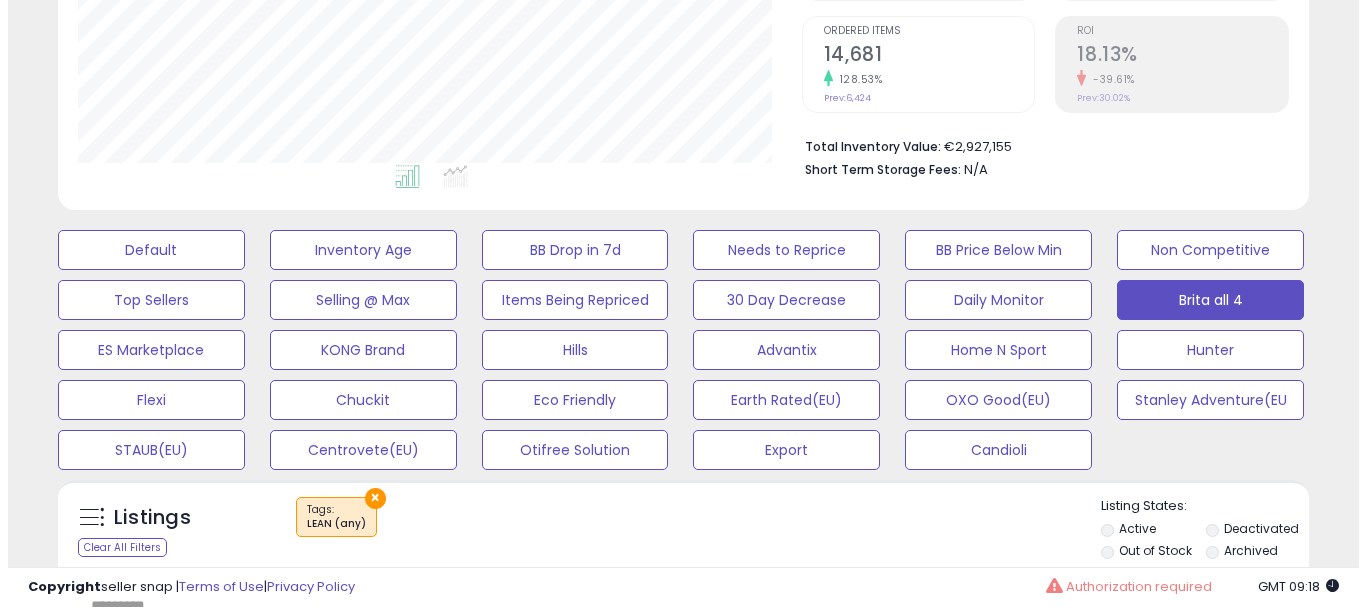 scroll, scrollTop: 700, scrollLeft: 0, axis: vertical 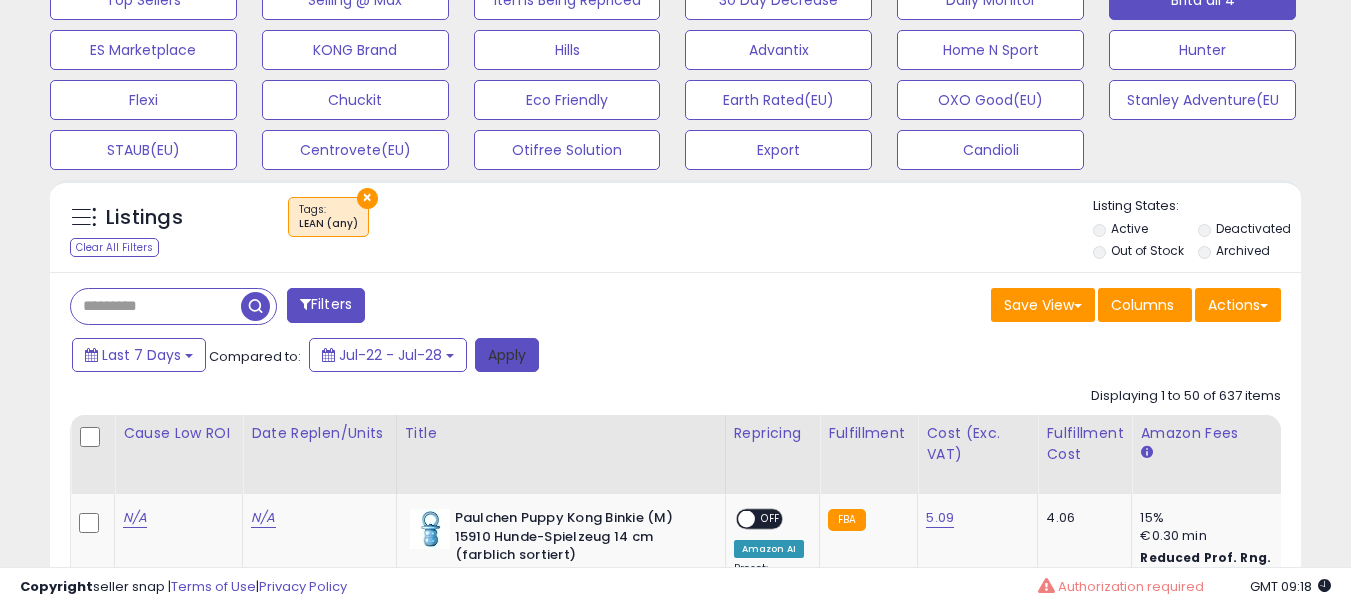 click on "Apply" at bounding box center [507, 355] 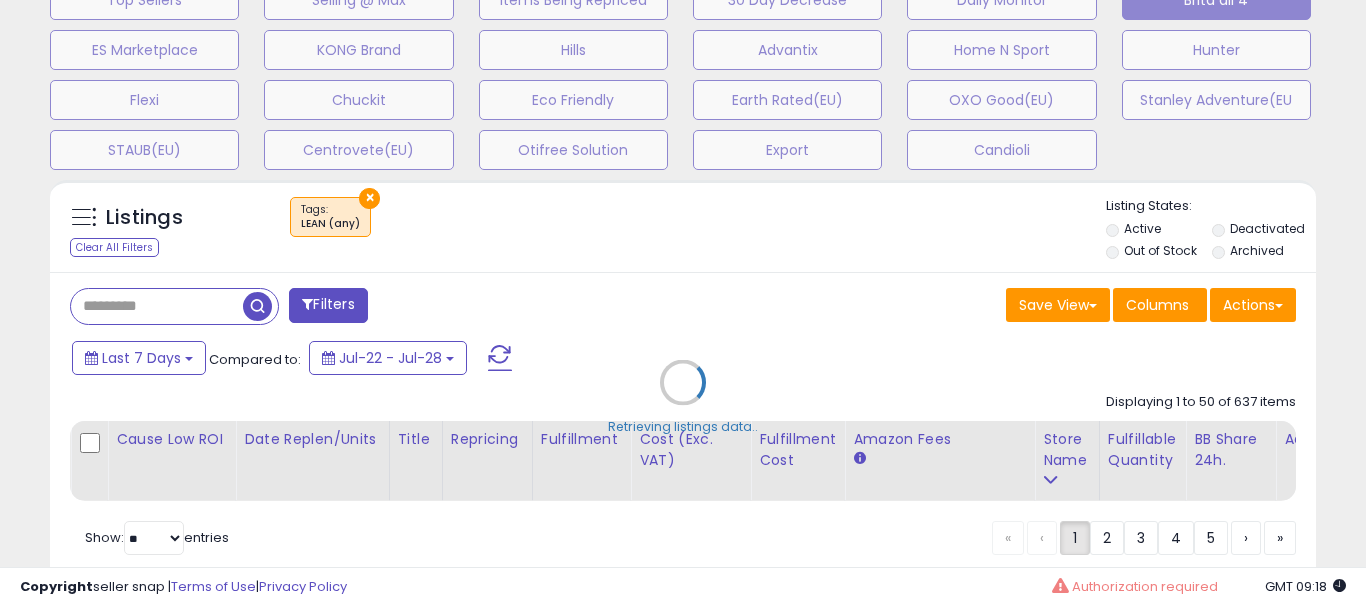 scroll, scrollTop: 999590, scrollLeft: 999267, axis: both 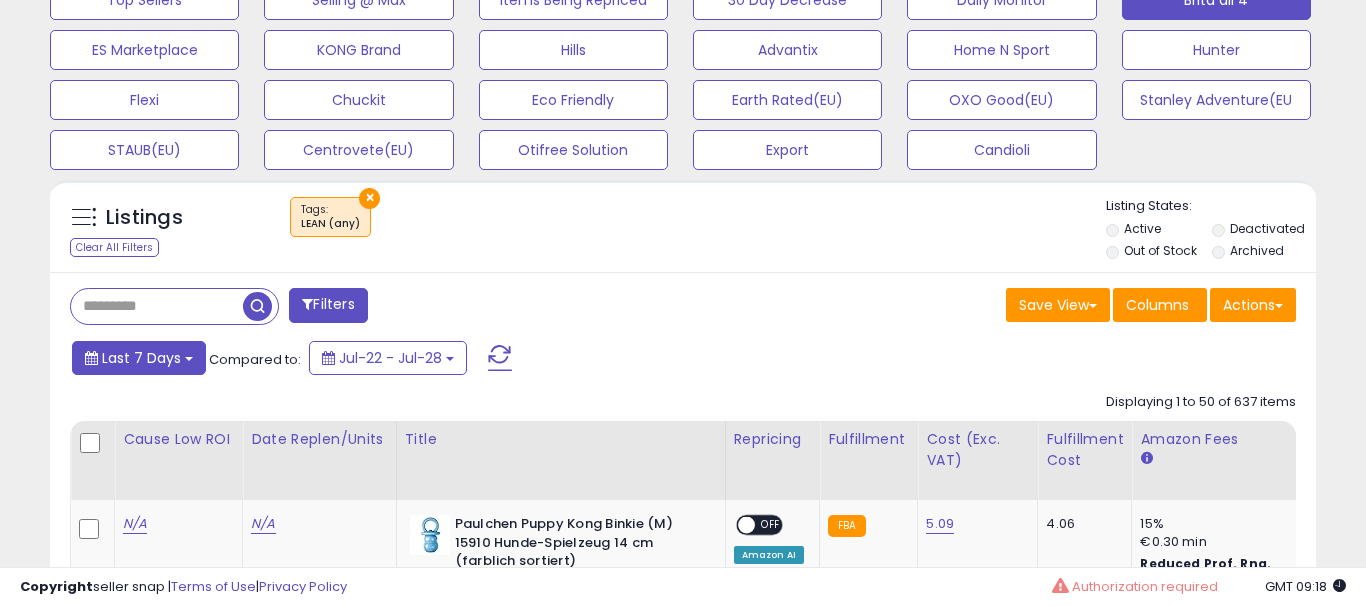 click on "Last 7 Days" at bounding box center [141, 358] 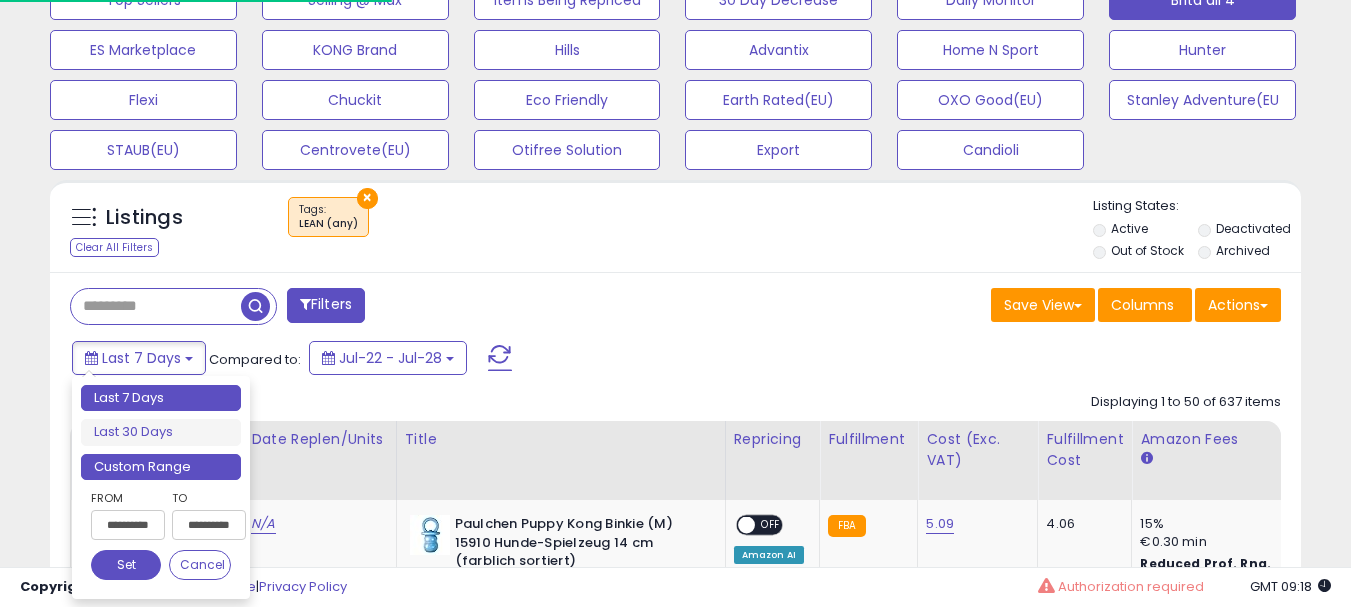 click on "Custom Range" at bounding box center [161, 467] 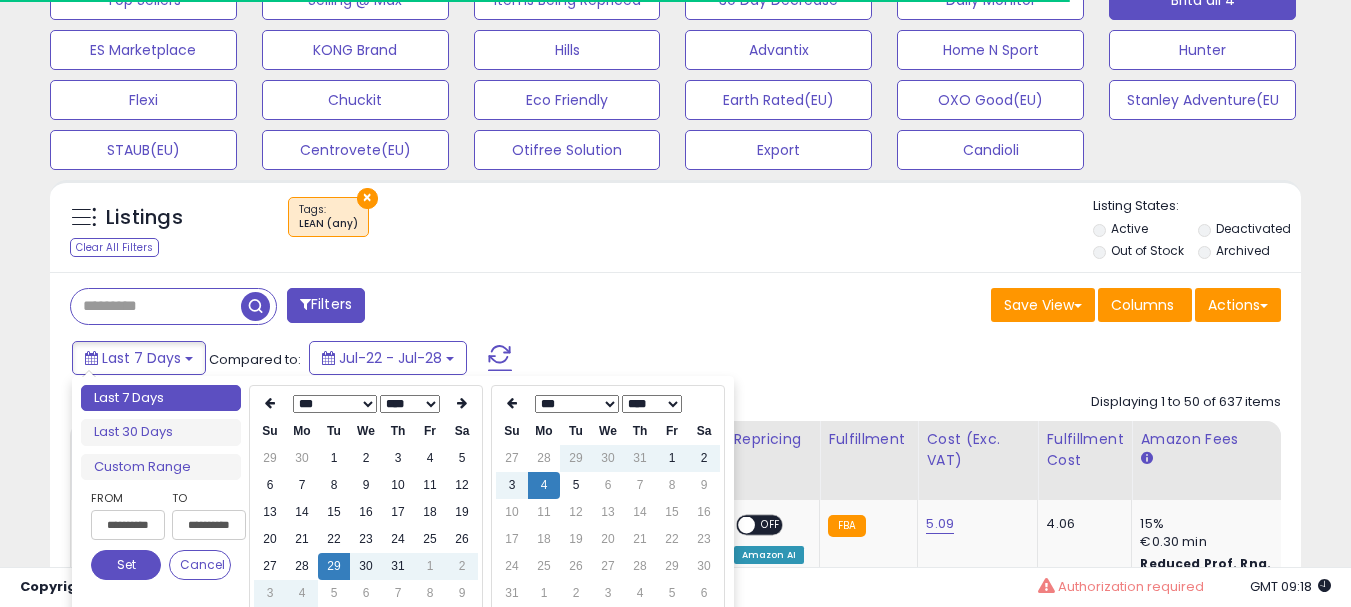 scroll, scrollTop: 713, scrollLeft: 0, axis: vertical 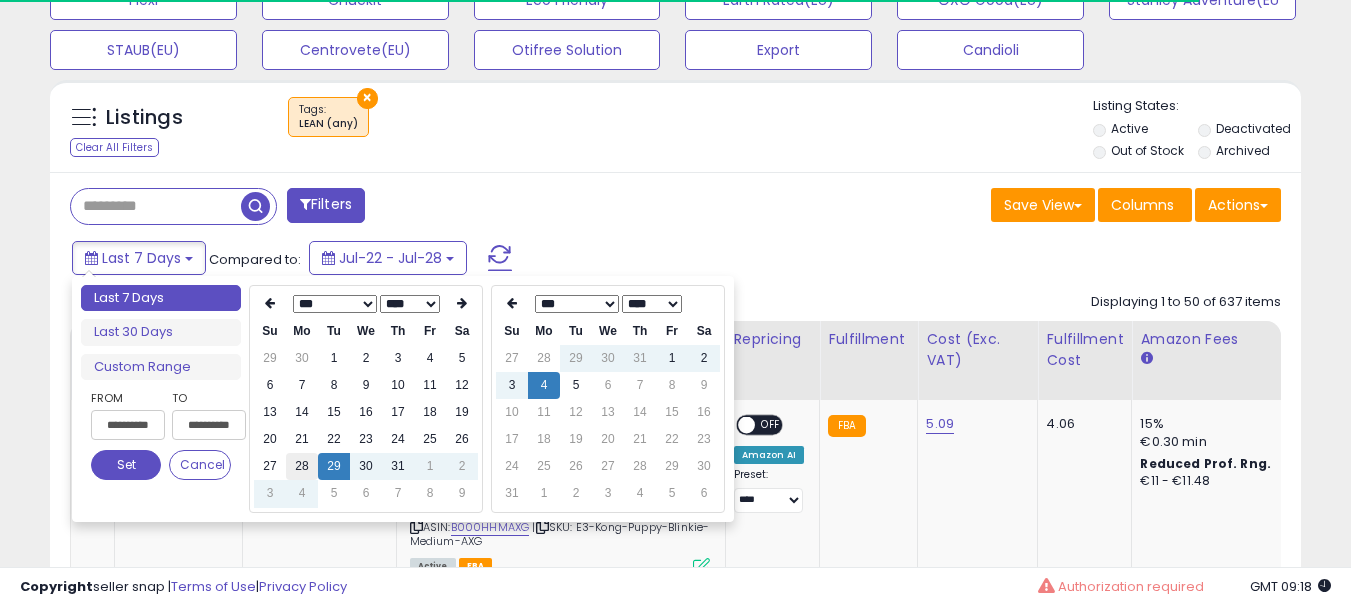 click on "28" at bounding box center (302, 466) 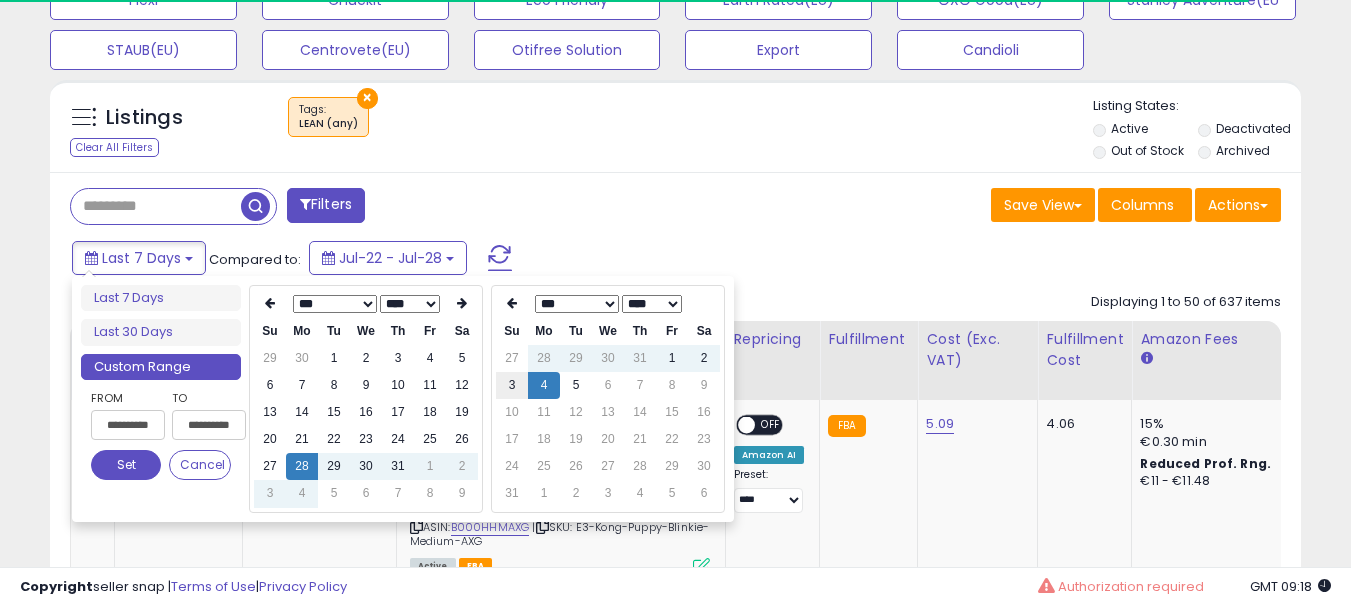 type on "**********" 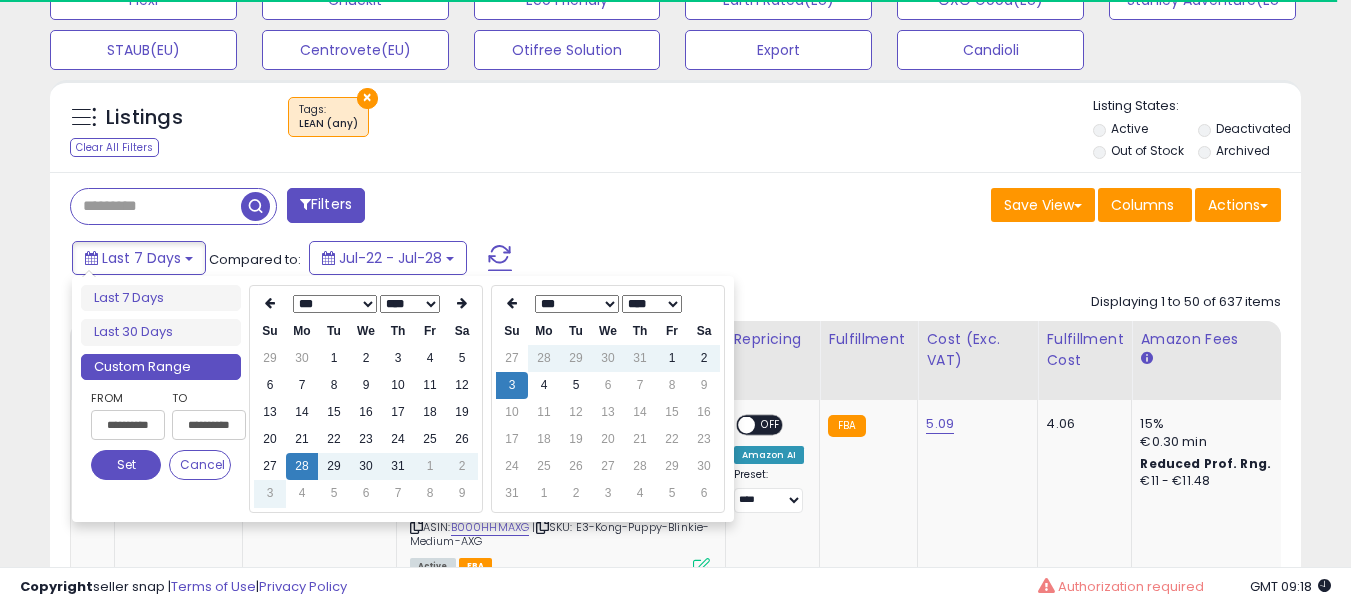 click on "Set" at bounding box center [126, 465] 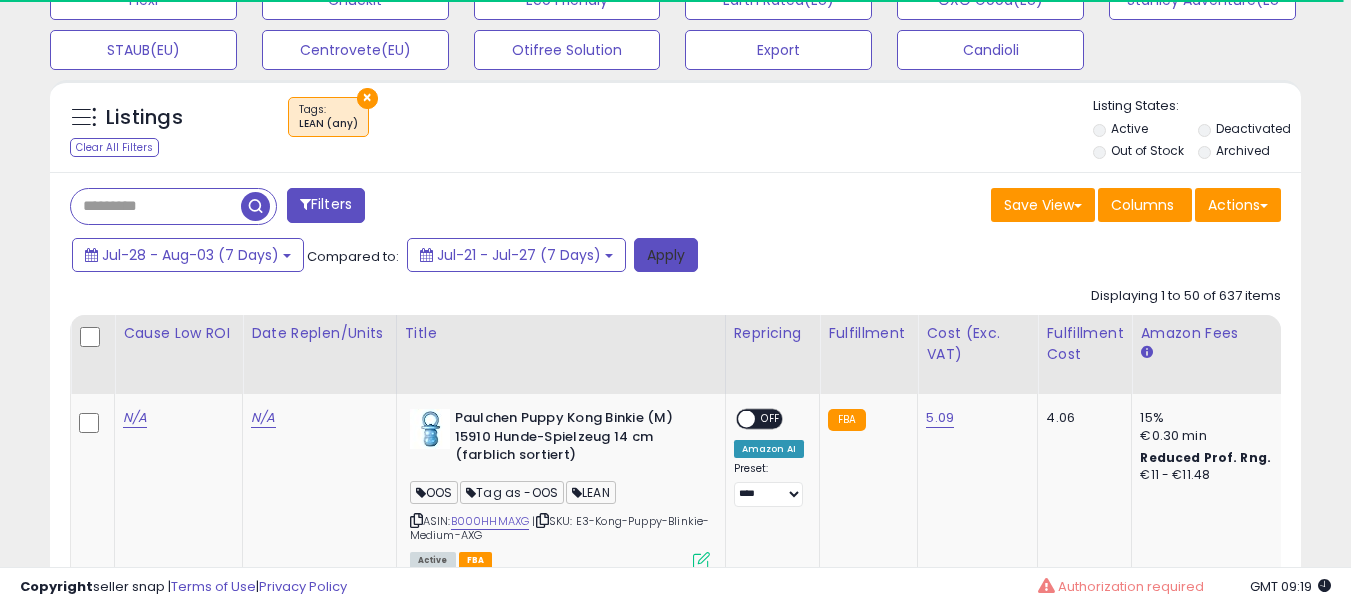 click on "Apply" at bounding box center (666, 255) 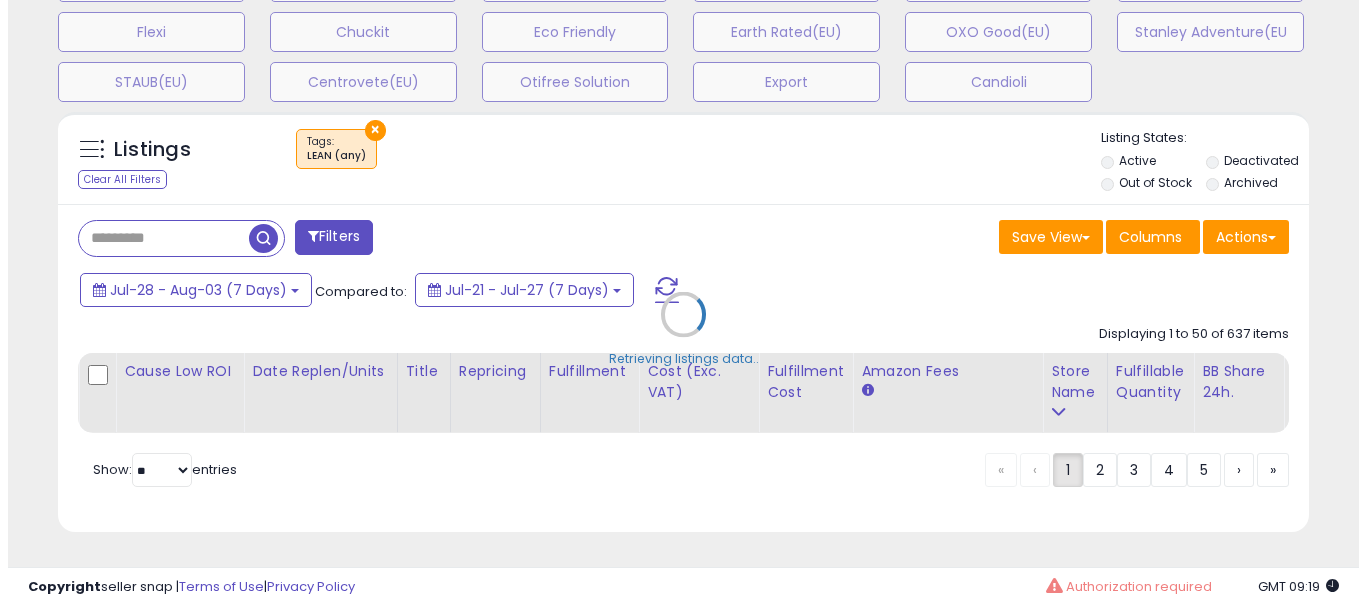 scroll, scrollTop: 83, scrollLeft: 0, axis: vertical 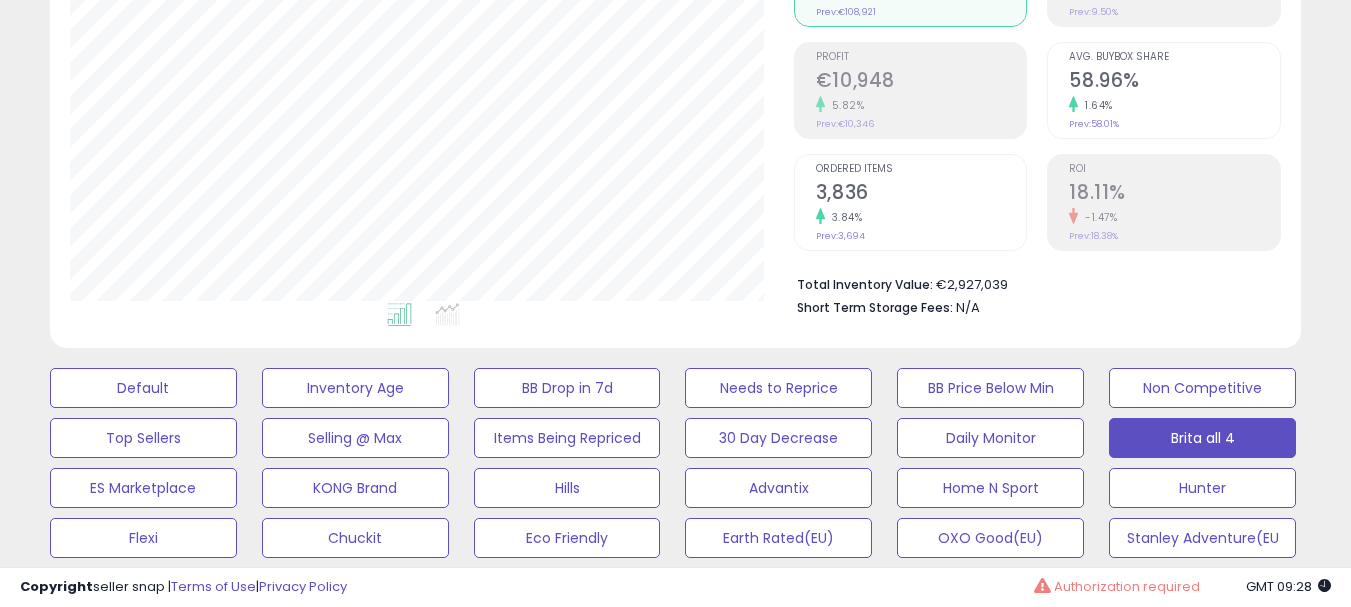 click on "Listings
Clear All Filters
× Tags" at bounding box center [675, 5867] 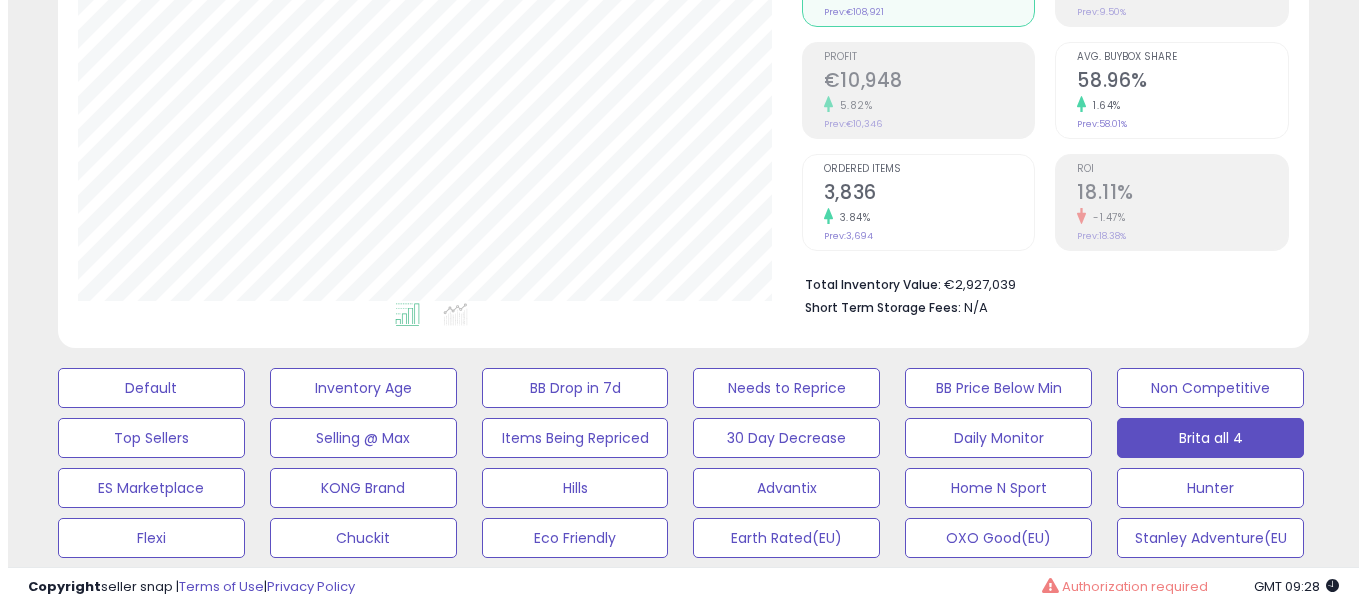 scroll, scrollTop: 700, scrollLeft: 0, axis: vertical 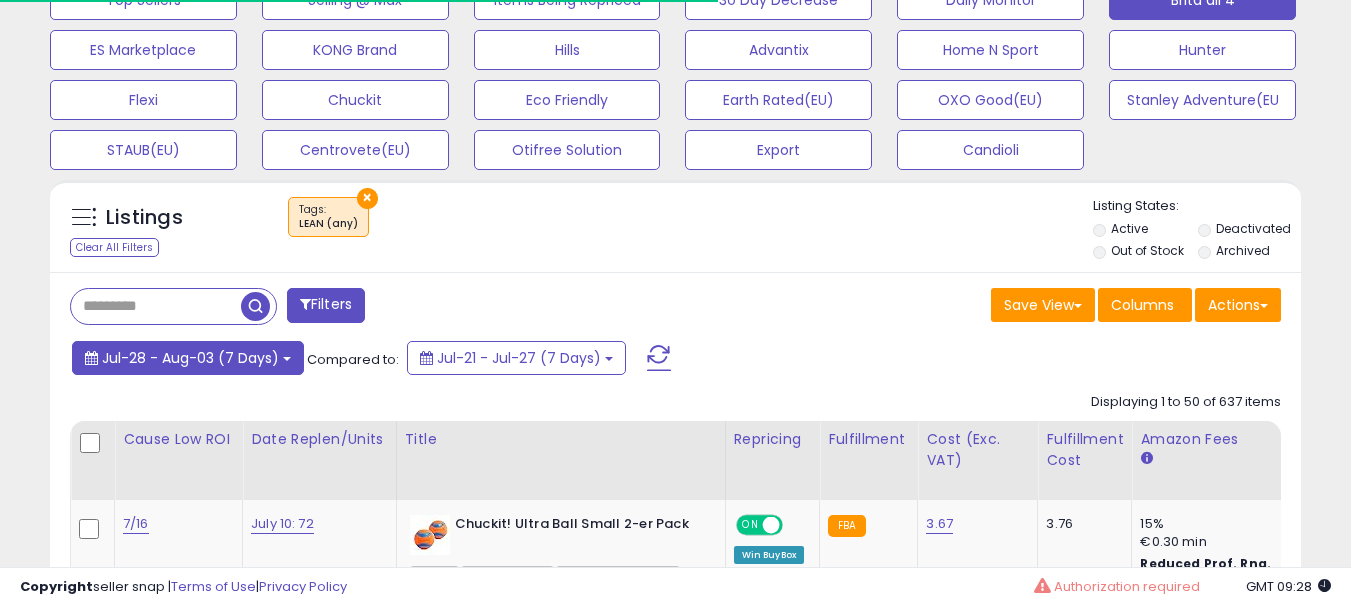 click on "Jul-28 - Aug-03 (7 Days)" at bounding box center [188, 358] 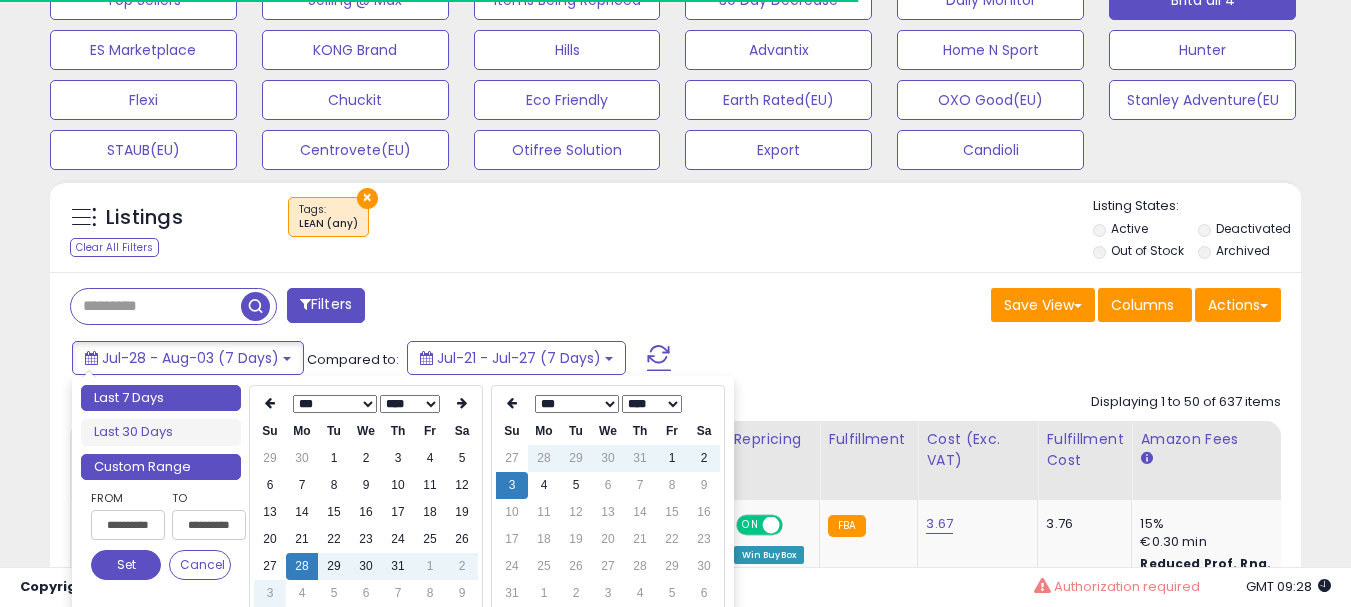 click on "Last 7 Days" at bounding box center [161, 398] 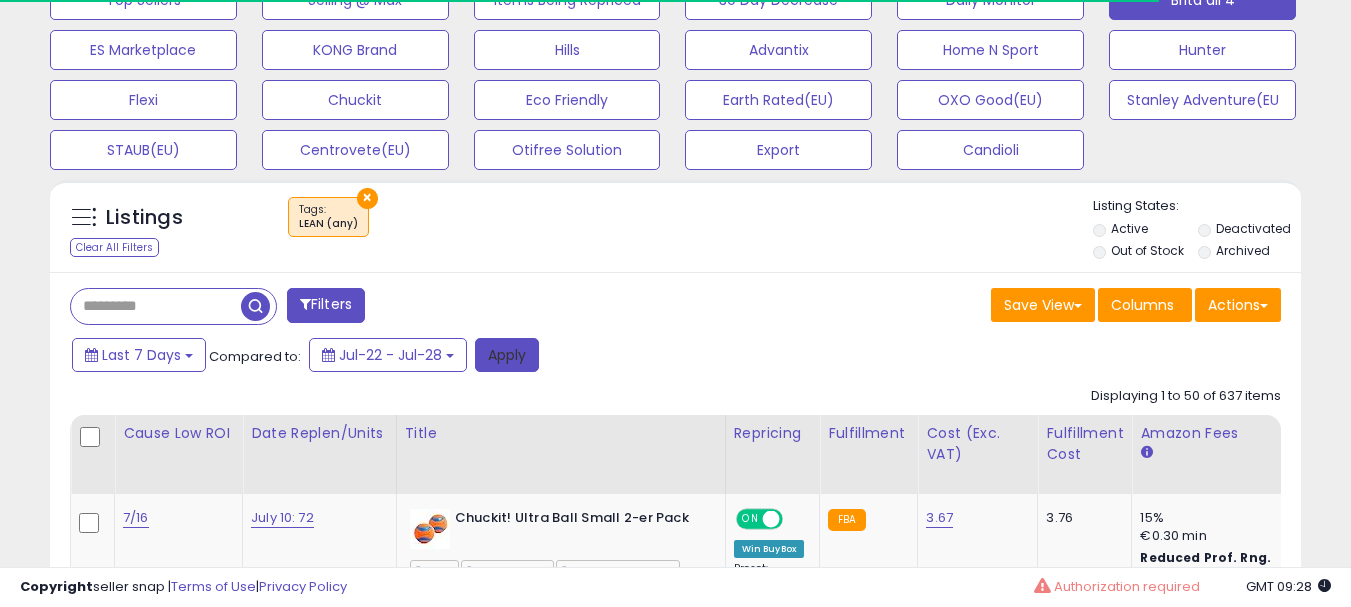 click on "Apply" at bounding box center [507, 355] 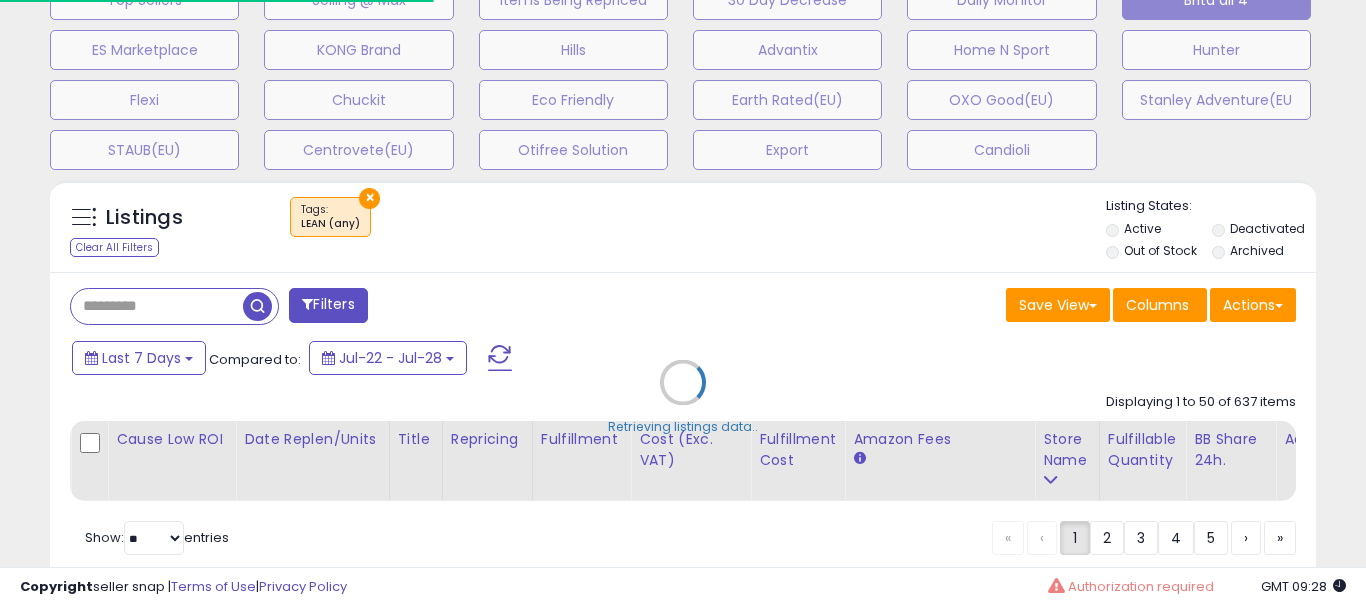 scroll, scrollTop: 999590, scrollLeft: 999267, axis: both 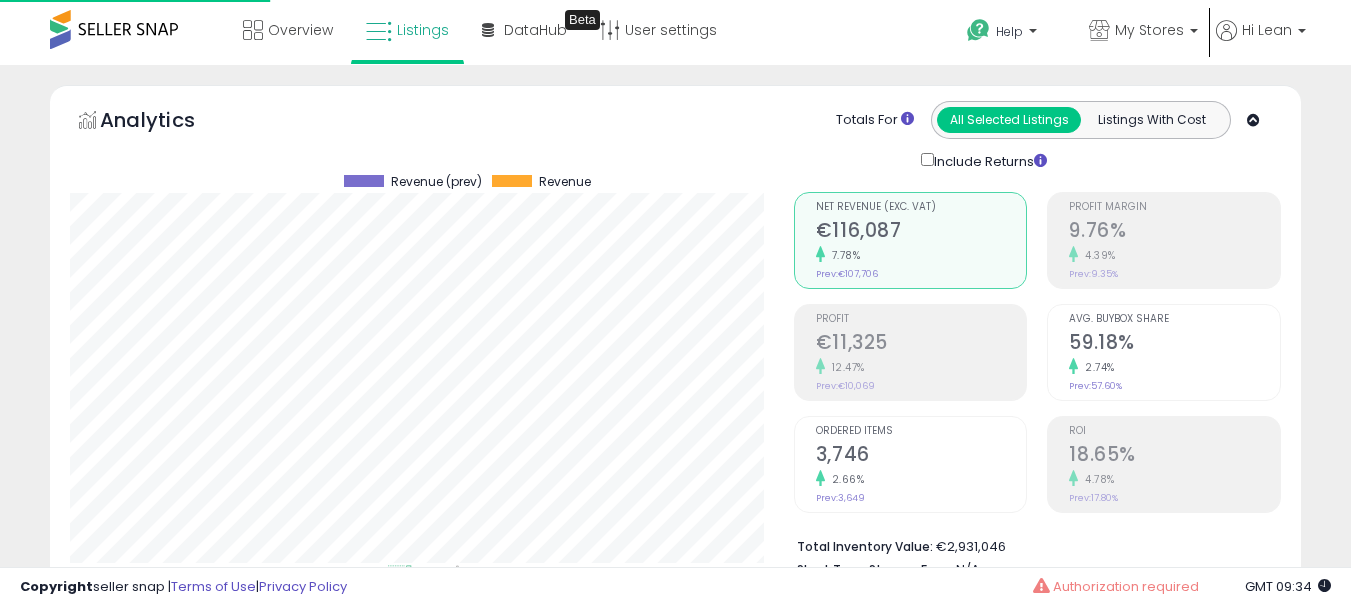 select on "**" 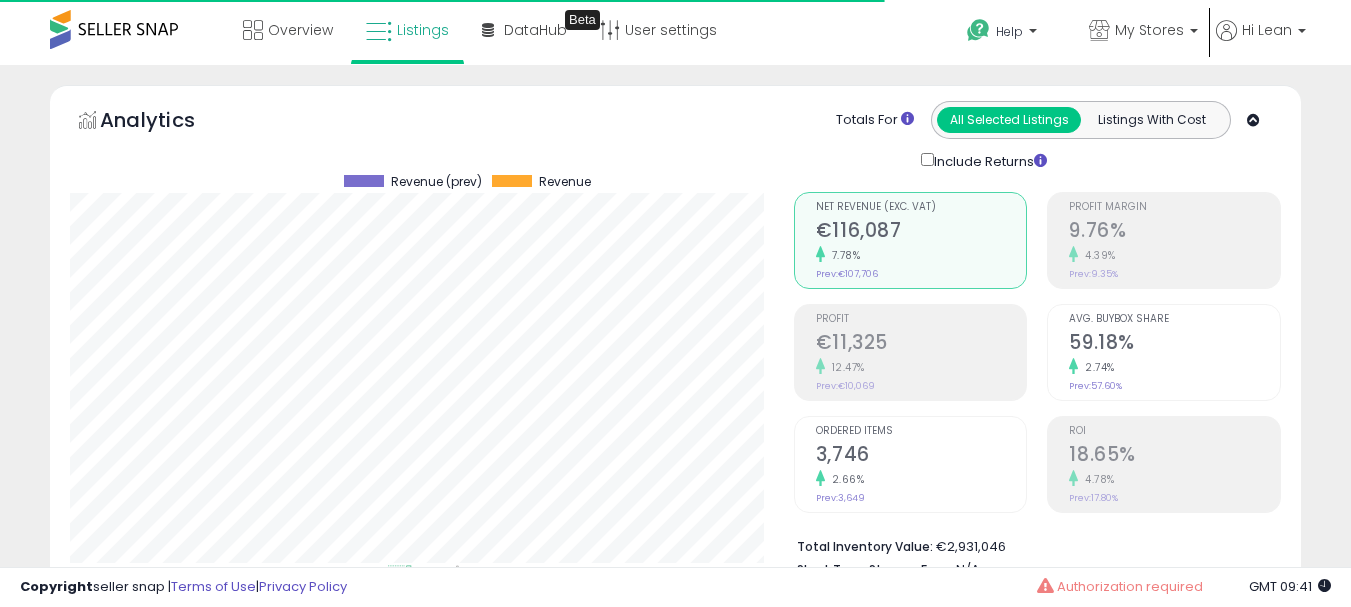 scroll, scrollTop: 300, scrollLeft: 0, axis: vertical 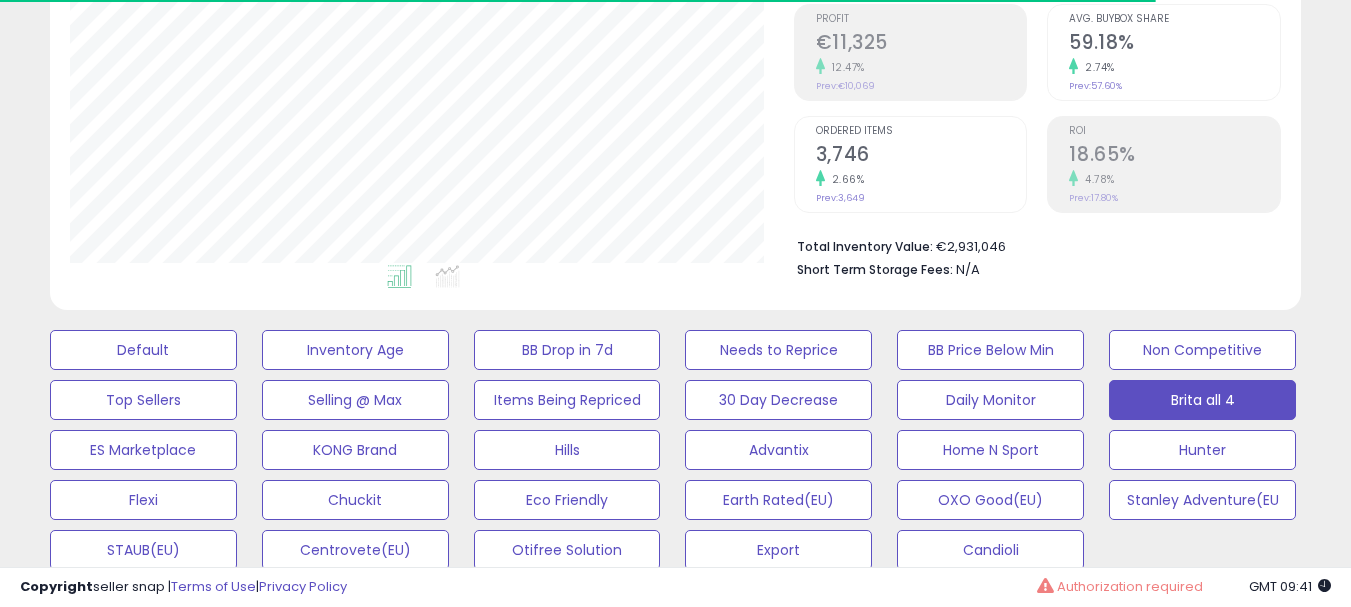 click on "Last 7 Days" at bounding box center [141, 758] 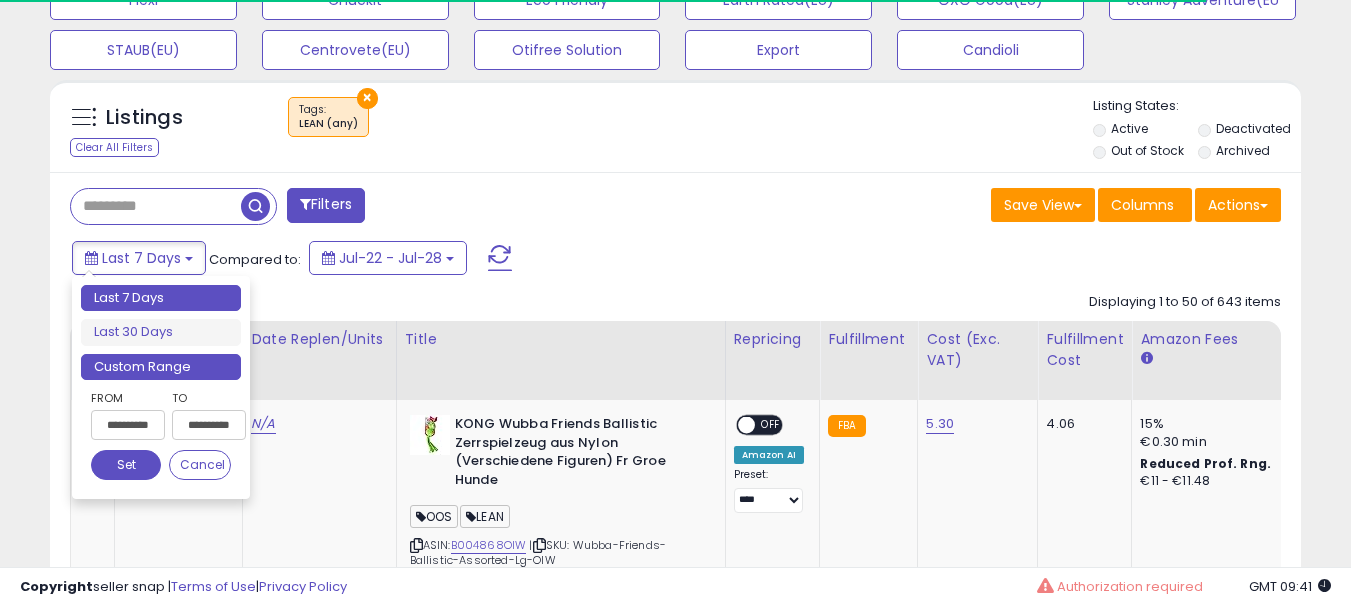 click on "Custom Range" at bounding box center (161, 367) 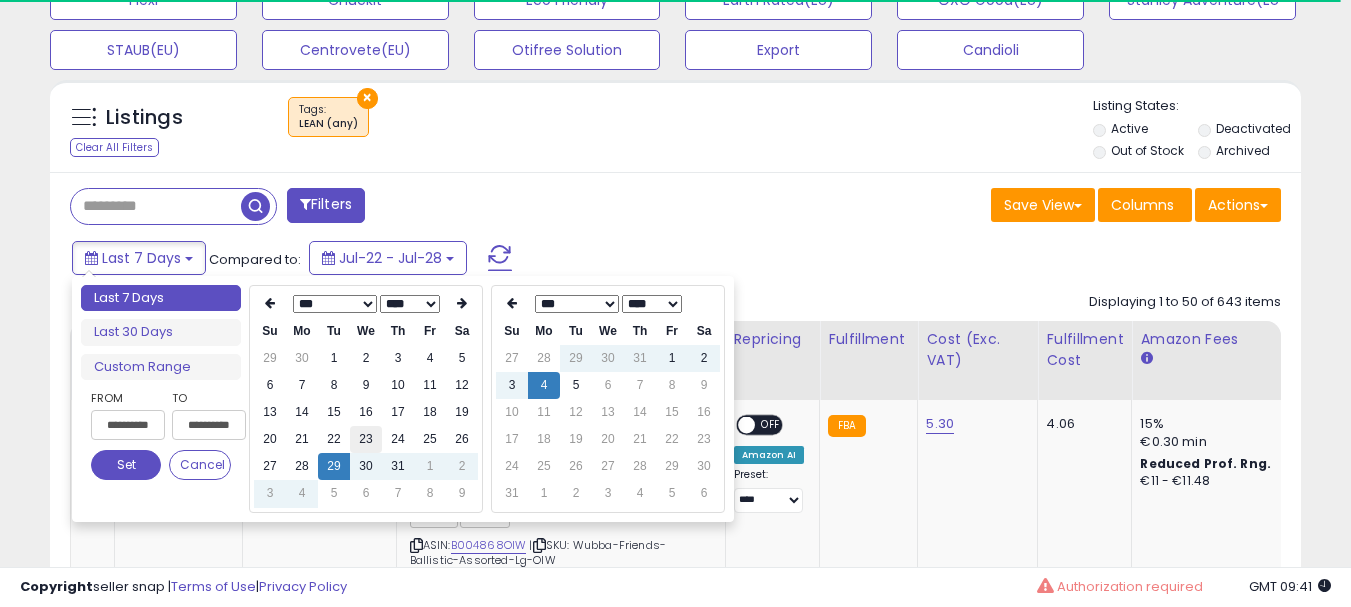 scroll, scrollTop: 800, scrollLeft: 0, axis: vertical 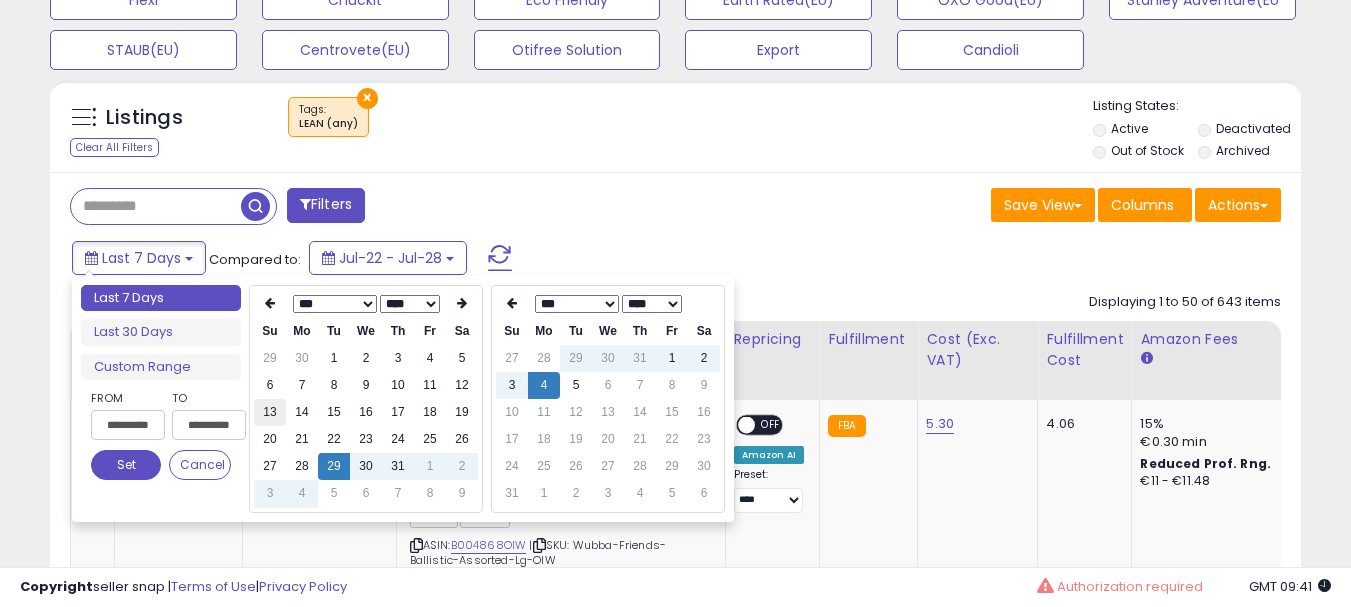 click on "13" at bounding box center [270, 412] 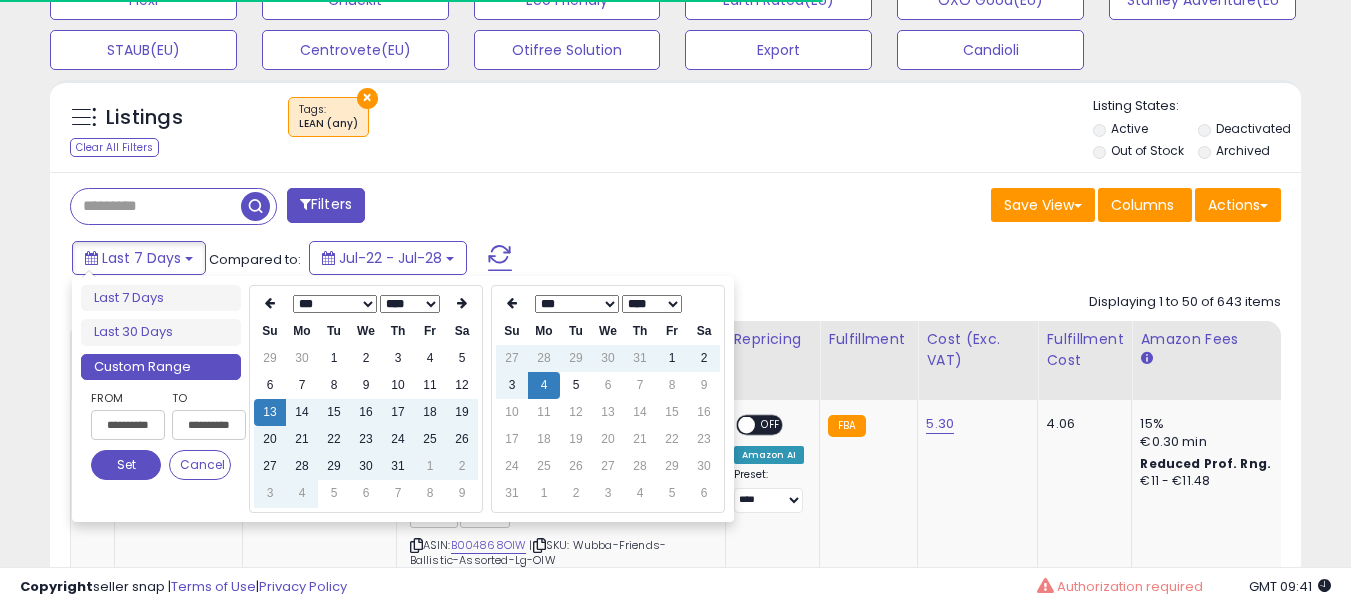 type on "**********" 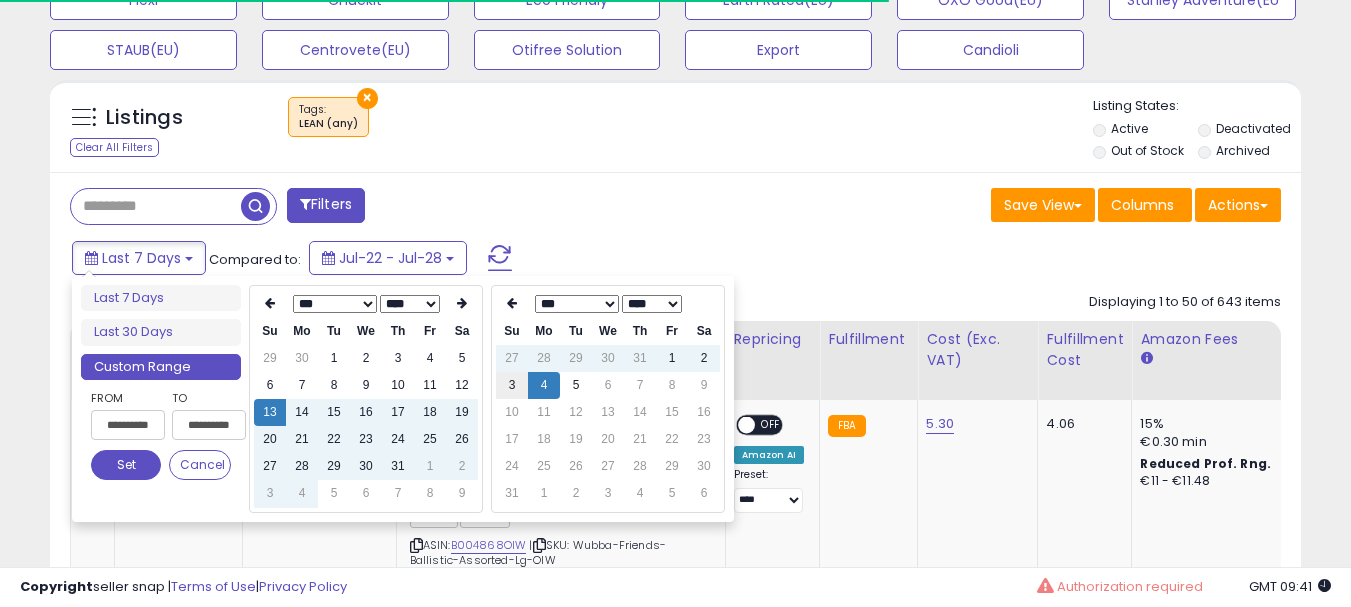 type on "**********" 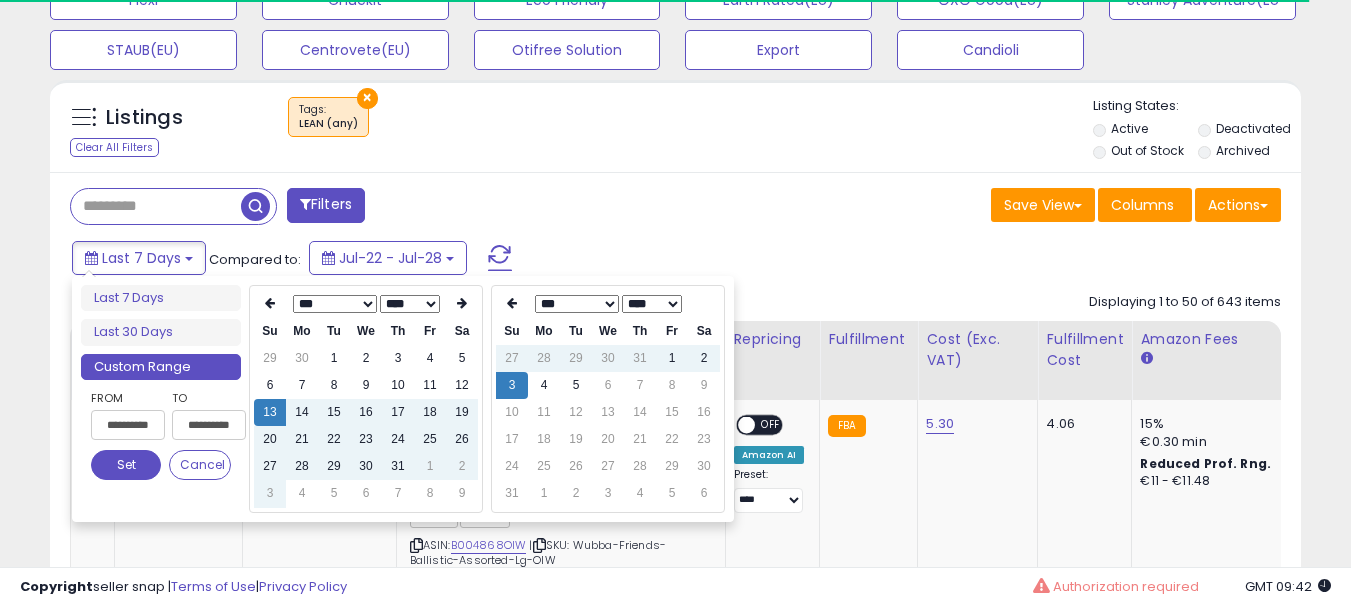 type on "**********" 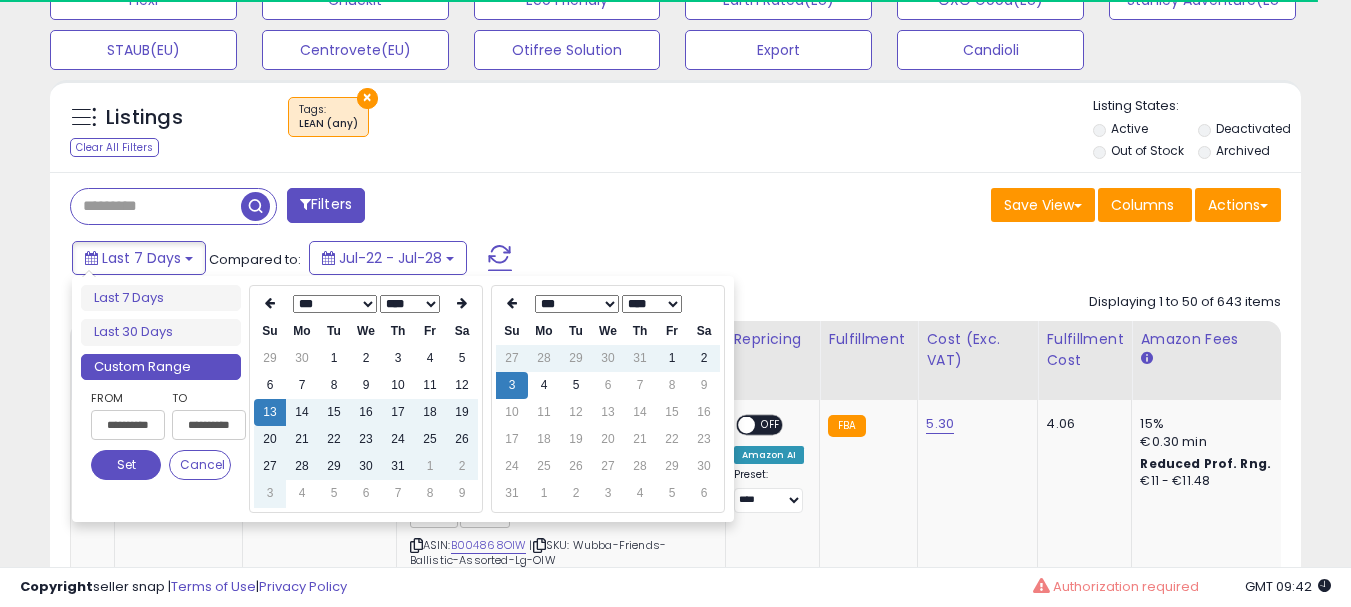 type on "**********" 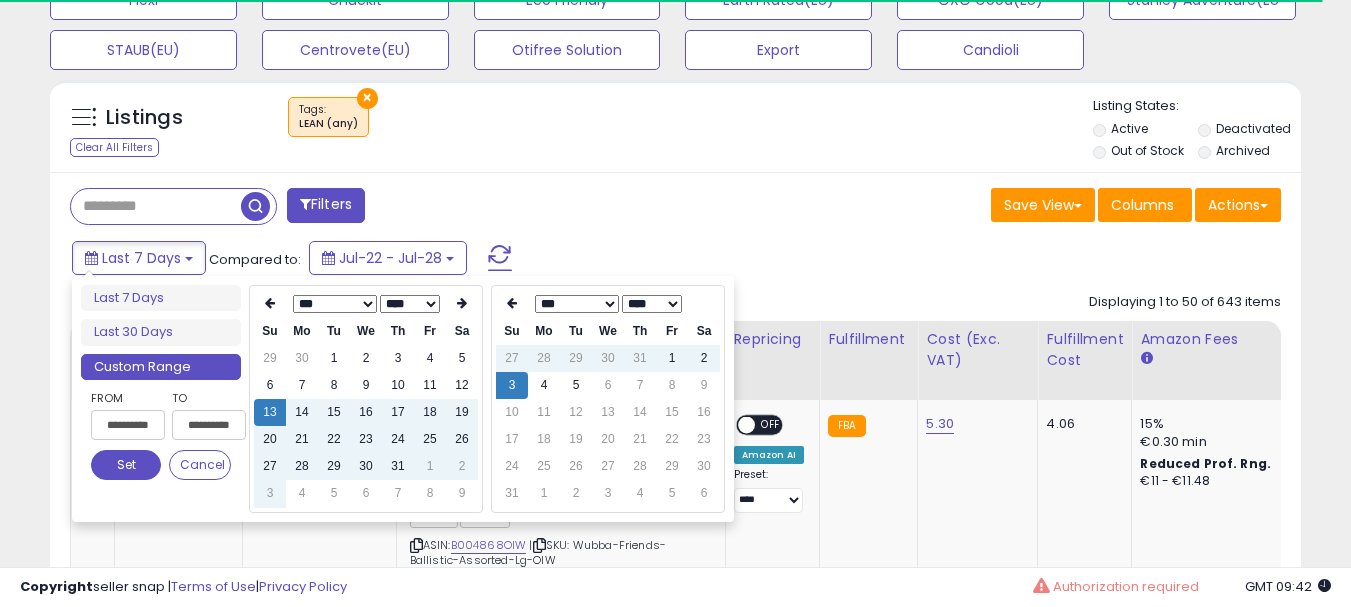 click on "Set" at bounding box center (126, 465) 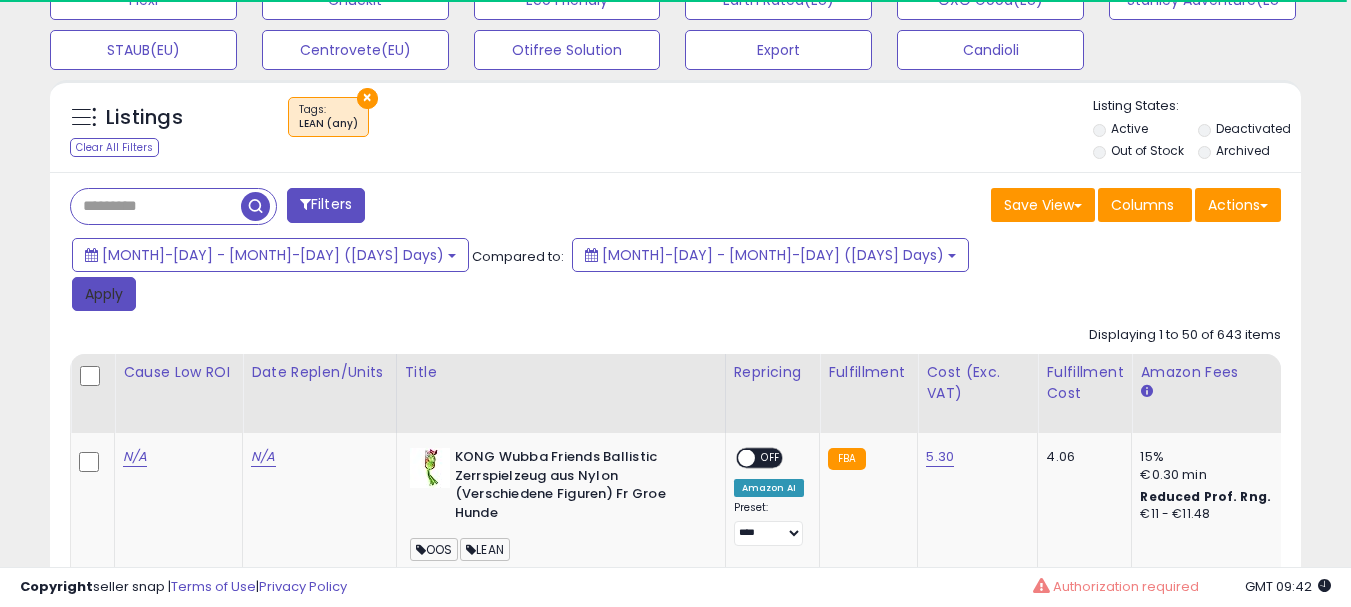 click on "Apply" at bounding box center [104, 294] 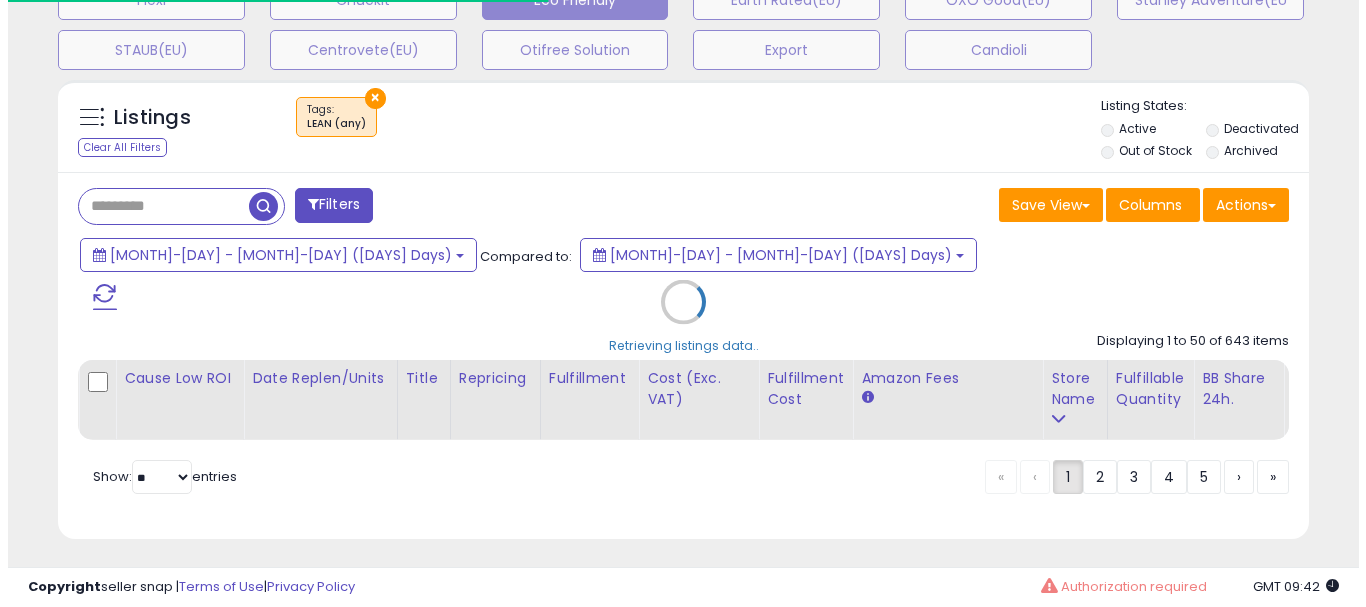 scroll, scrollTop: 783, scrollLeft: 0, axis: vertical 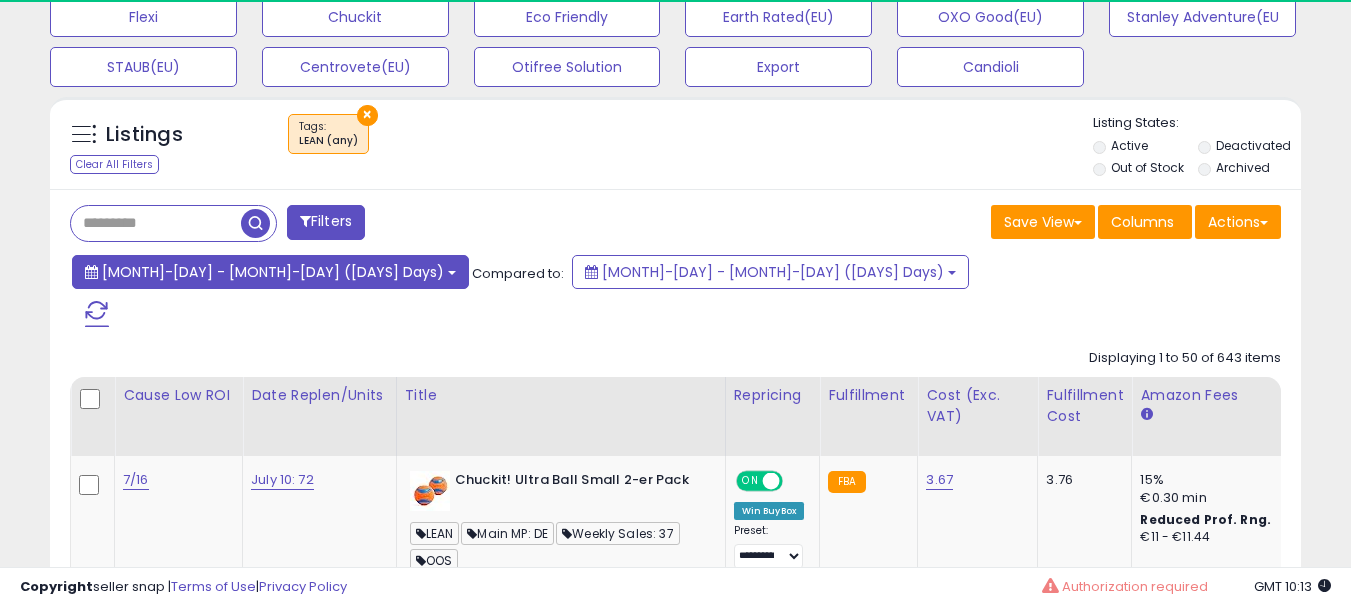 click on "Jul-13 - Aug-03 (22 Days)" at bounding box center (273, 272) 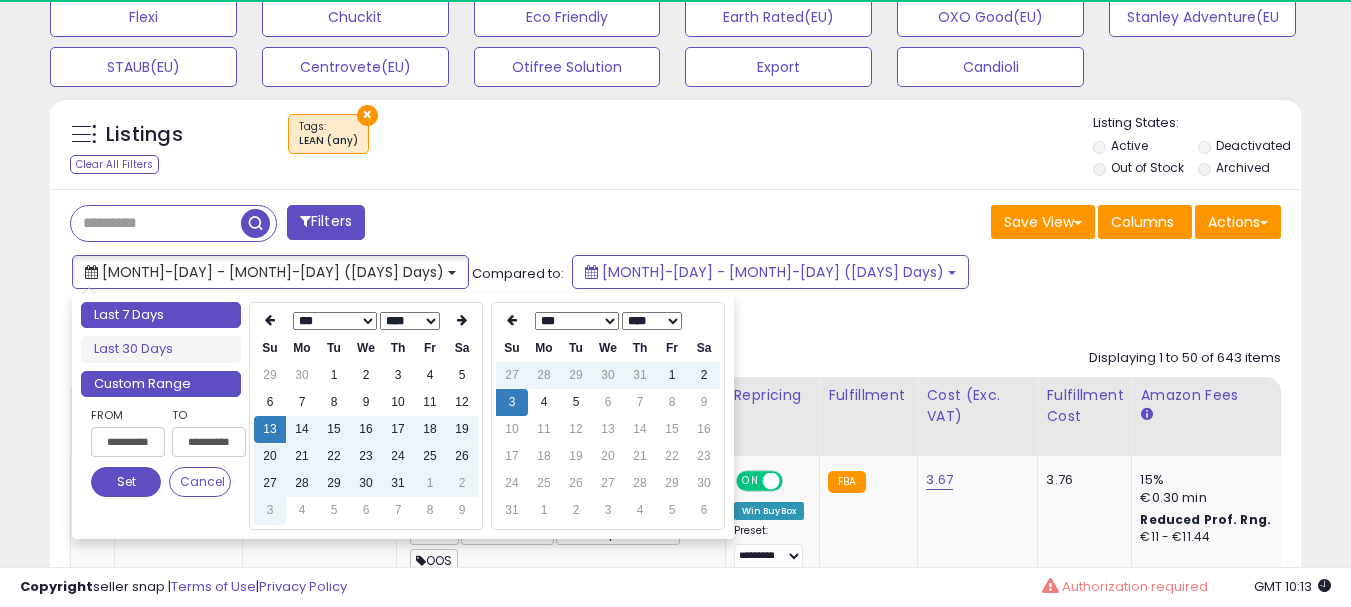 type on "**********" 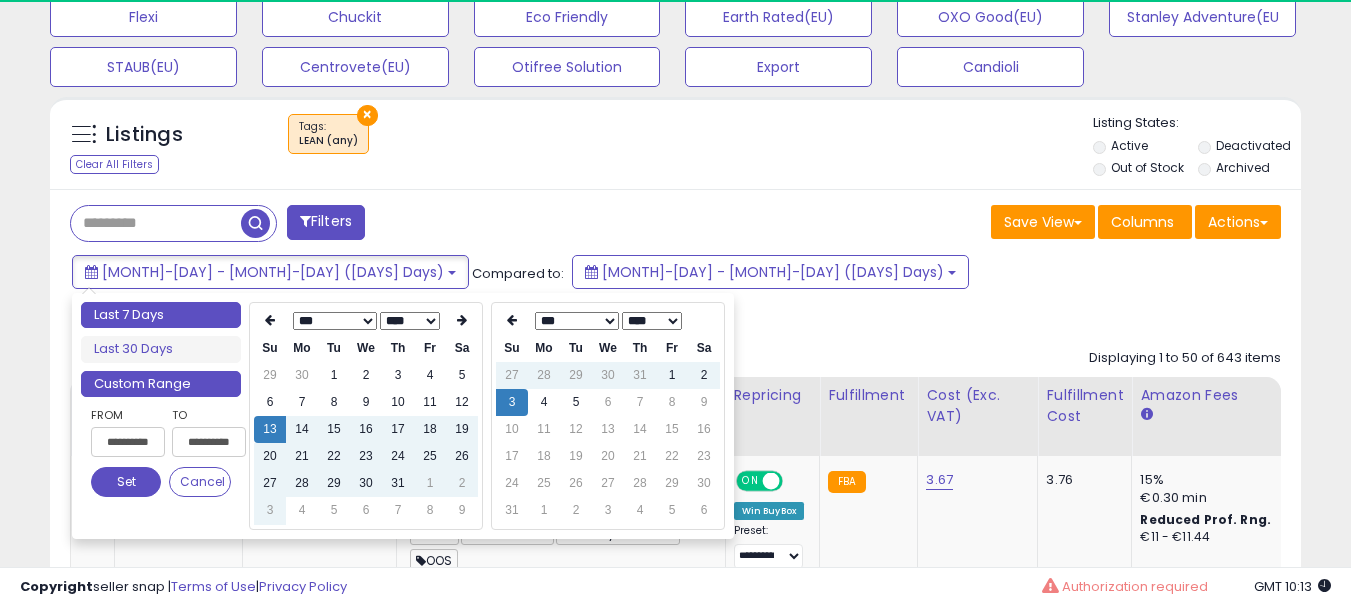 click on "Last 7 Days" at bounding box center (161, 315) 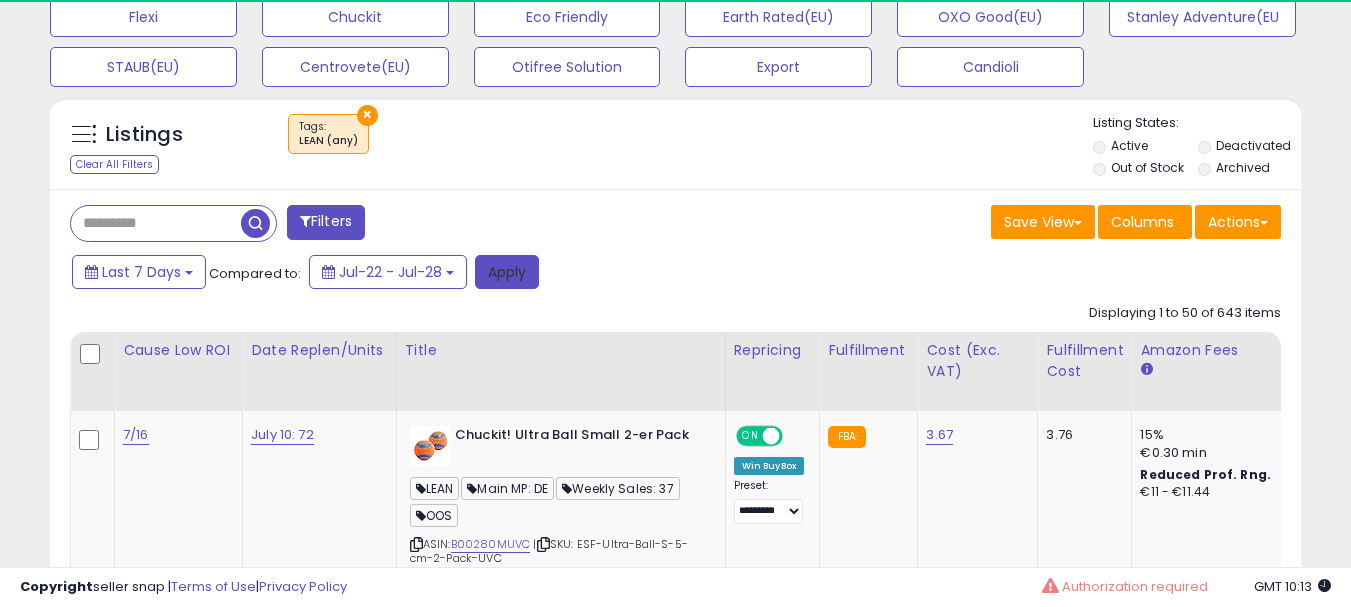 click on "Apply" at bounding box center (507, 272) 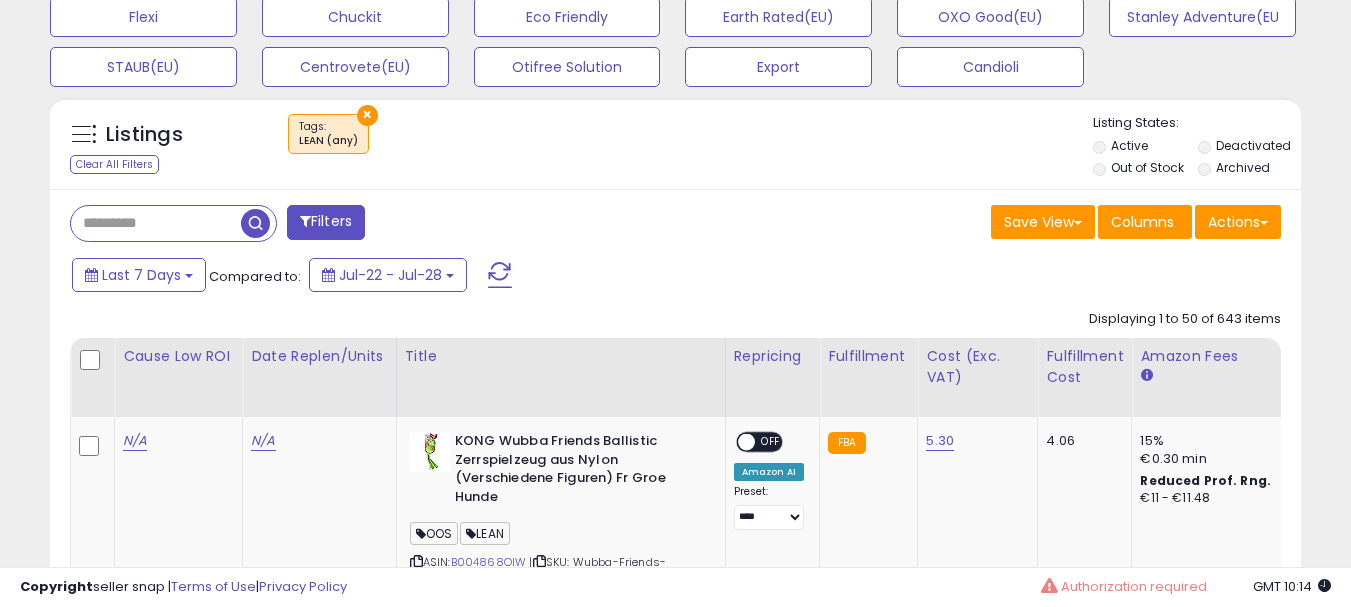 scroll, scrollTop: 999590, scrollLeft: 999267, axis: both 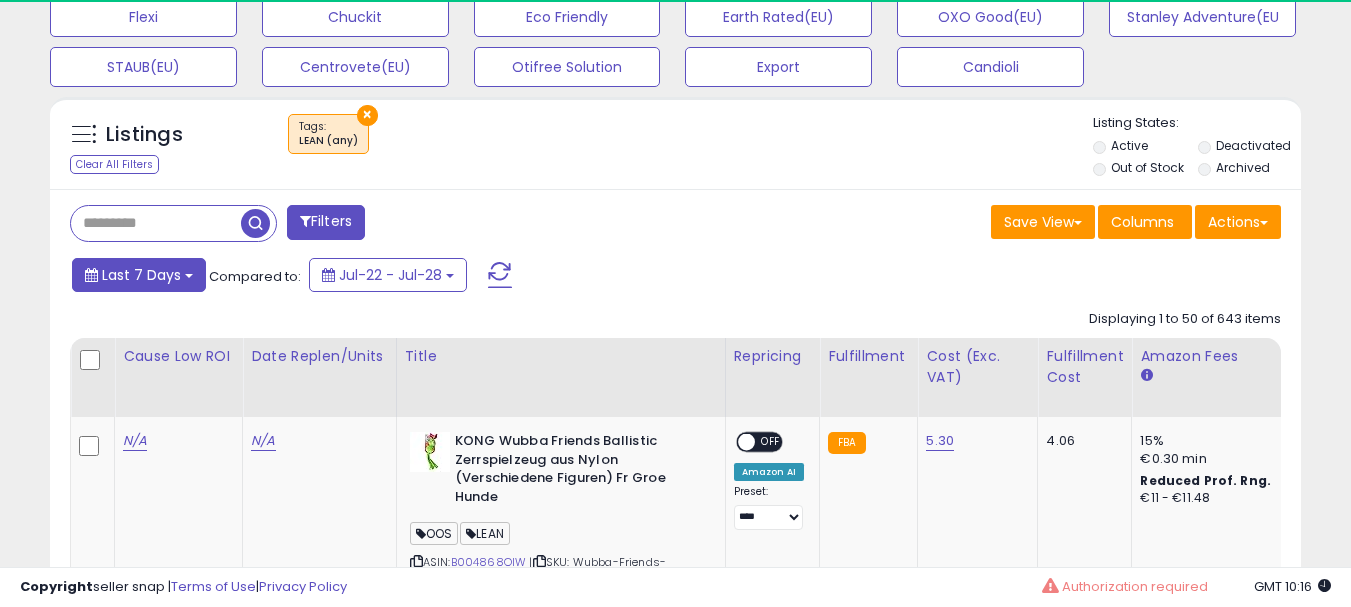 click on "Last 7 Days" at bounding box center [141, 275] 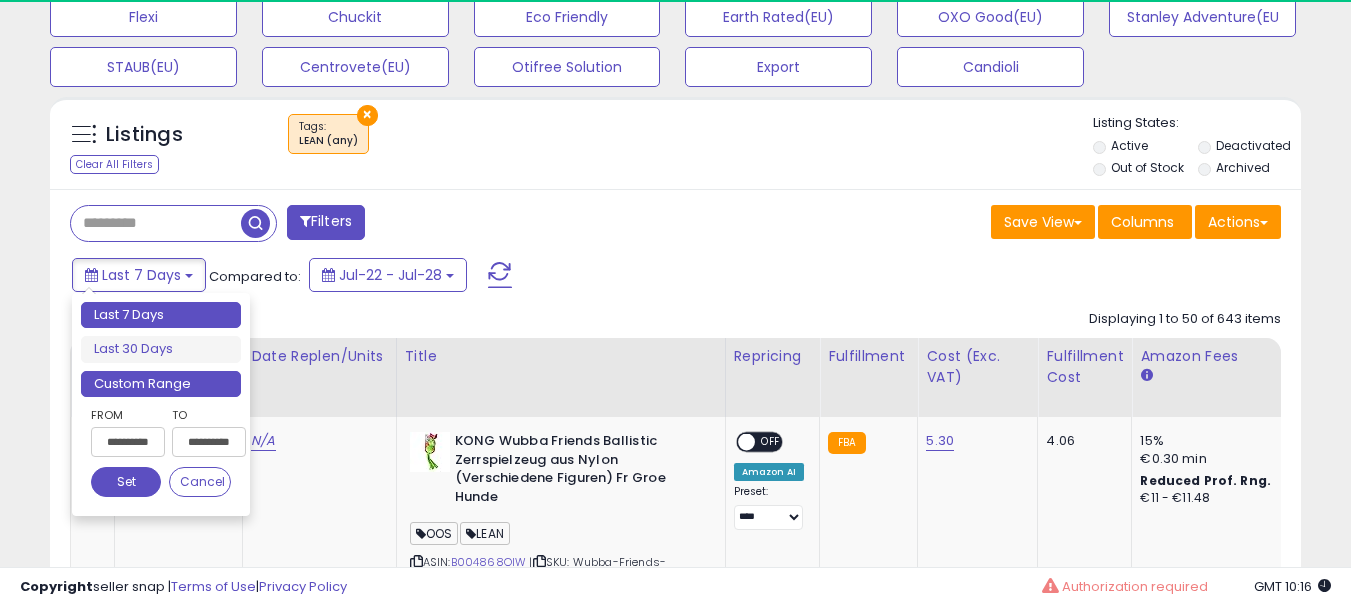 click on "Custom Range" at bounding box center (161, 384) 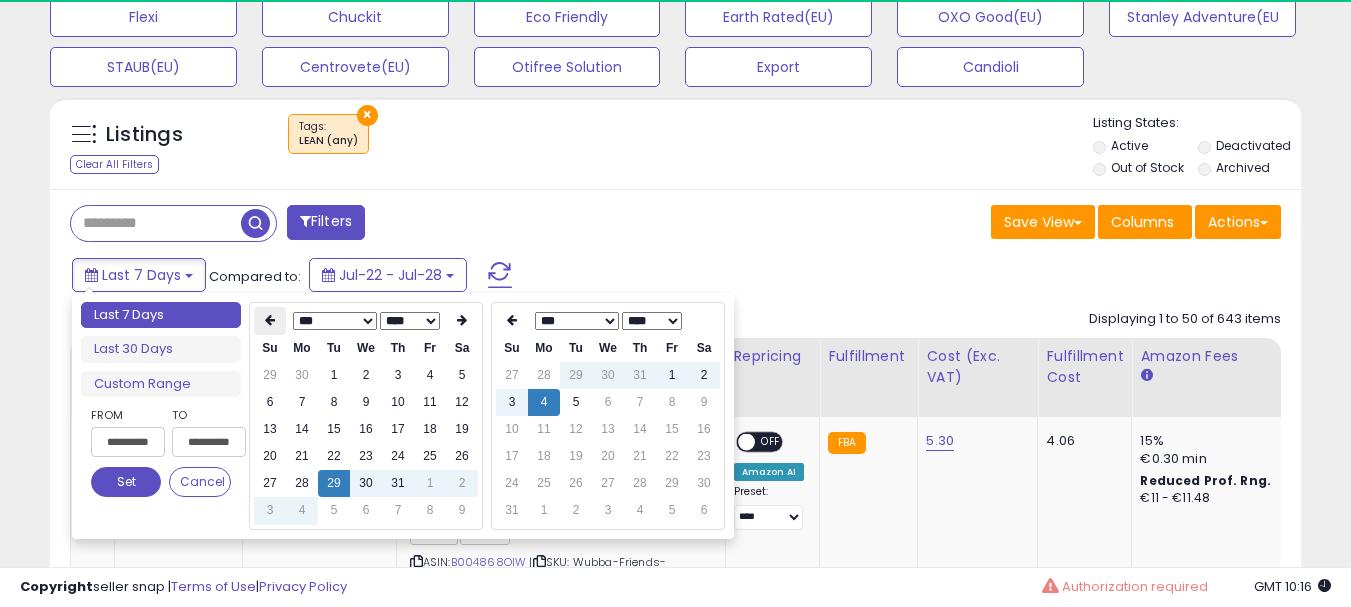click at bounding box center [270, 320] 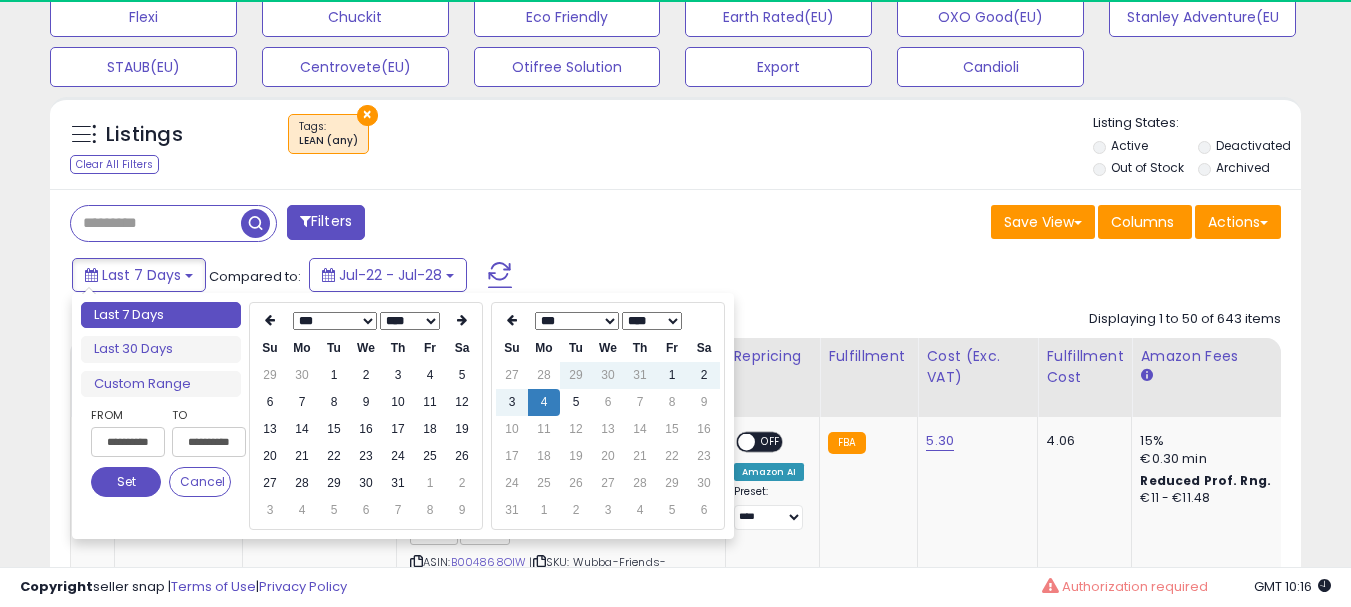 click at bounding box center (270, 320) 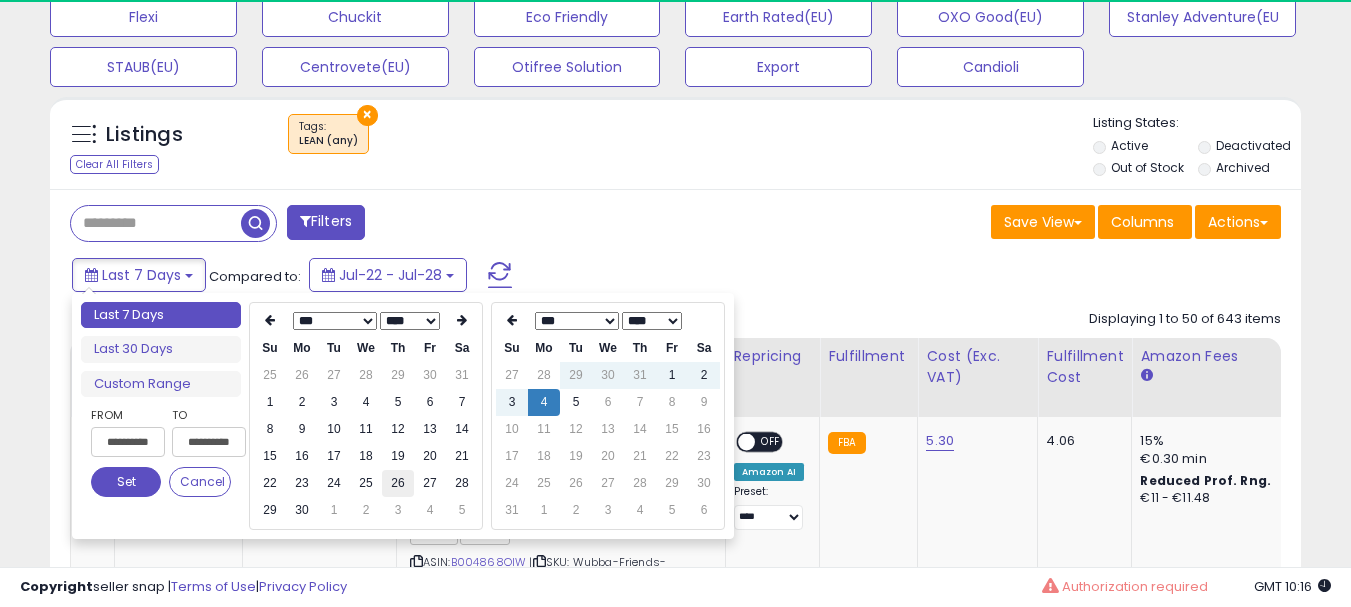 click on "26" at bounding box center [398, 483] 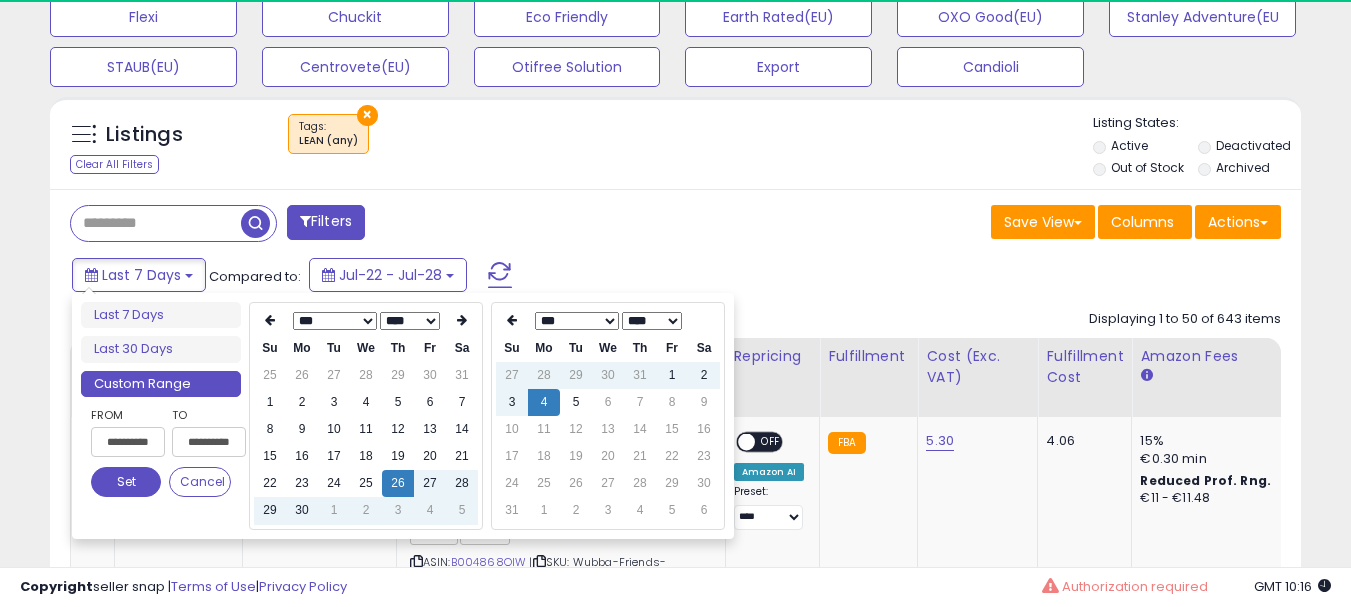 type on "**********" 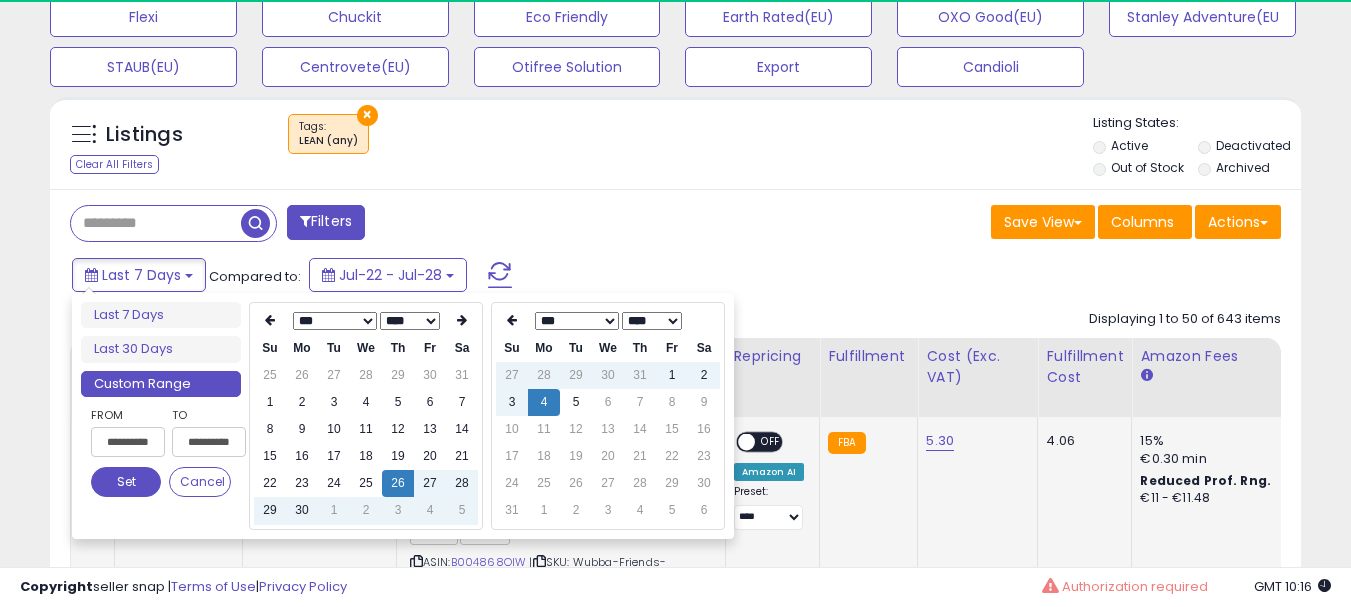 click on "Set" at bounding box center [126, 482] 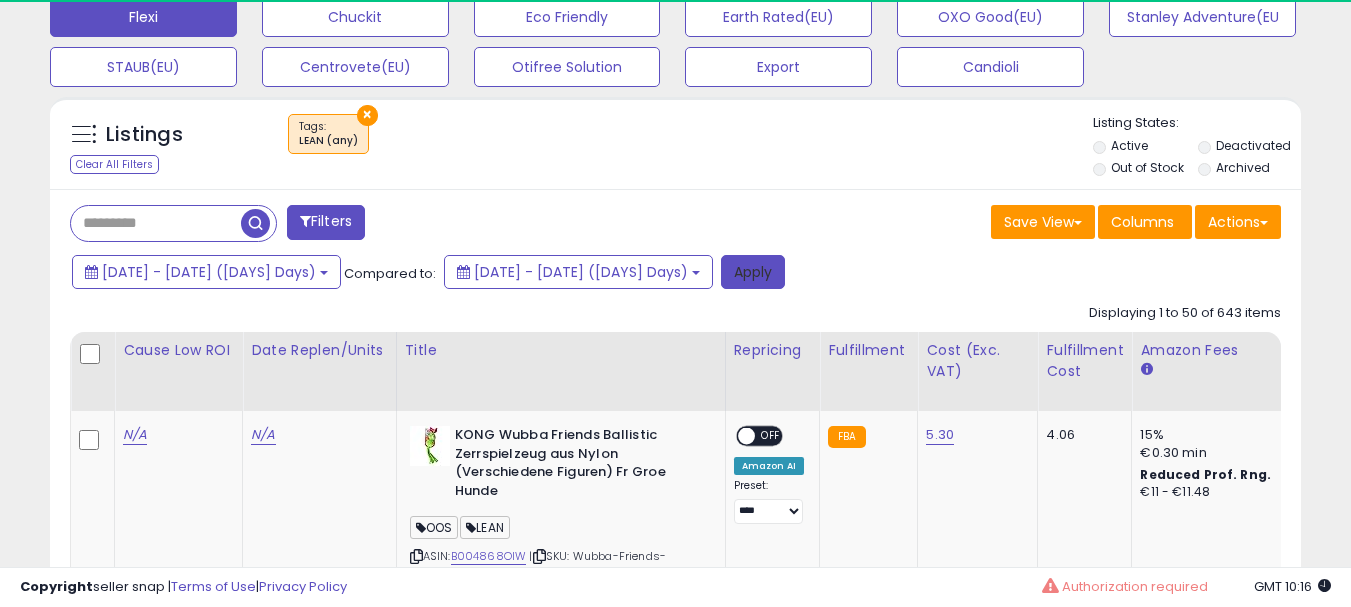 click on "Apply" at bounding box center (753, 272) 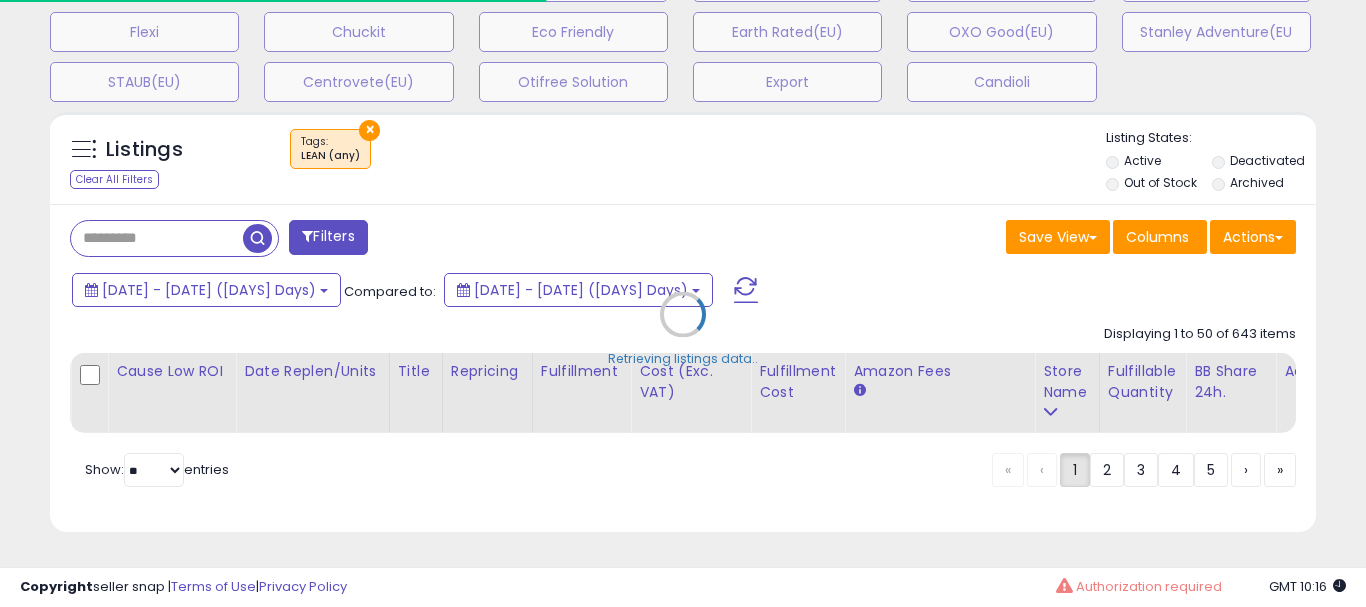 scroll, scrollTop: 999590, scrollLeft: 999267, axis: both 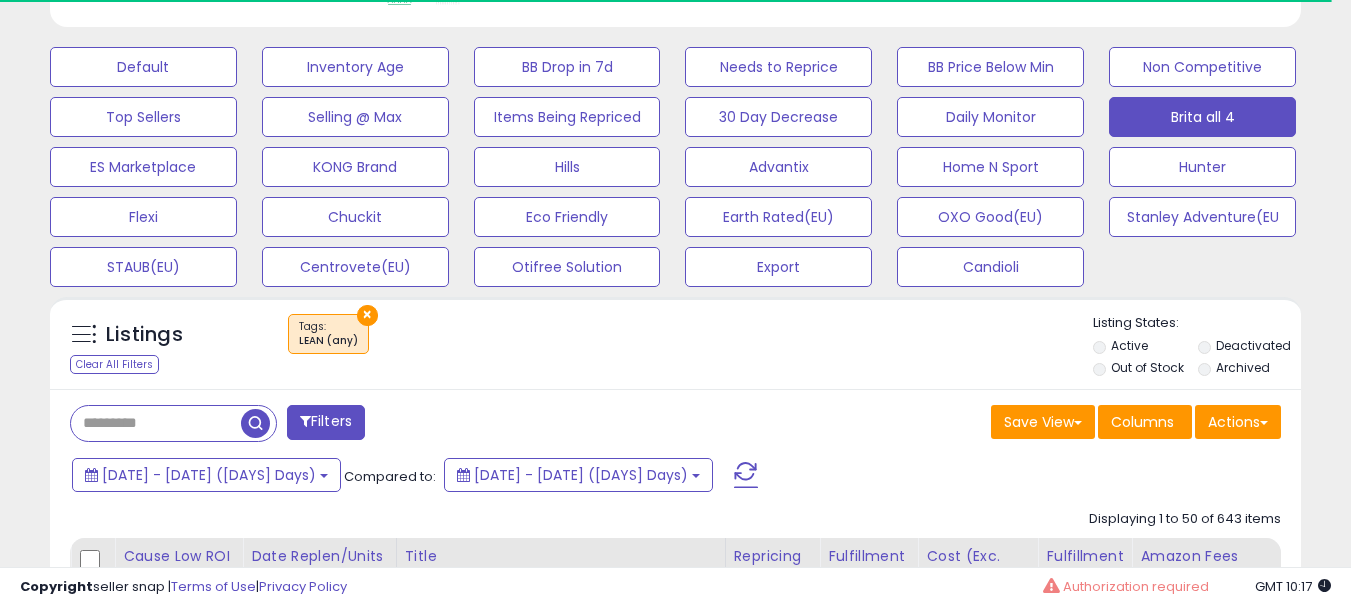 click at bounding box center (156, 423) 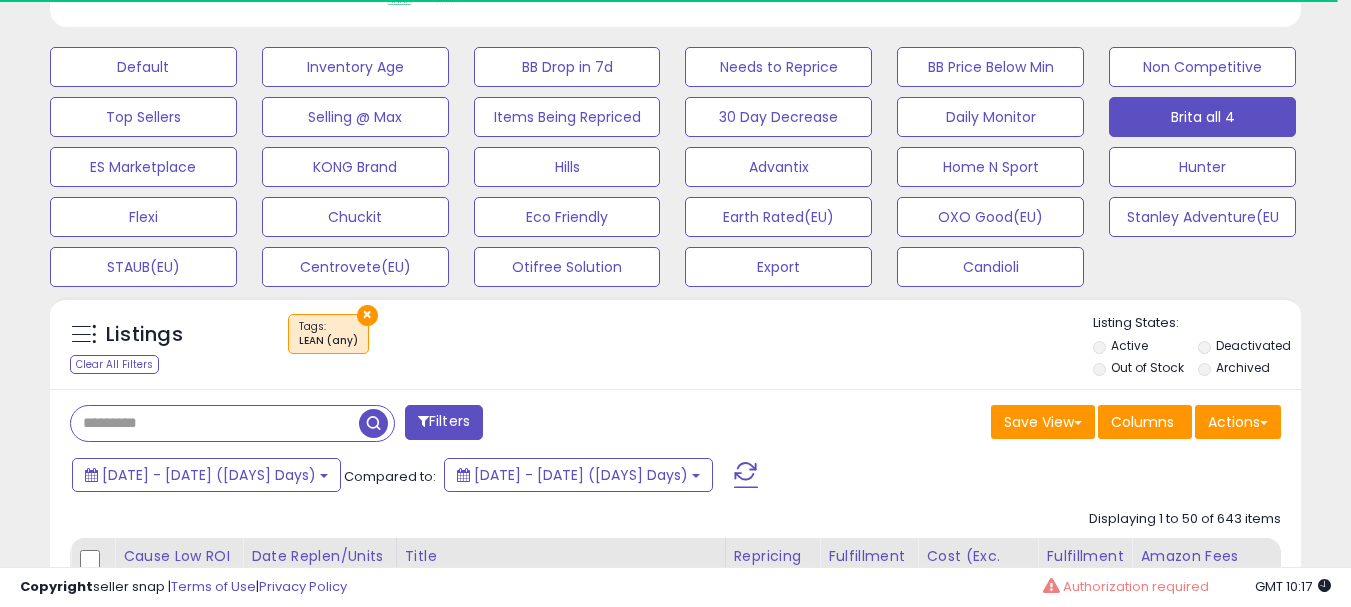 paste on "**********" 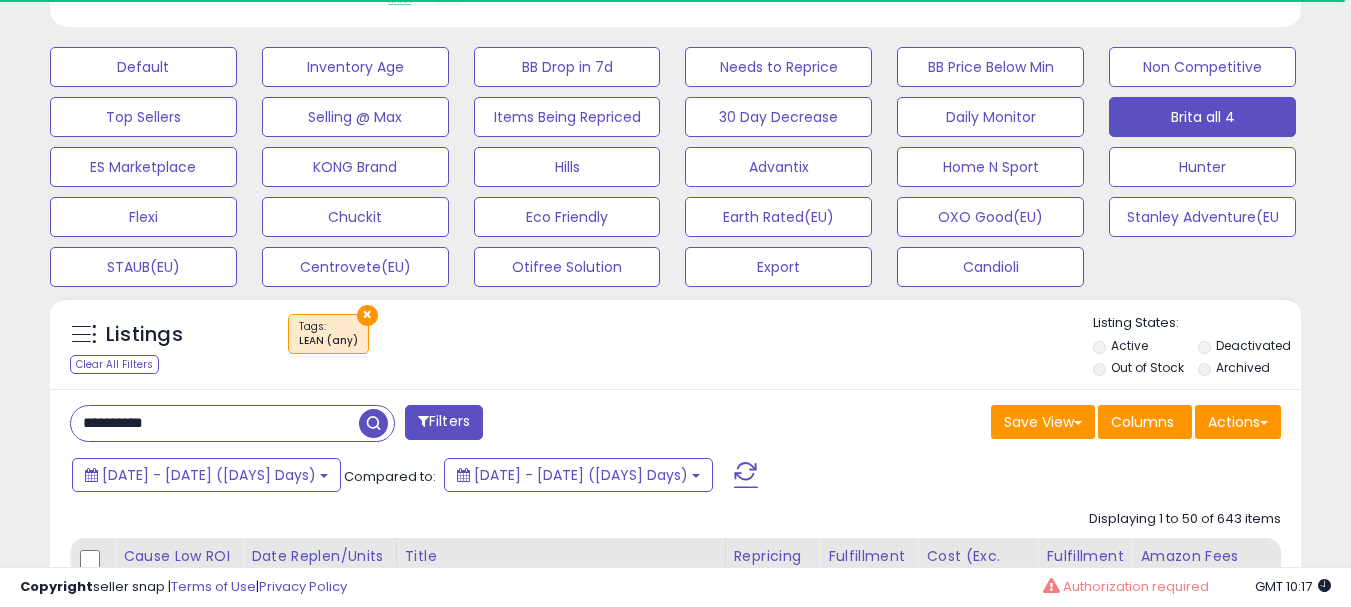 type on "**********" 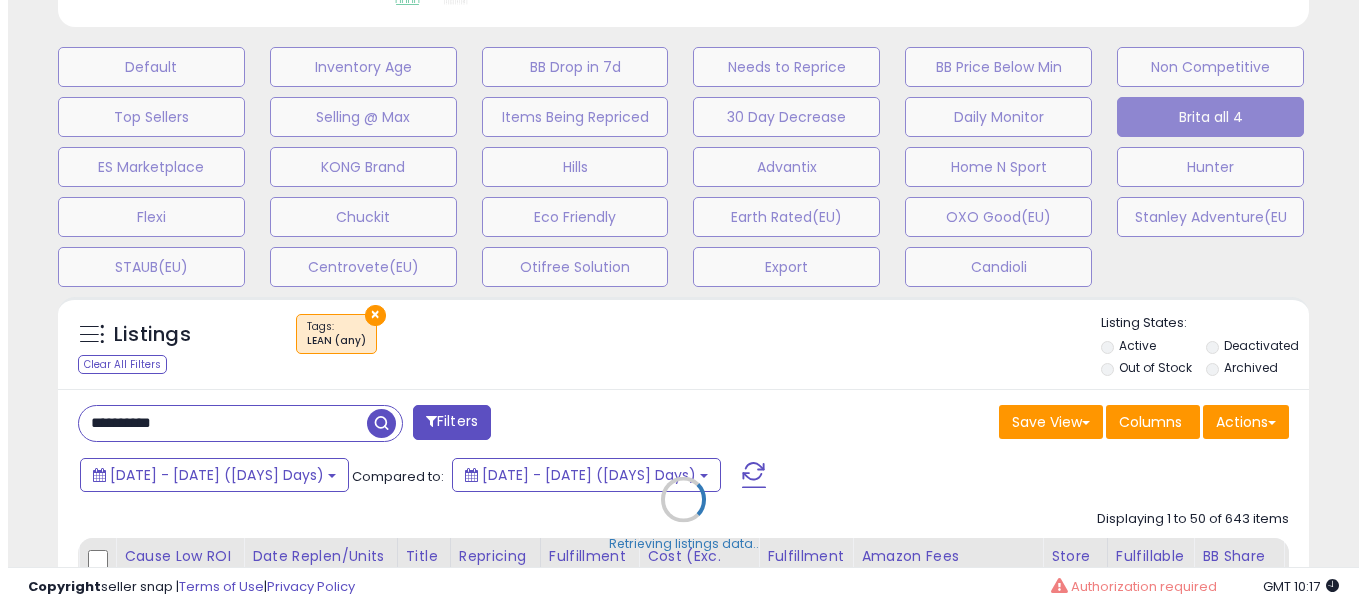scroll, scrollTop: 999590, scrollLeft: 999267, axis: both 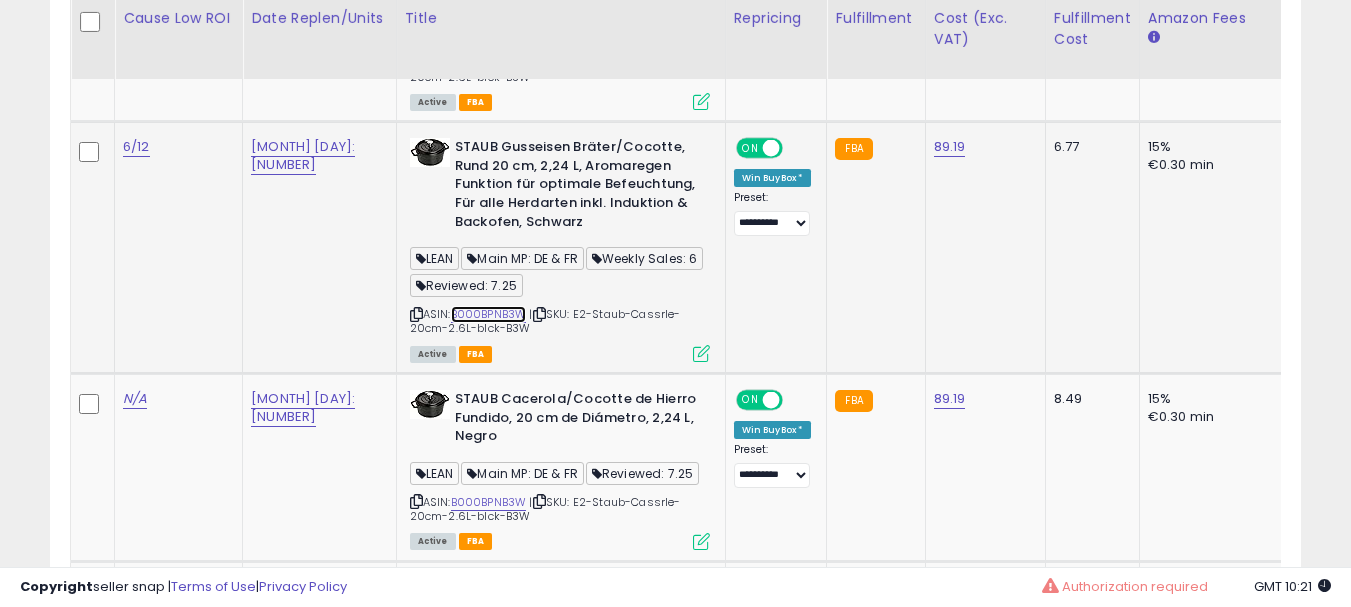 click on "B000BPNB3W" at bounding box center (489, 314) 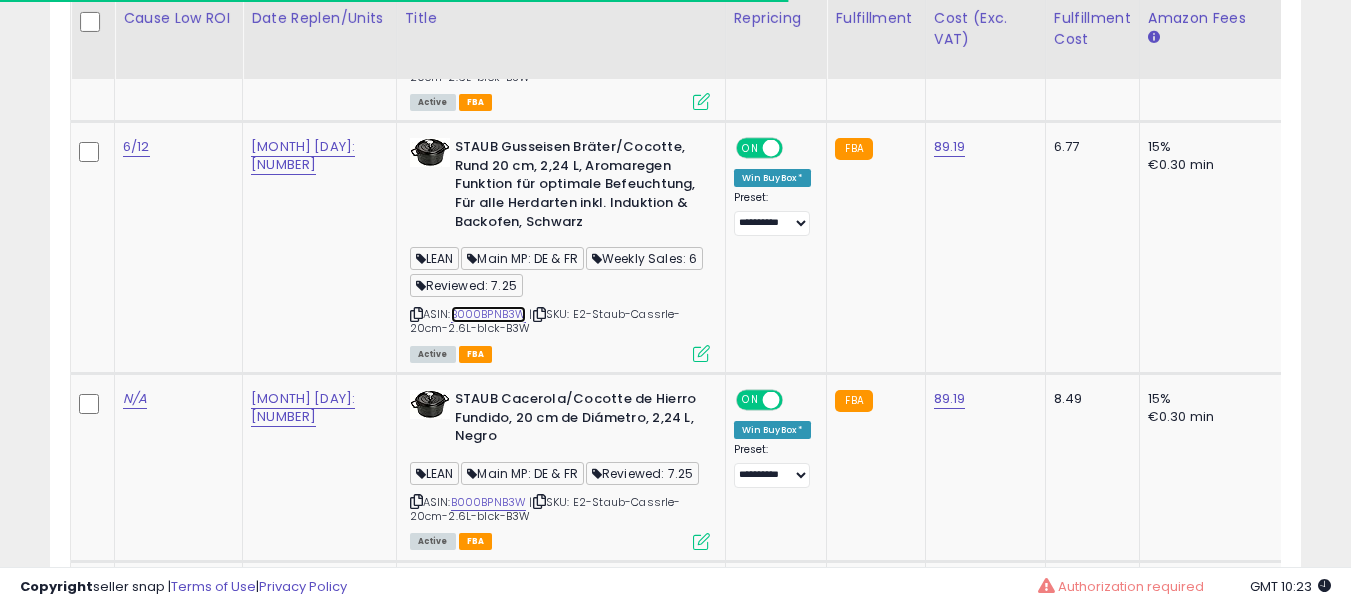scroll, scrollTop: 0, scrollLeft: 231, axis: horizontal 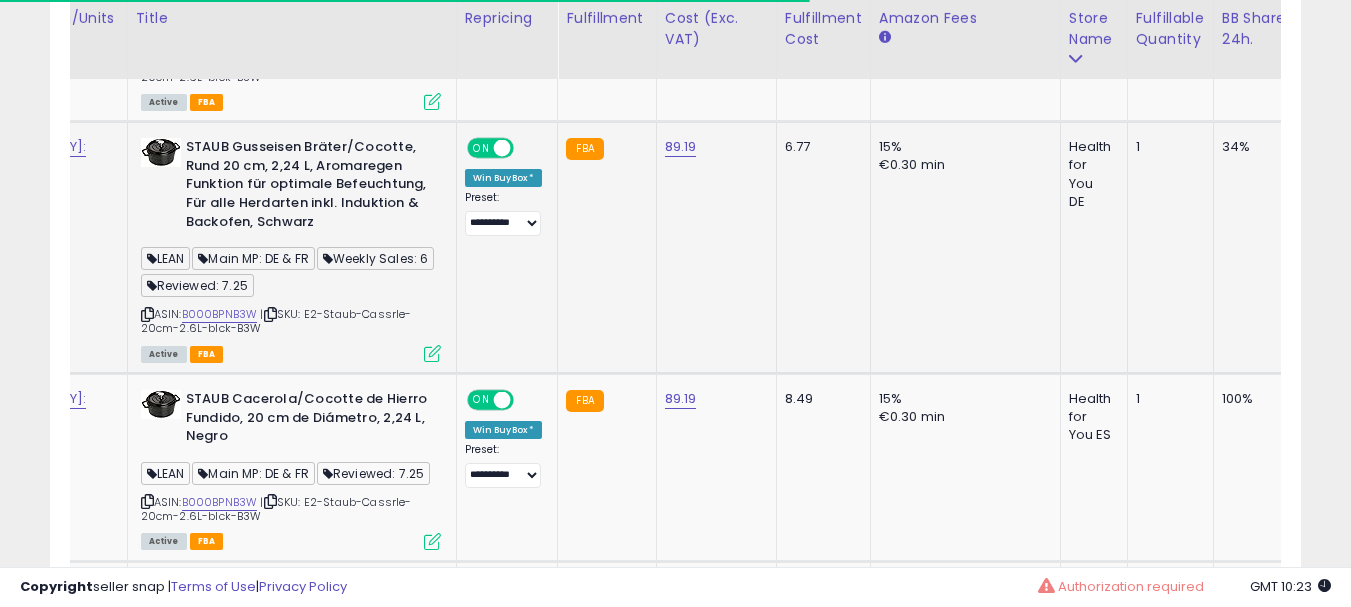 click at bounding box center [432, 353] 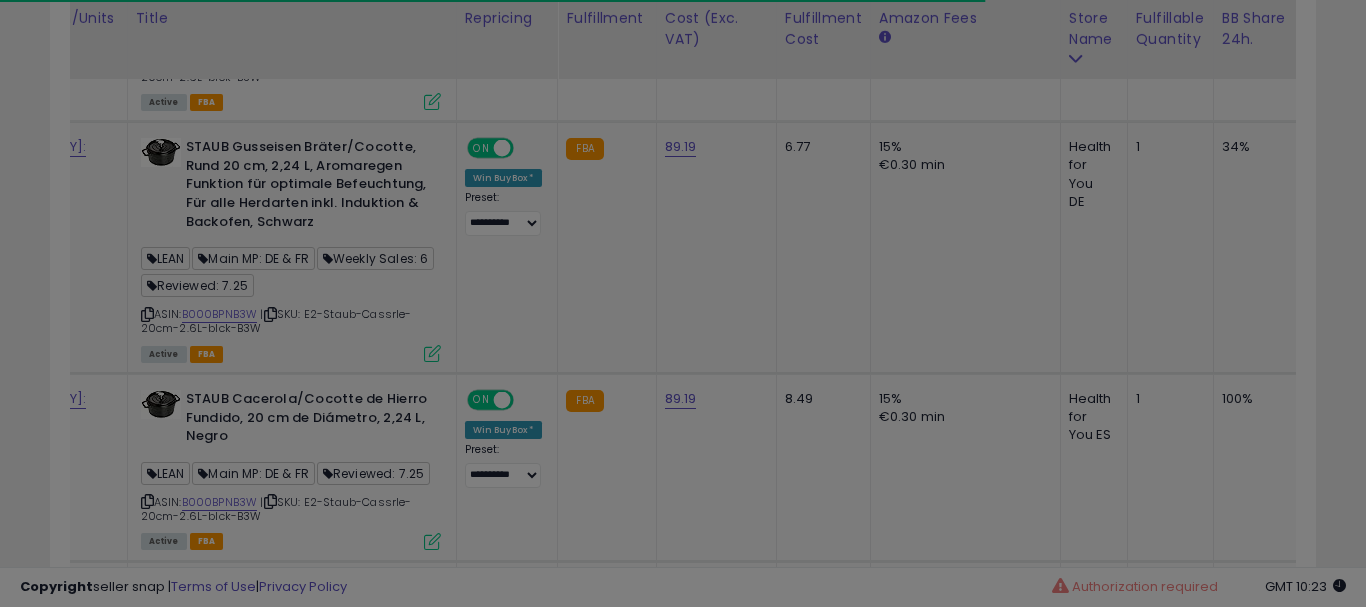 scroll, scrollTop: 999590, scrollLeft: 999267, axis: both 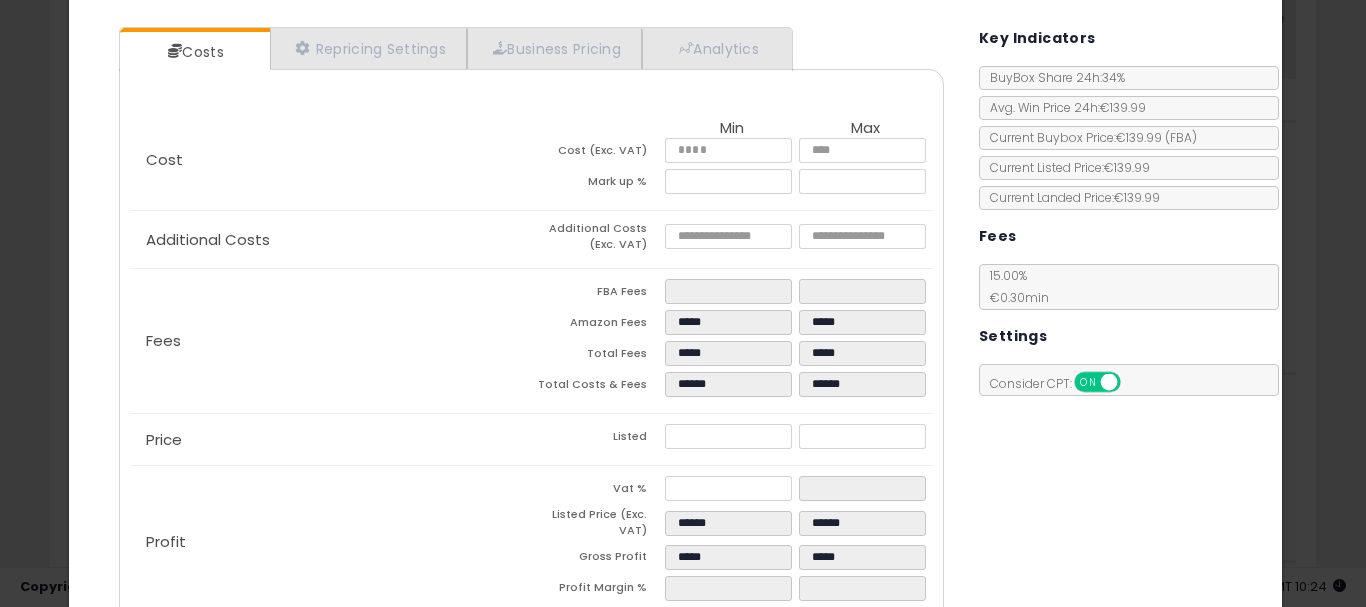 click on "Costs
Repricing Settings
Business Pricing
Analytics
Cost" at bounding box center [531, 335] 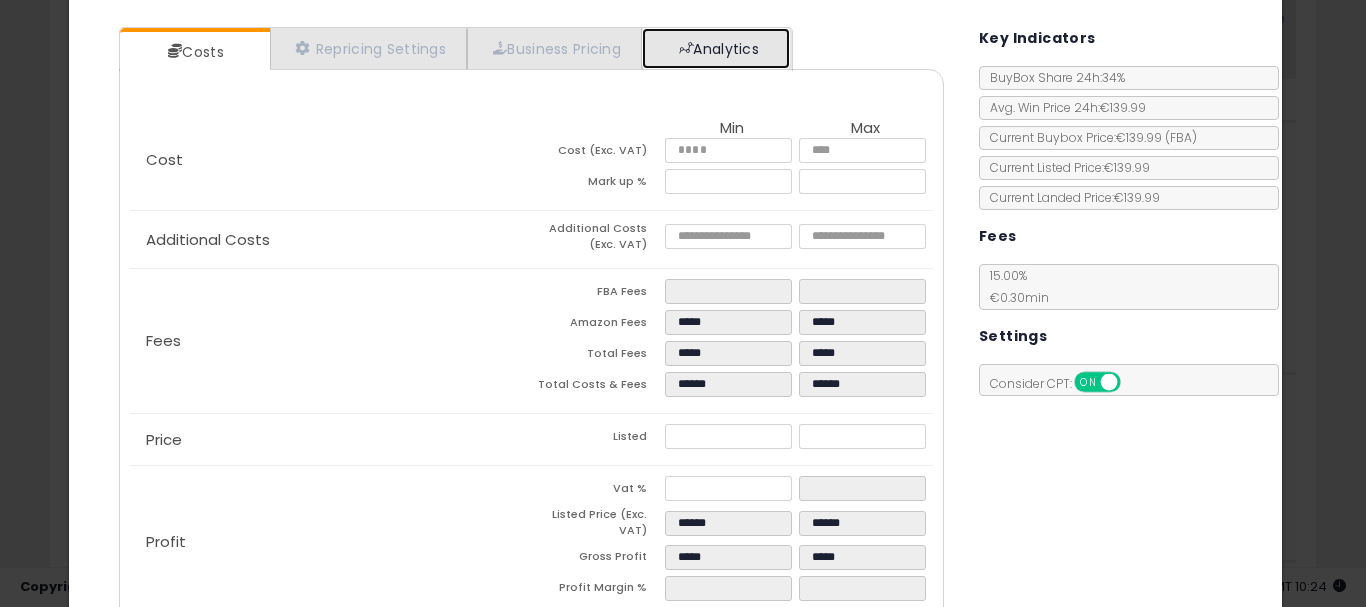 click on "Analytics" at bounding box center [716, 48] 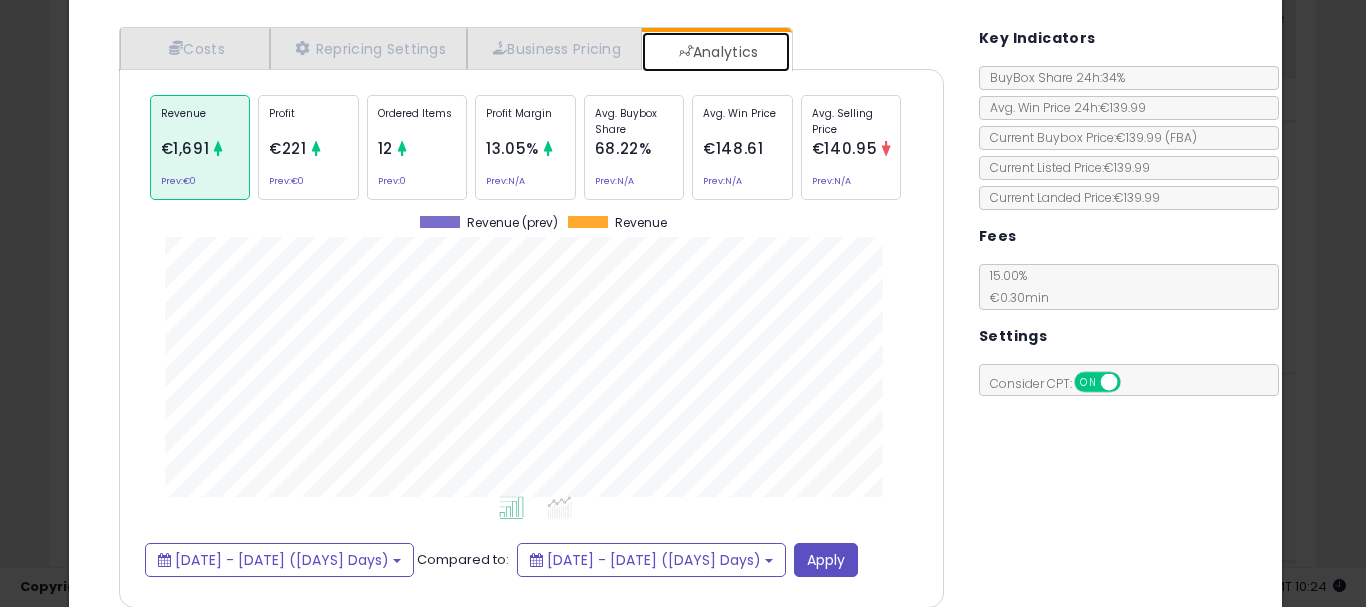 scroll, scrollTop: 999350, scrollLeft: 999145, axis: both 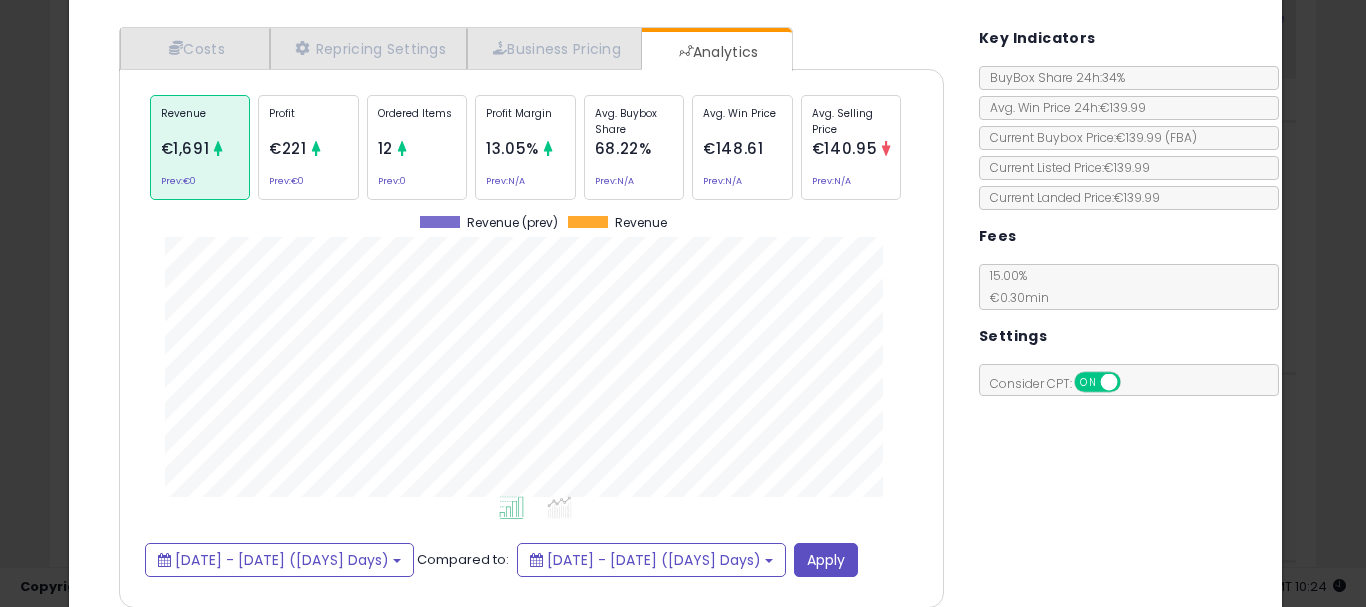 click on "× Close
STAUB Gusseisen Bräter/Cocotte, Rund 20 cm, 2,24 L, Aromaregen Funktion für optimale Befeuchtung, Für alle Herdarten inkl. Induktion & Backofen, Schwarz
ASIN:  B000BPNB3W
|
SKU:  E2-Staub-Cassrle-20cm-2.6L-blck-B3W
FBA
LEAN × Main MP: DE & FR × Weekly Sales: 6 × Reviewed: 7.25 ×
Repricing:
ON   OFF" 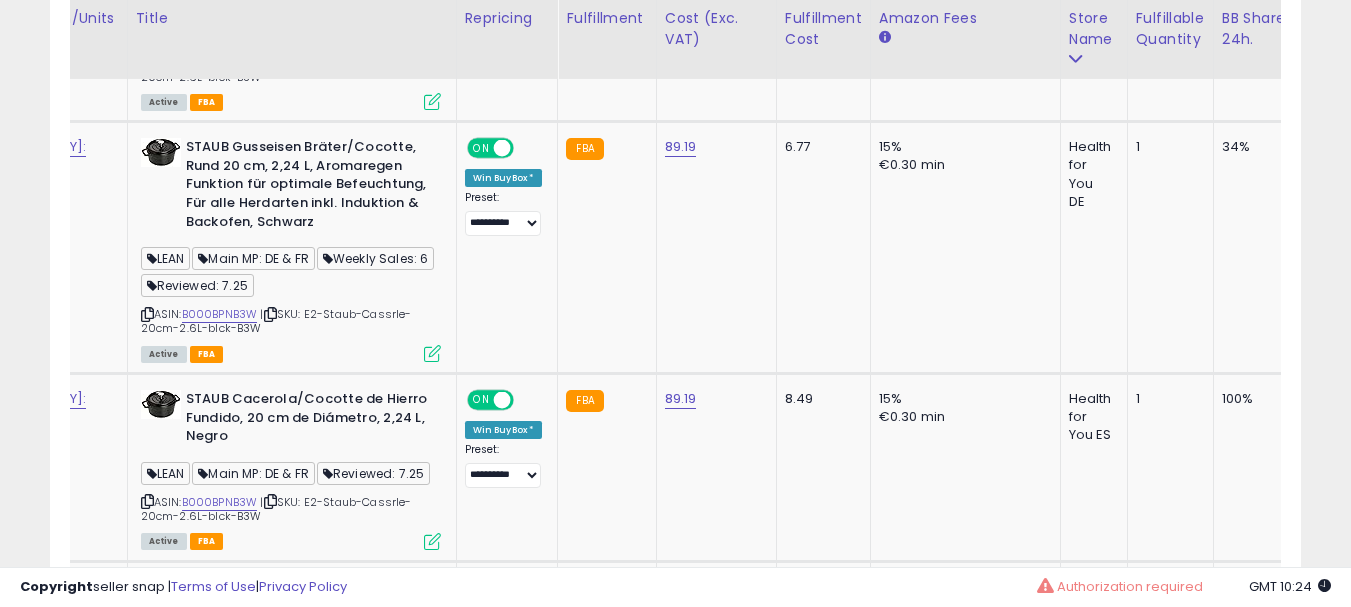 scroll, scrollTop: 883, scrollLeft: 0, axis: vertical 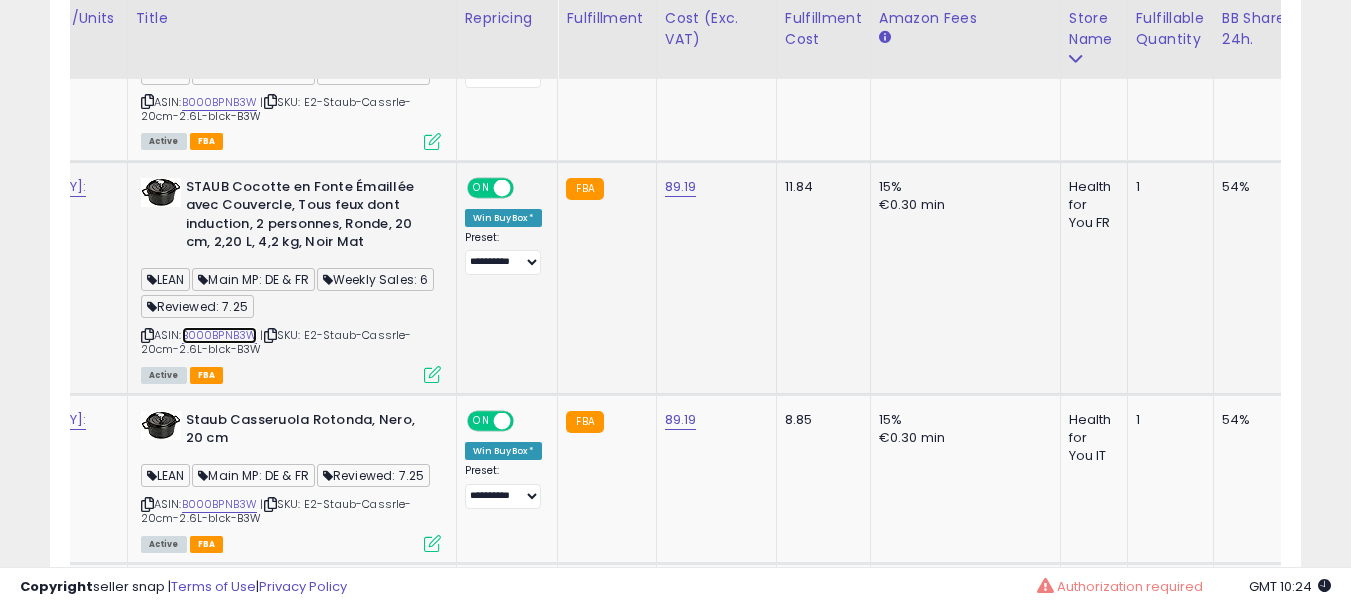 click on "B000BPNB3W" at bounding box center (220, 335) 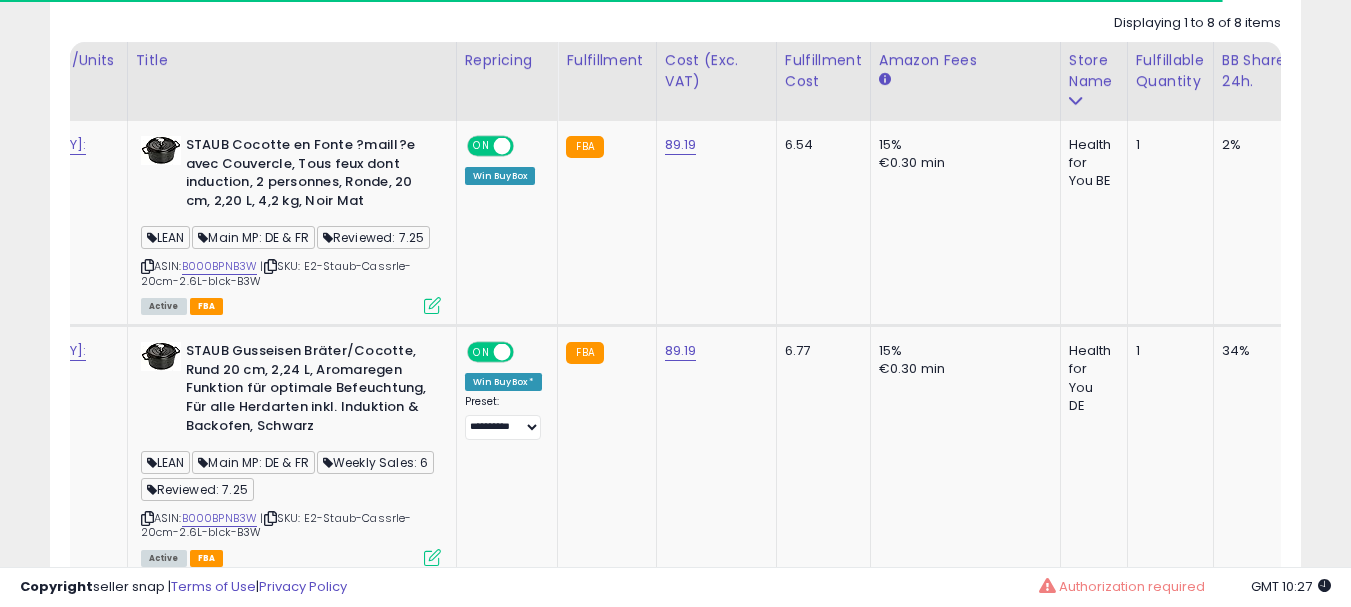 scroll, scrollTop: 983, scrollLeft: 0, axis: vertical 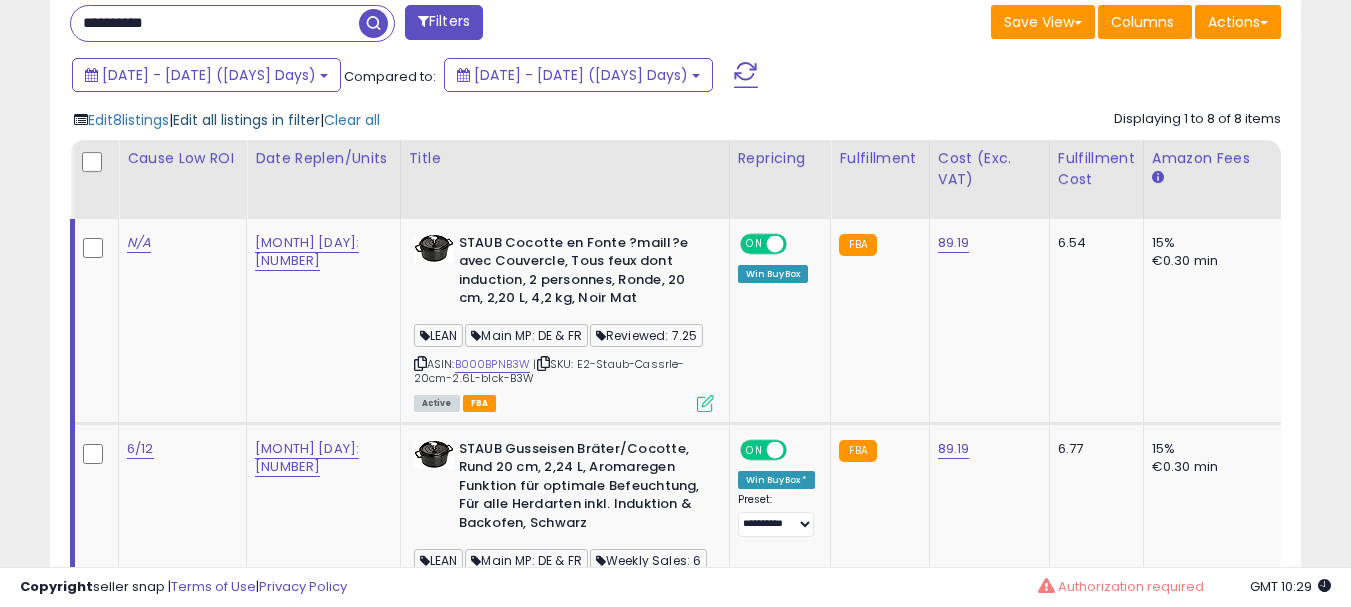 click on "Edit all listings in filter" at bounding box center (246, 120) 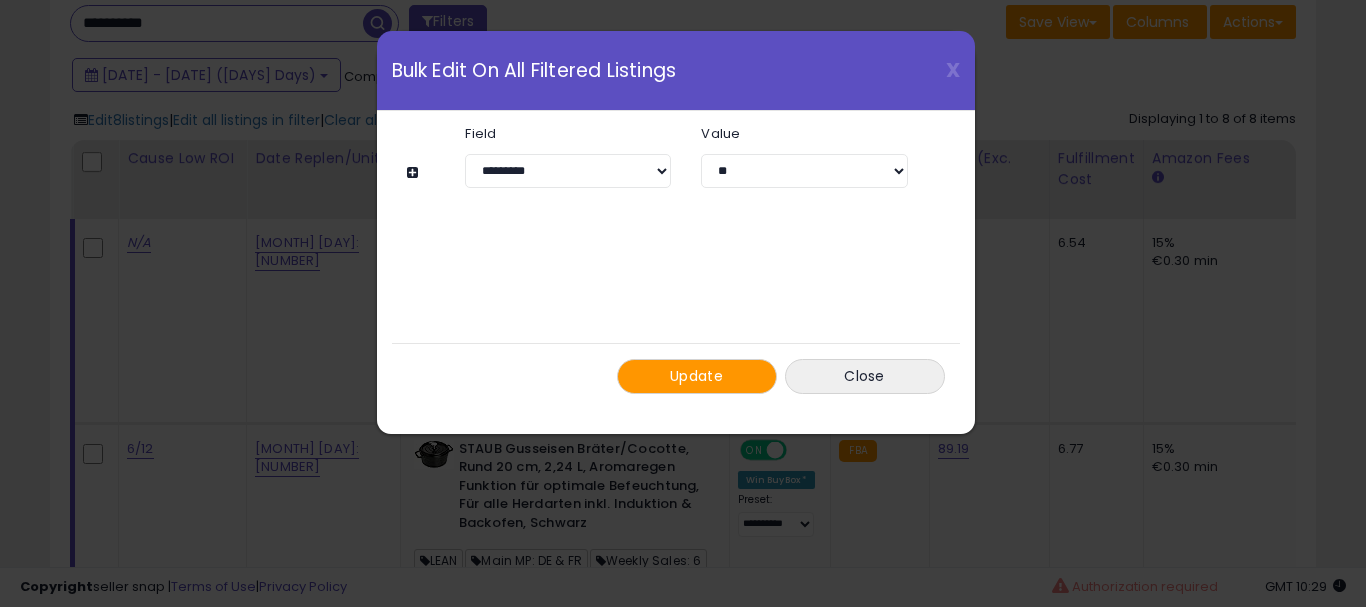 scroll, scrollTop: 999590, scrollLeft: 999267, axis: both 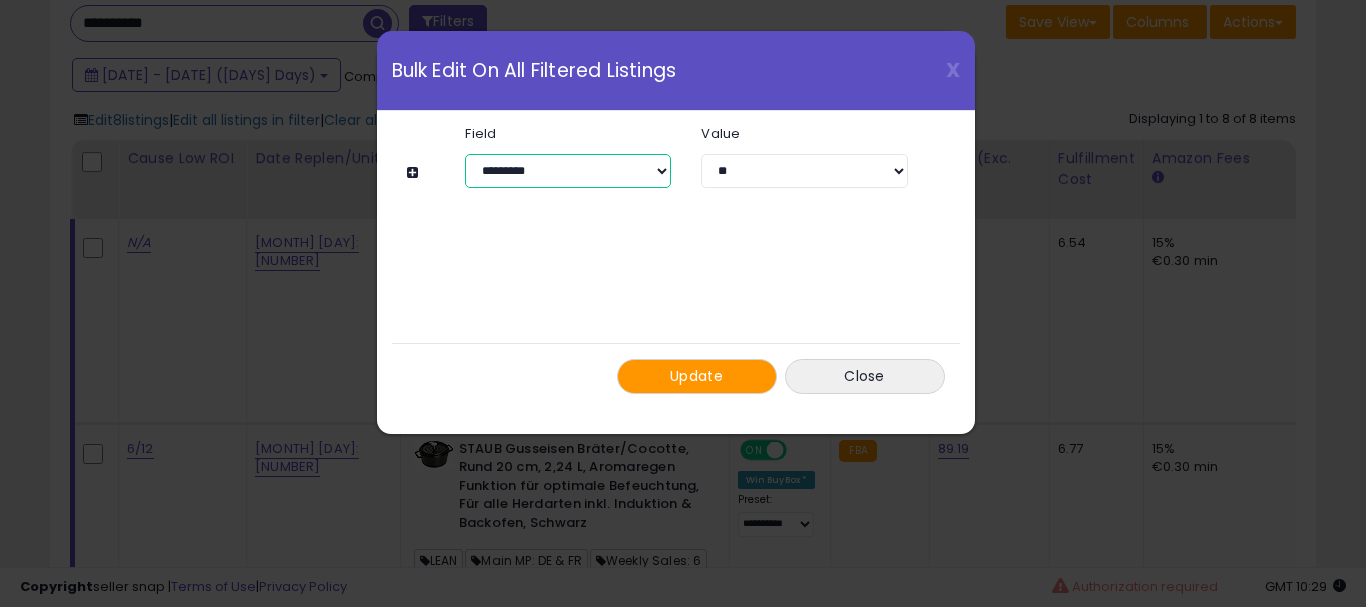 click on "**********" at bounding box center [568, 171] 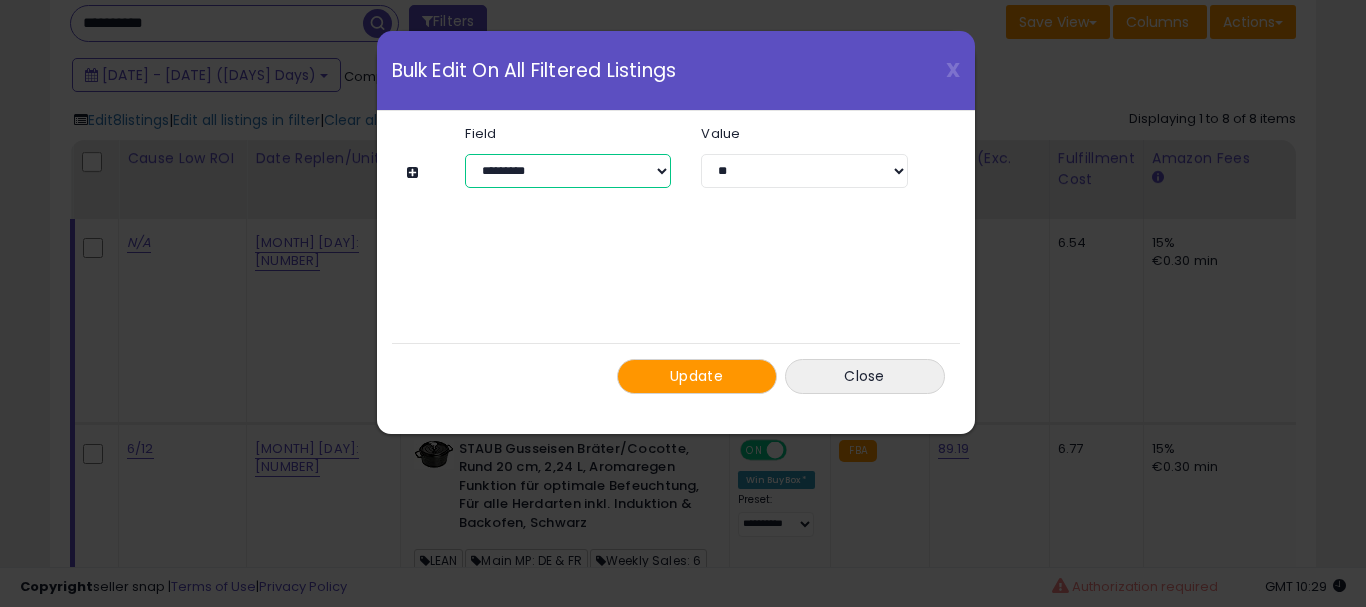 select on "**********" 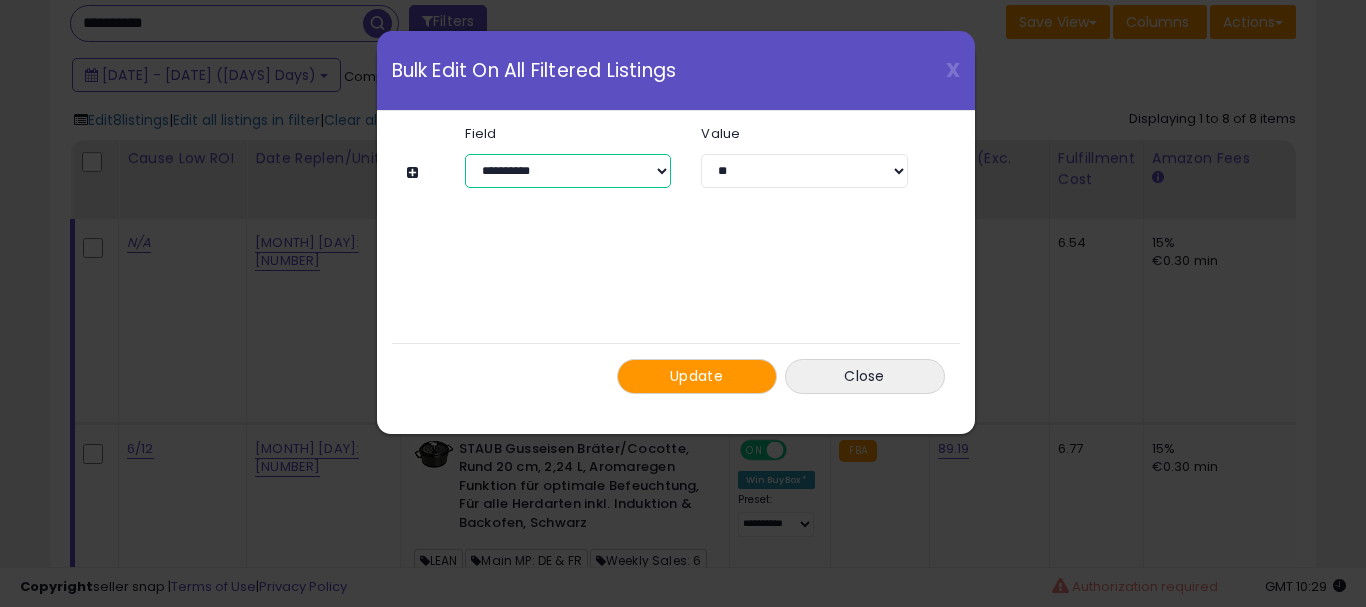 click on "**********" at bounding box center (568, 171) 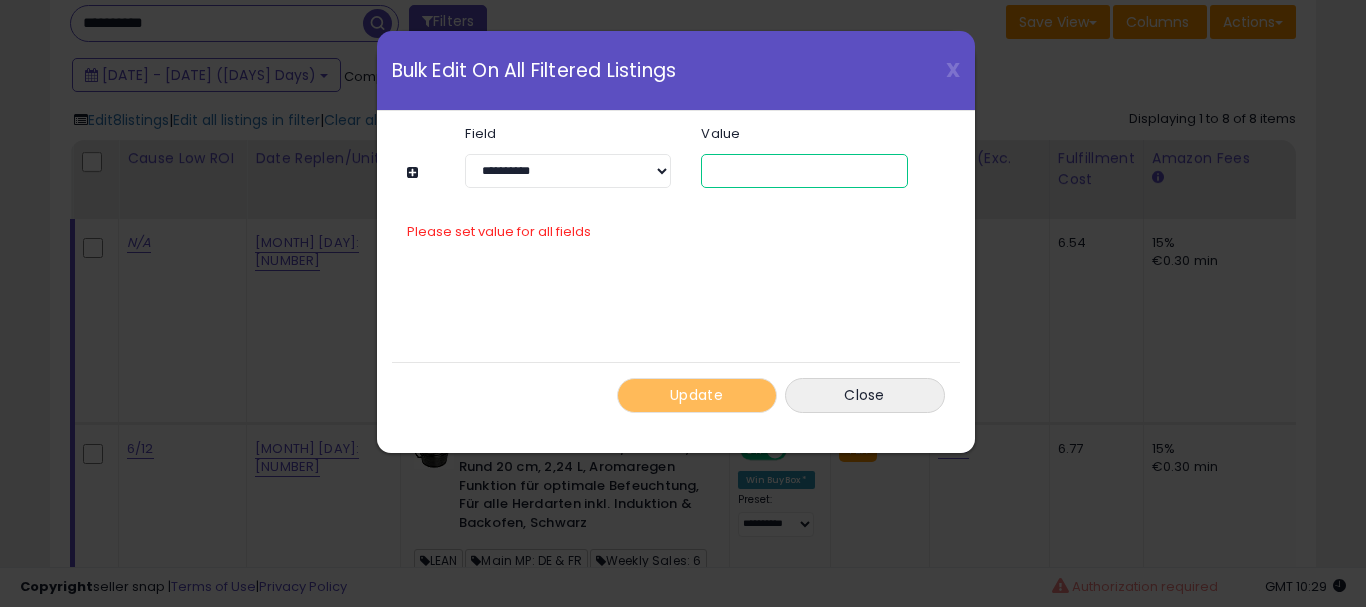 click at bounding box center (804, 171) 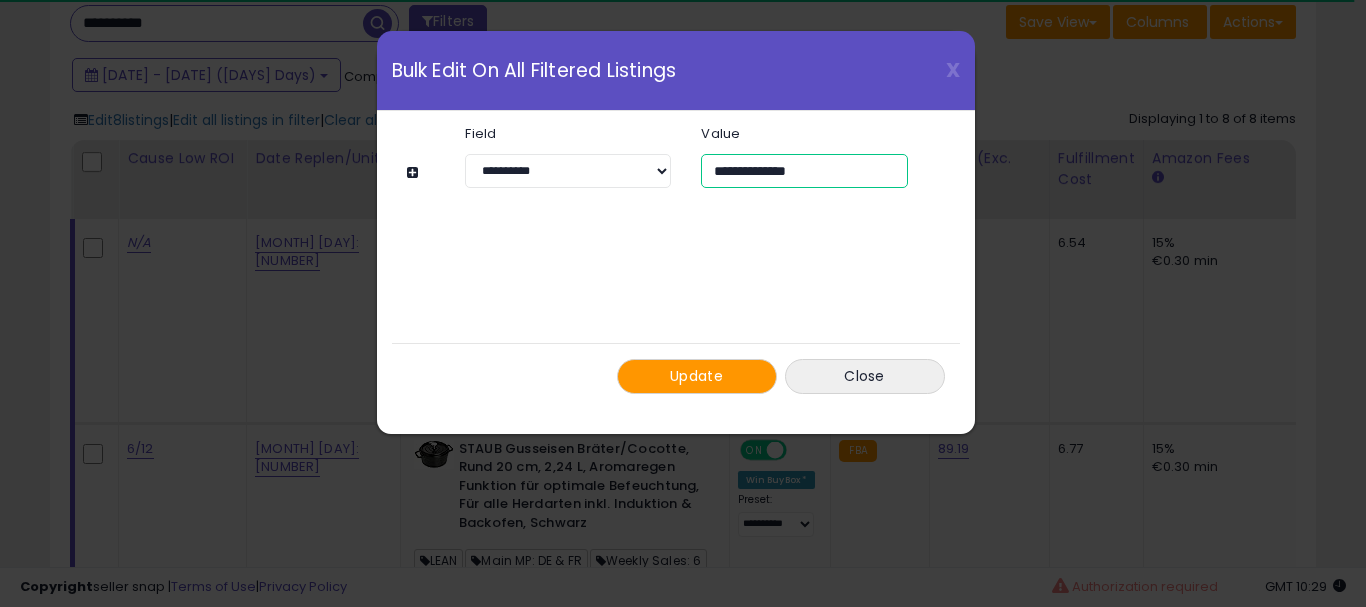 type on "**********" 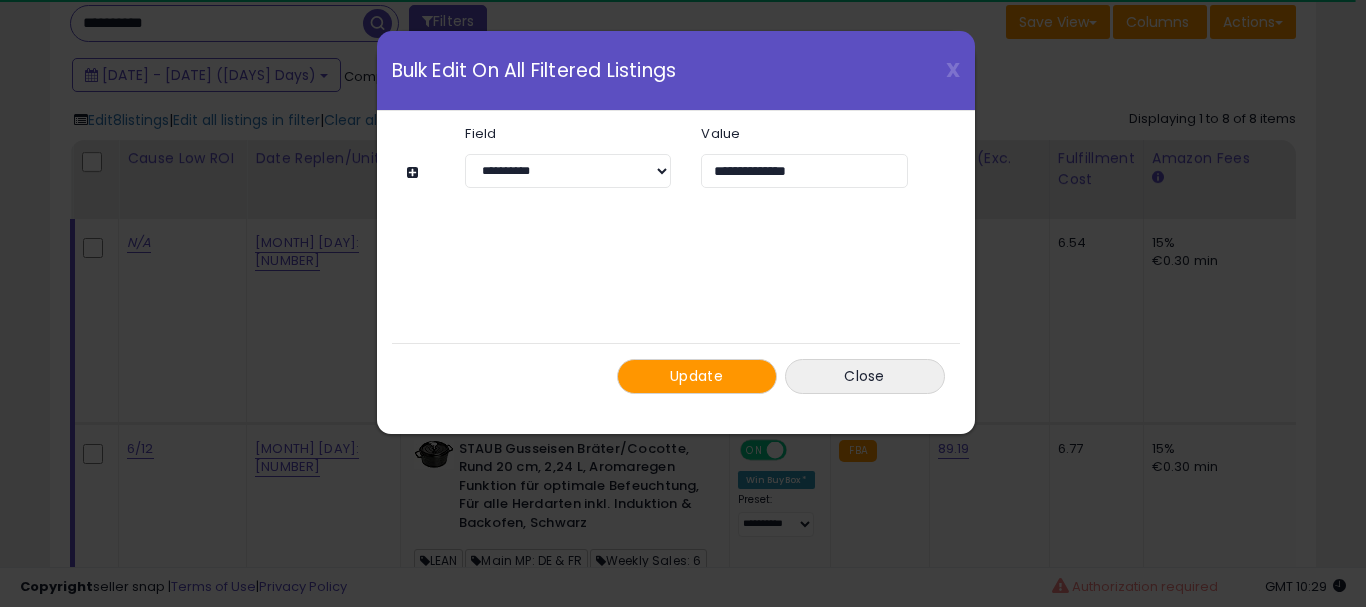 click at bounding box center (415, 172) 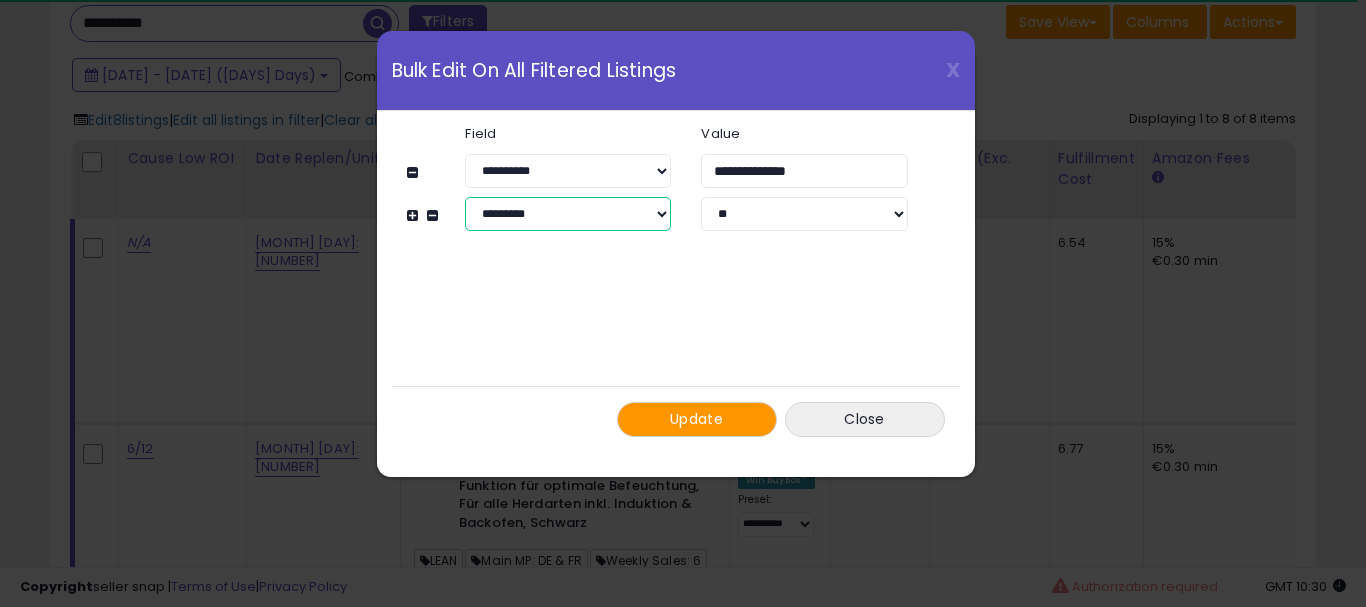 click on "**********" at bounding box center [568, 214] 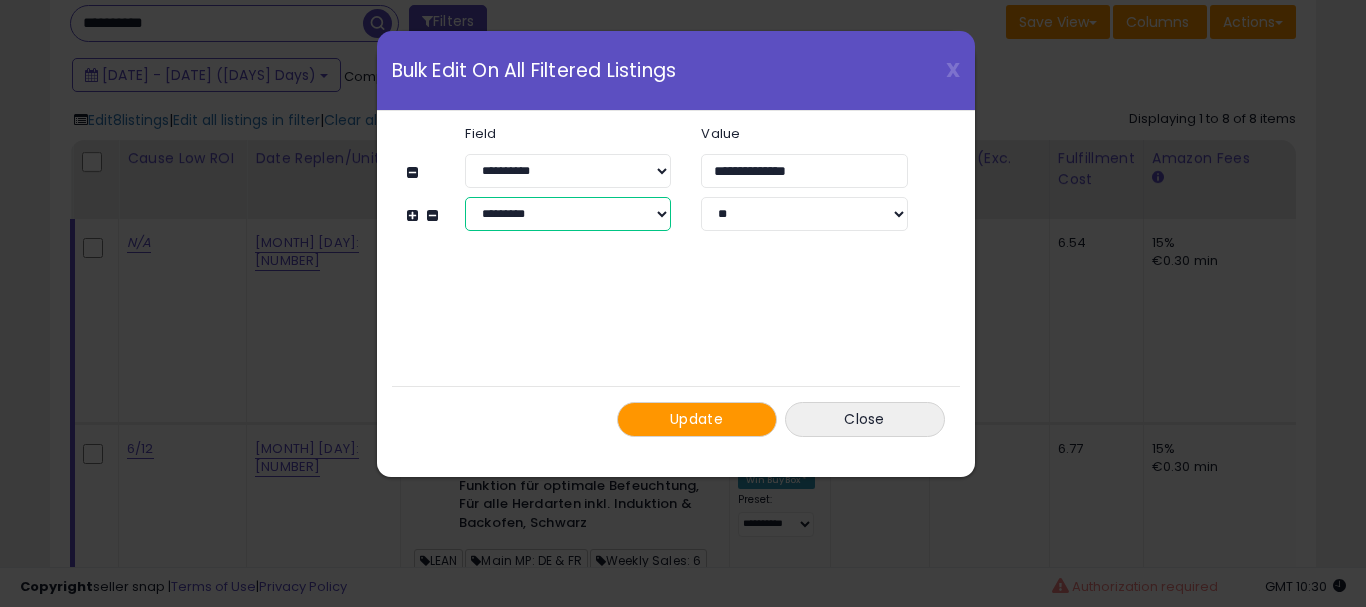 click on "**********" at bounding box center [568, 214] 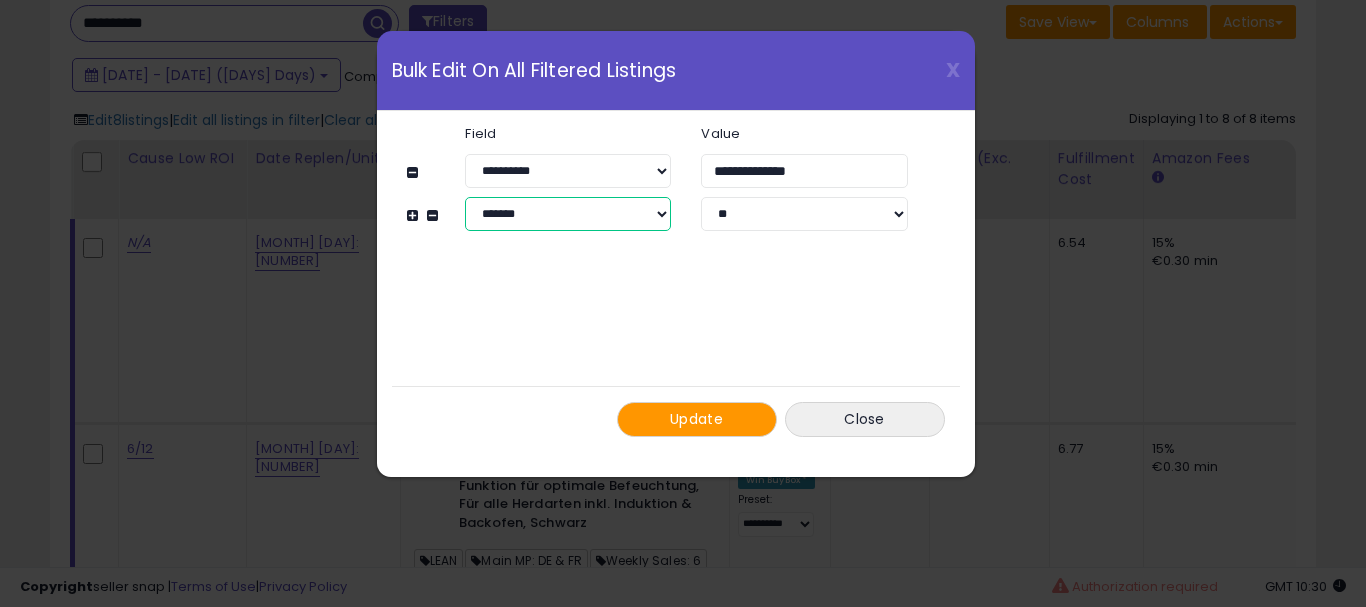 click on "**********" at bounding box center [568, 214] 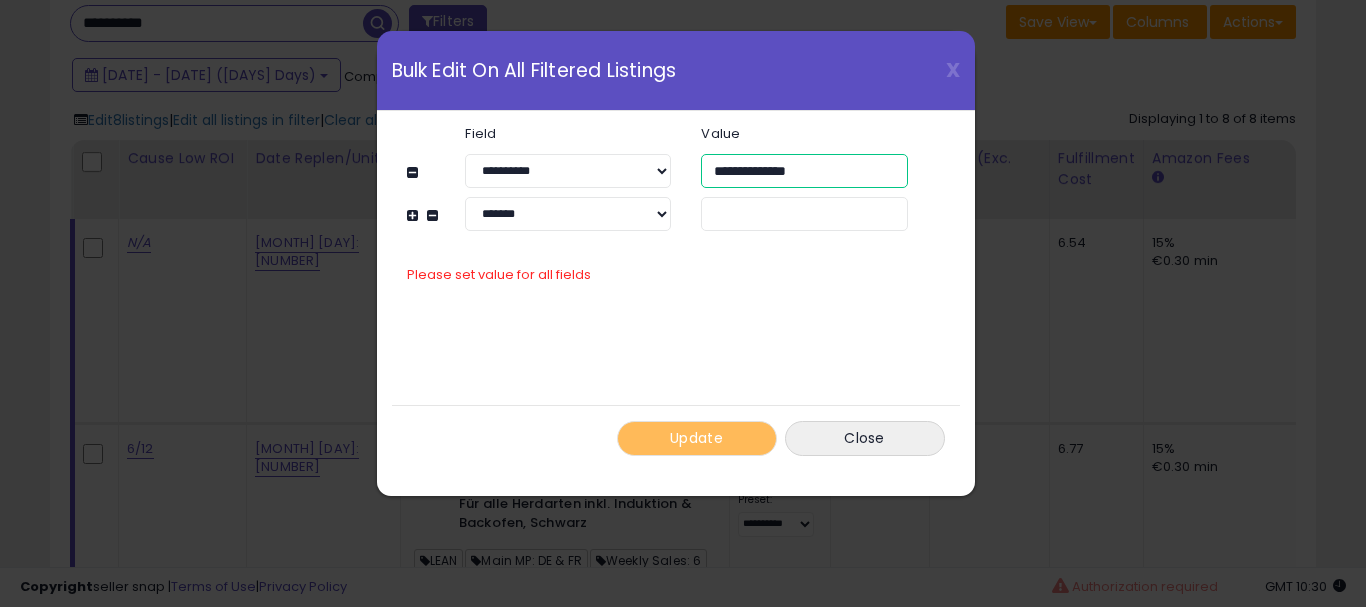 drag, startPoint x: 828, startPoint y: 170, endPoint x: 695, endPoint y: 167, distance: 133.03383 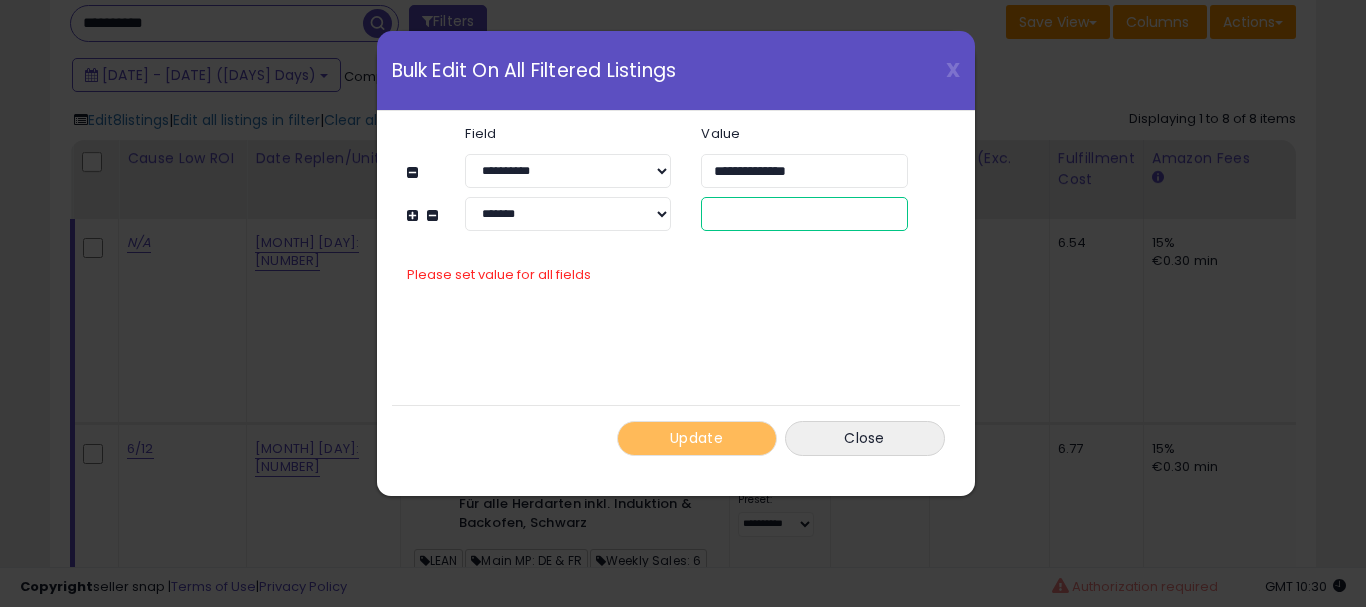 click at bounding box center [804, 214] 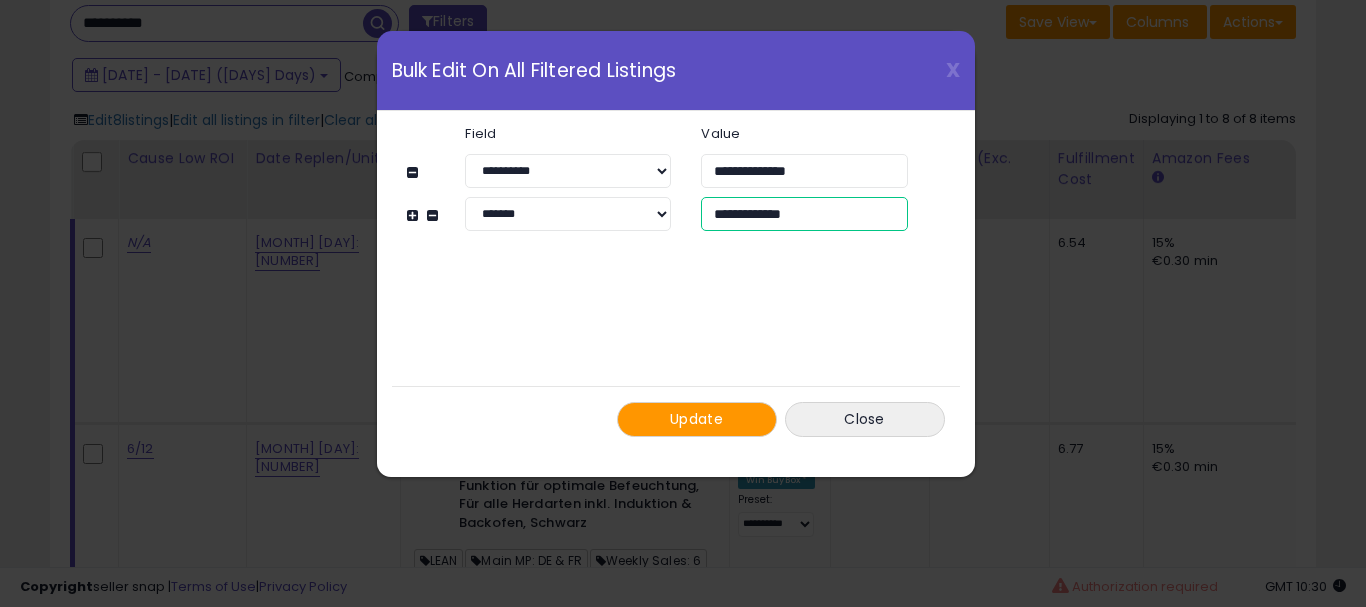 type on "**********" 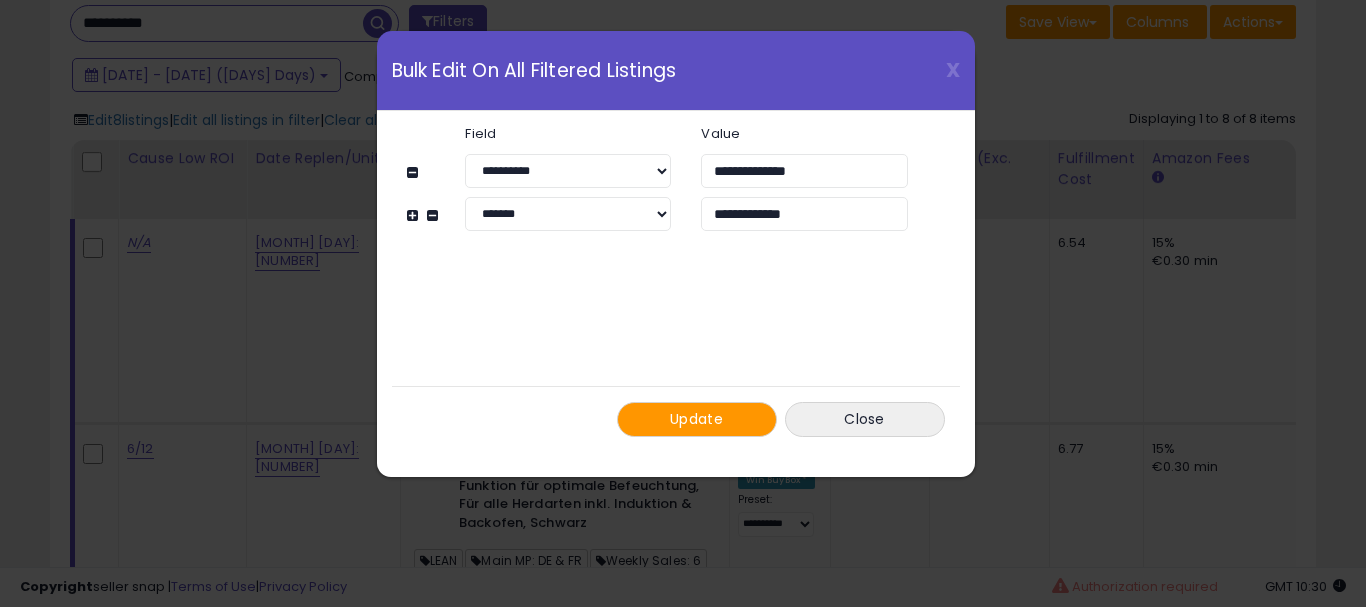 click on "Update" at bounding box center [696, 419] 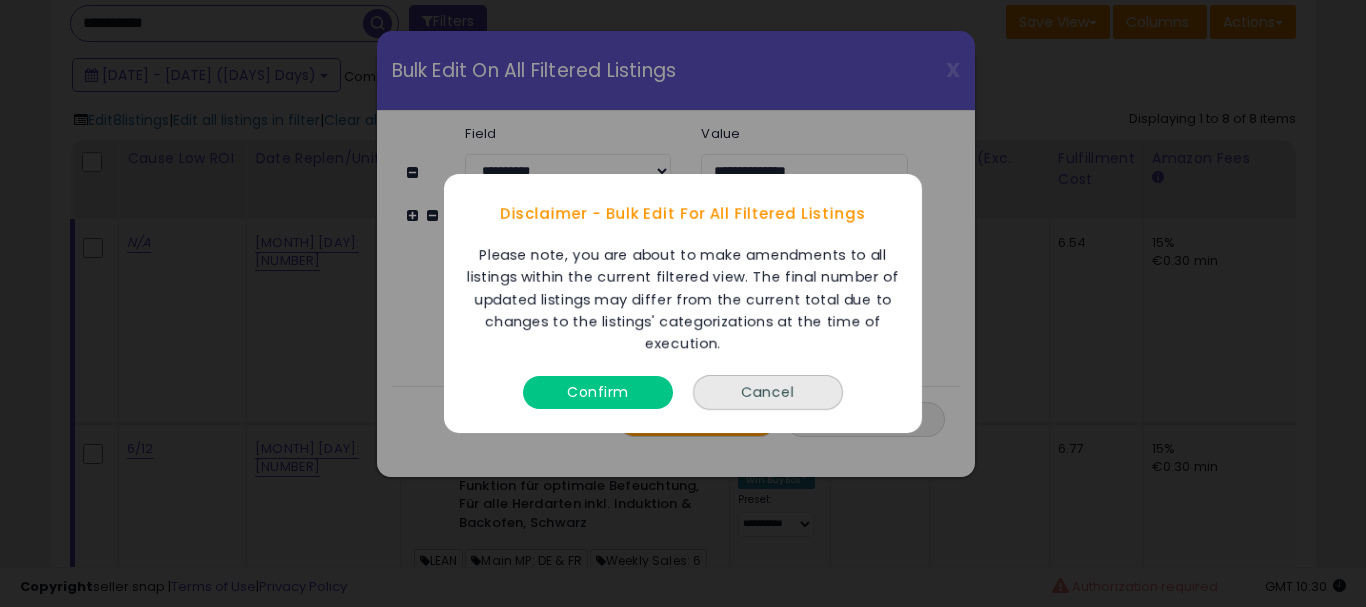 click on "Confirm" at bounding box center [598, 392] 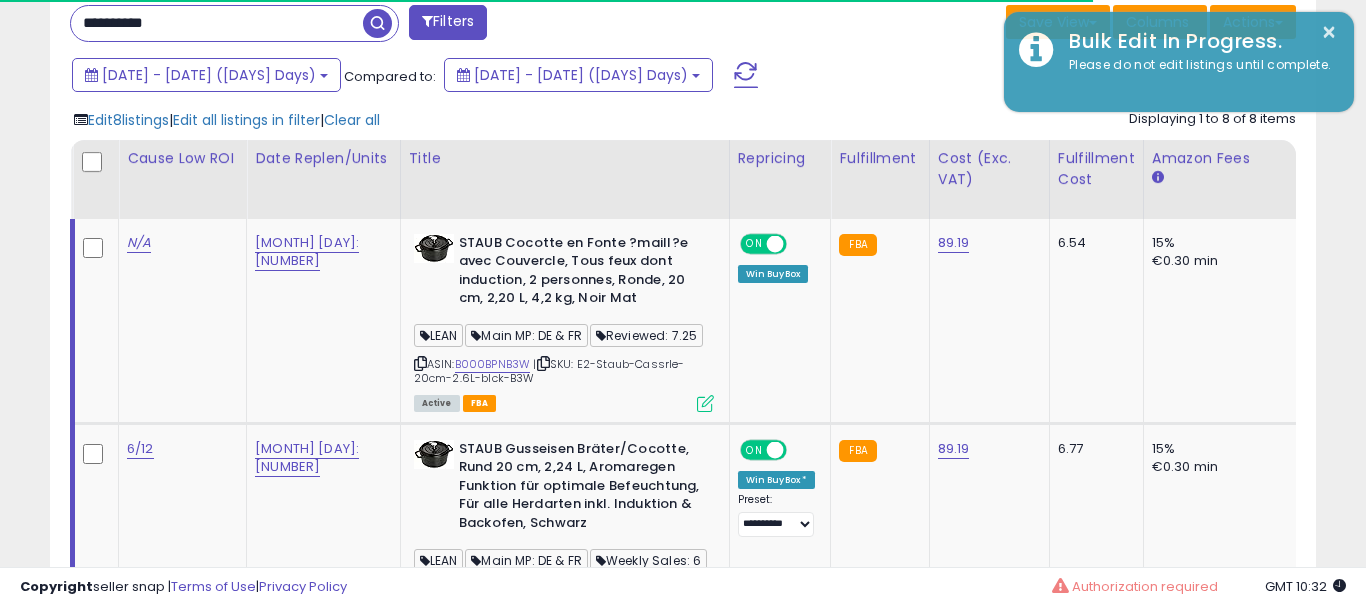 click on "Edit  8  listings   |  Edit all listings in filter  |  Clear all
Displaying 1 to 8 of 8 items
Cause Low ROI
Date Replen/Units" 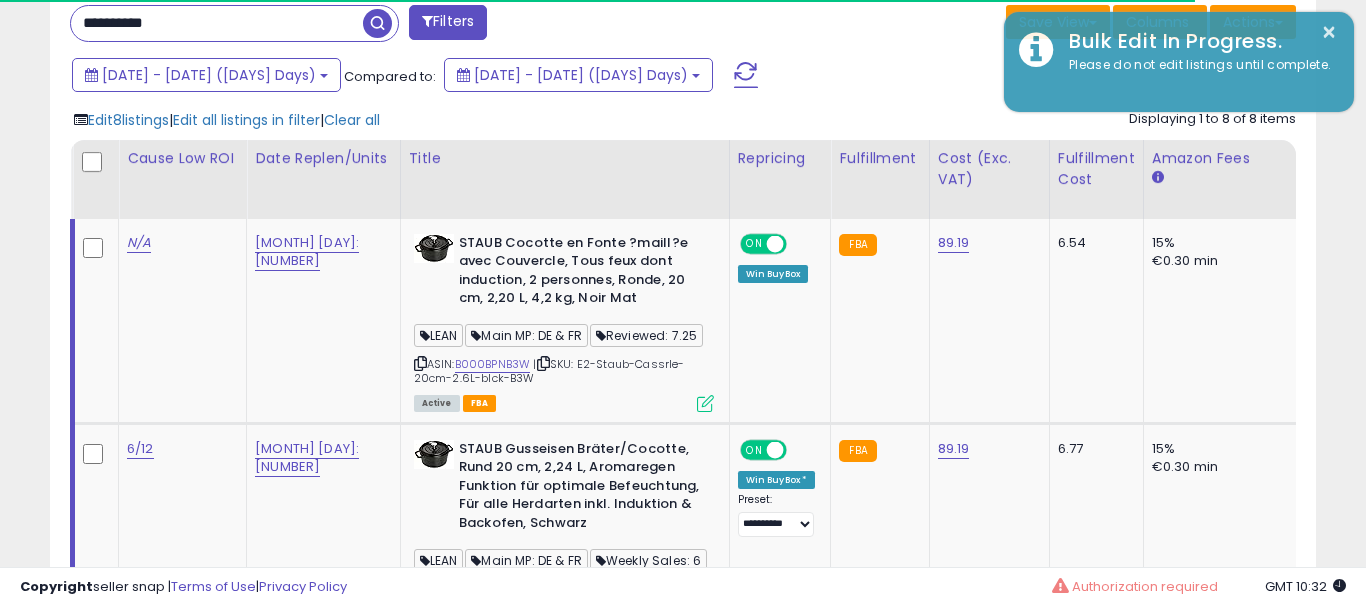 click on "2024-Sep-26 - Aug-04 (313 Days)
Compared to:
2023-Nov-18 - 2024-Sep-25 (313 Days)" at bounding box center (527, 77) 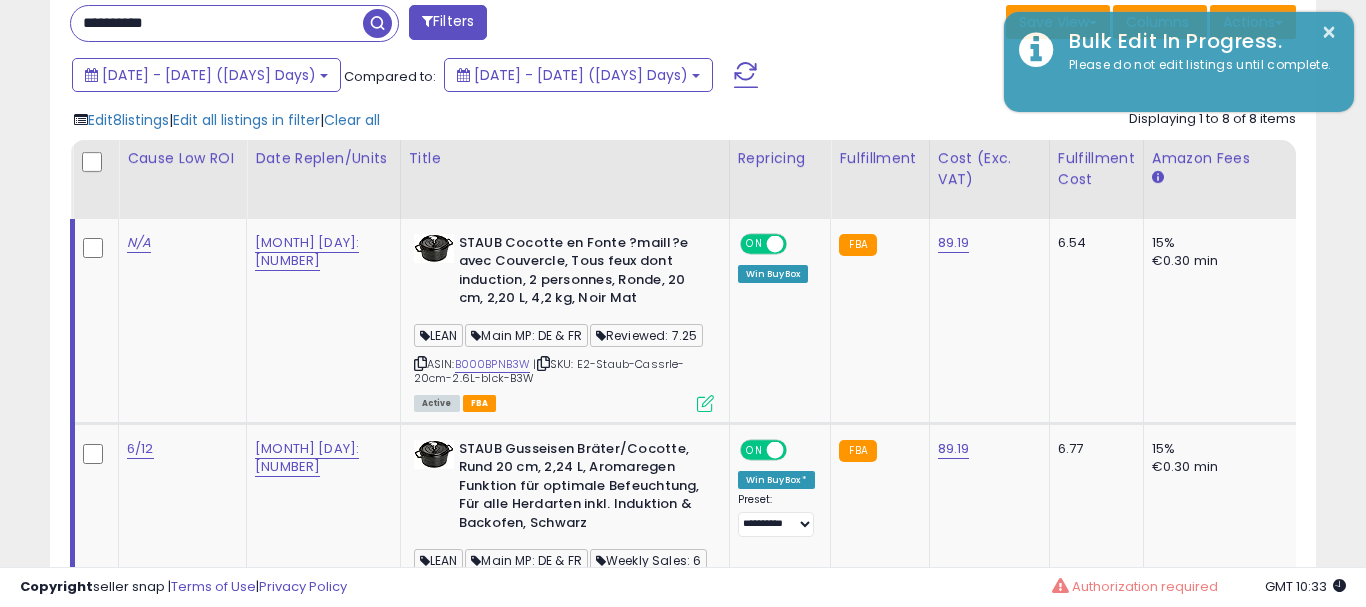 click on "2024-Sep-26 - Aug-04 (313 Days)
Compared to:
2023-Nov-18 - 2024-Sep-25 (313 Days)" at bounding box center (527, 77) 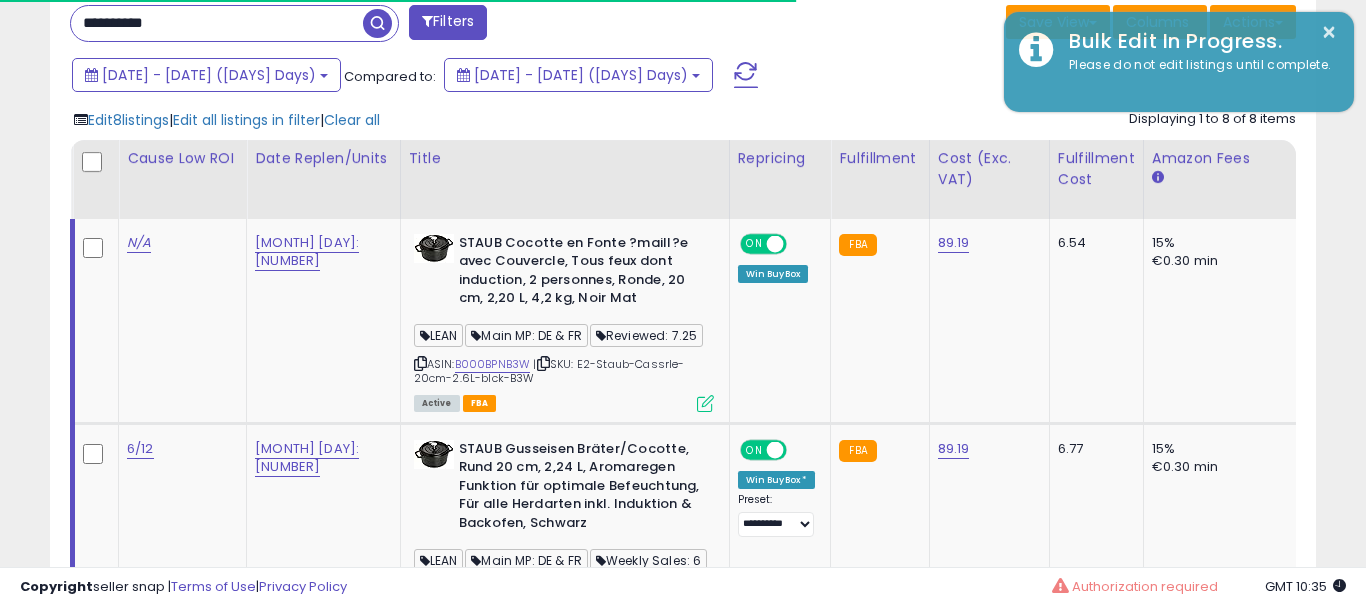 click on "2024-Sep-26 - Aug-04 (313 Days)
Compared to:
2023-Nov-18 - 2024-Sep-25 (313 Days)" at bounding box center (527, 77) 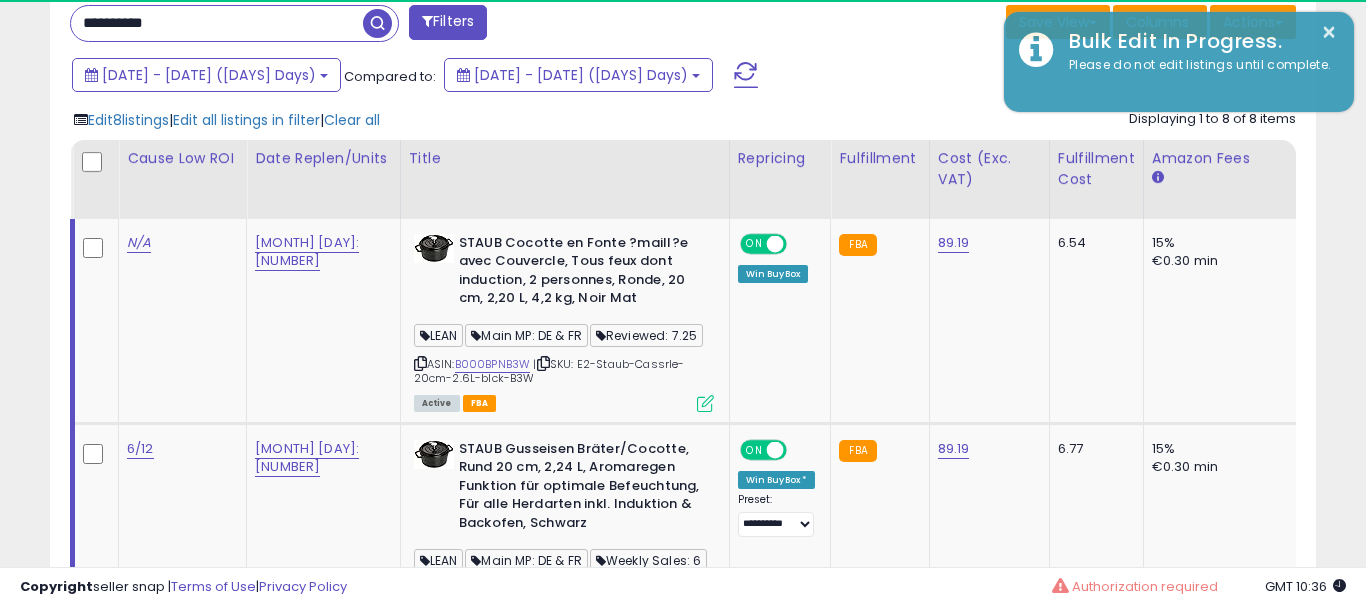 click on "Listings
Clear All Filters
× Tags LEAN (any) Active" at bounding box center (683, 891) 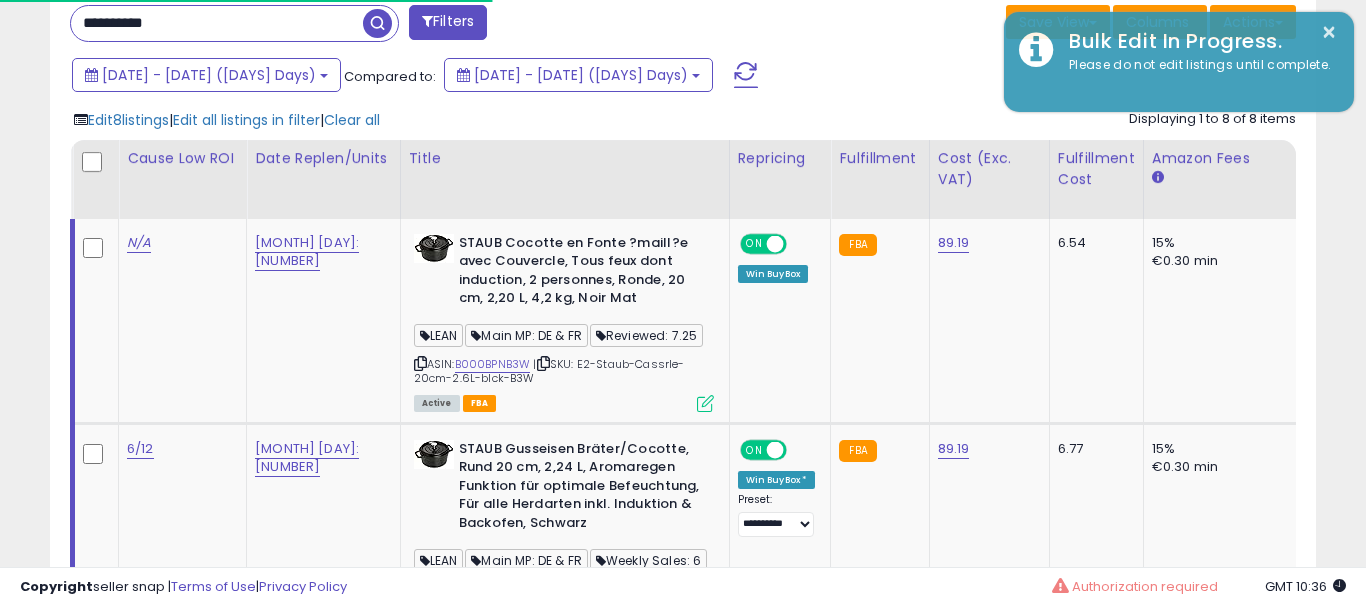 click on "**********" at bounding box center [217, 23] 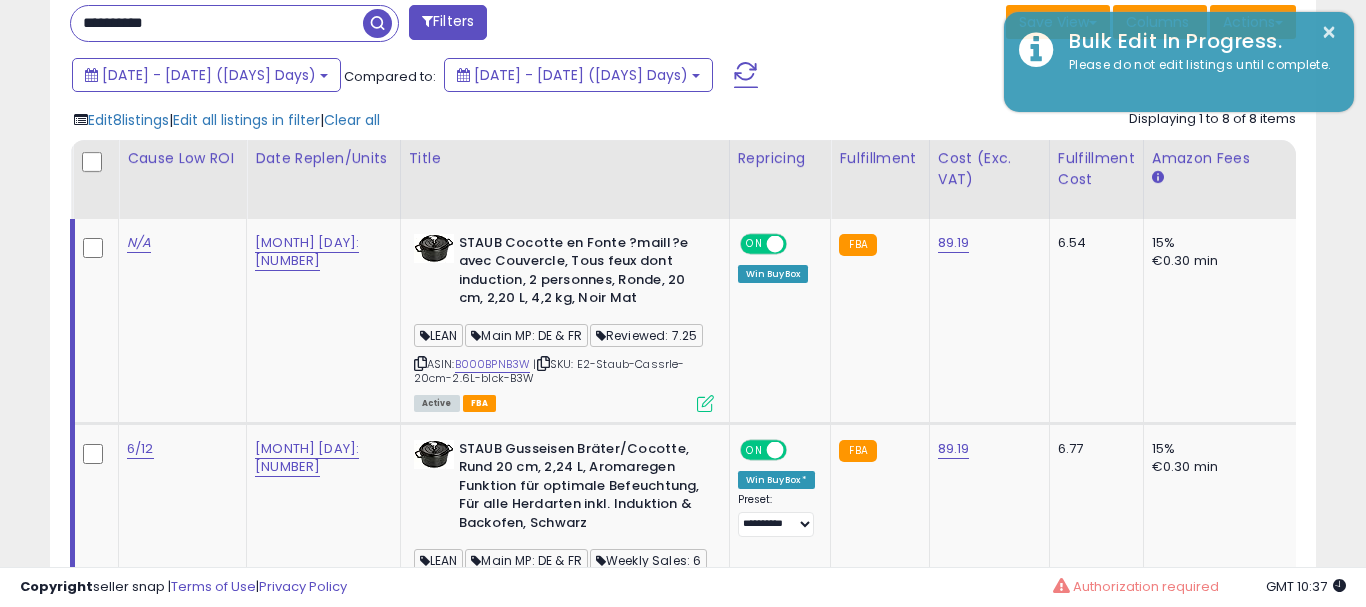 click on "2024-Sep-26 - Aug-04 (313 Days)
Compared to:
2023-Nov-18 - 2024-Sep-25 (313 Days)" at bounding box center [527, 77] 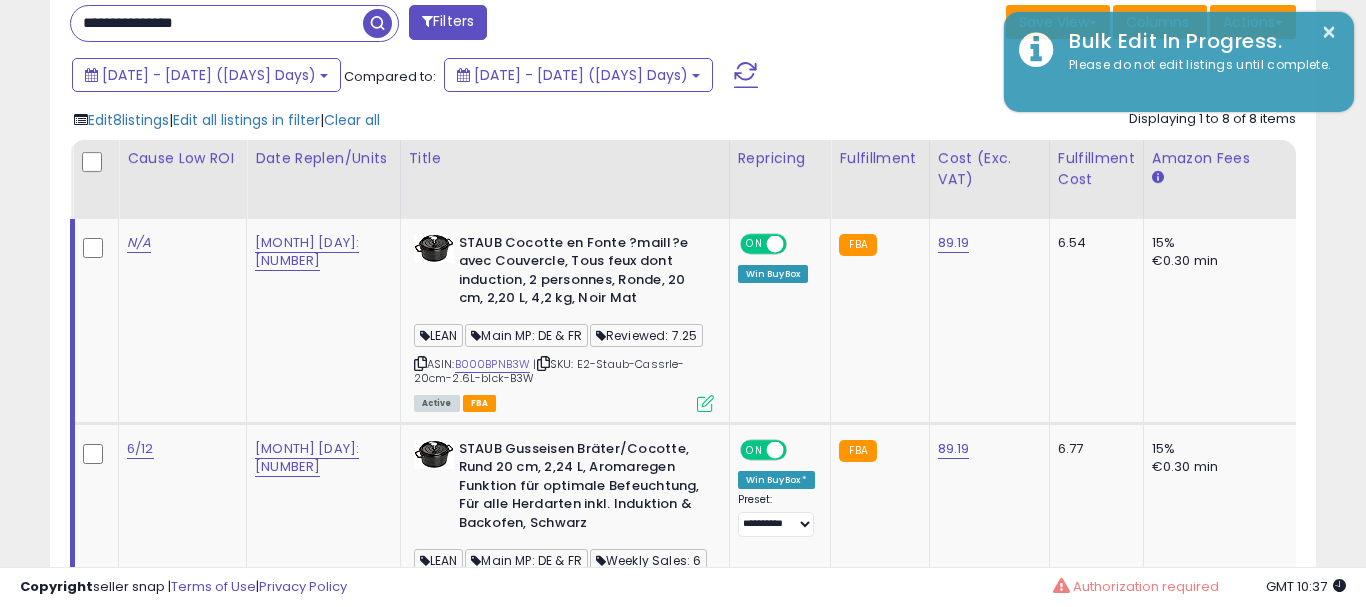 paste 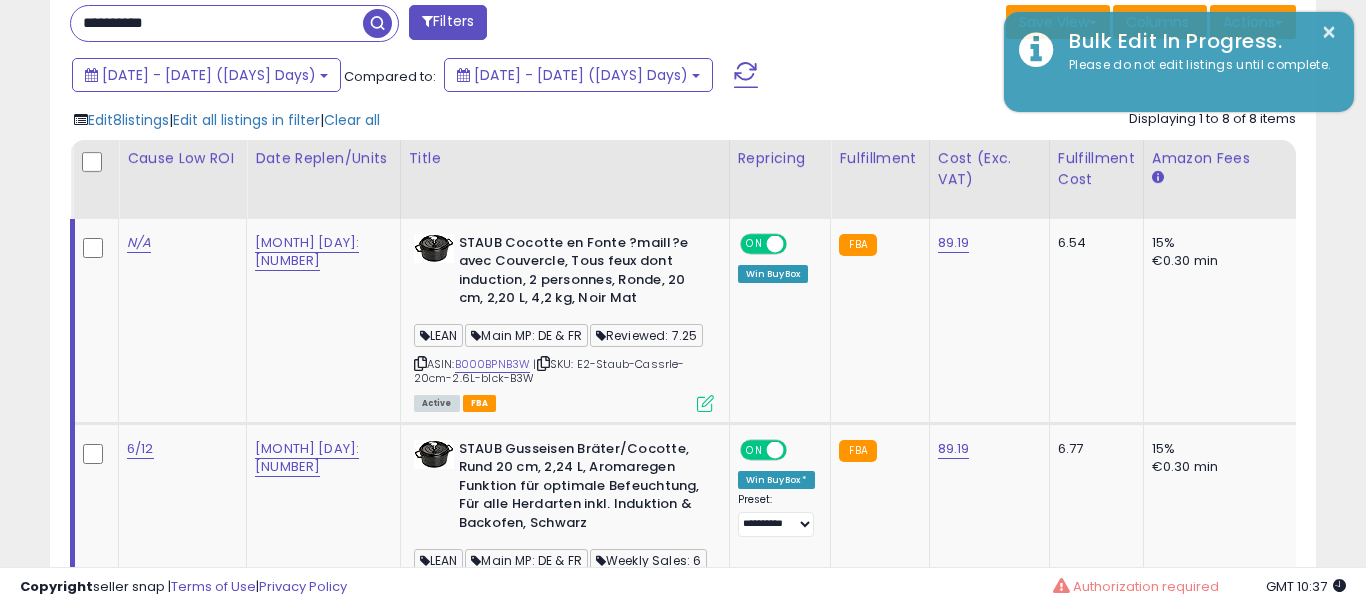 type on "**********" 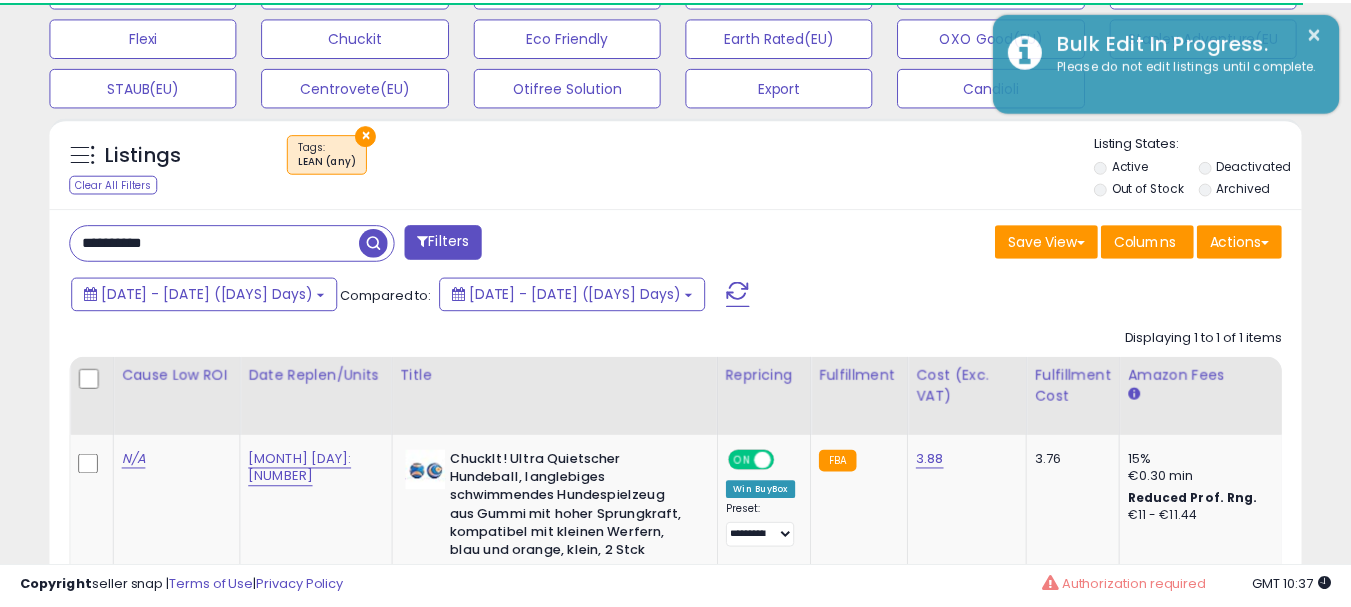 scroll, scrollTop: 983, scrollLeft: 0, axis: vertical 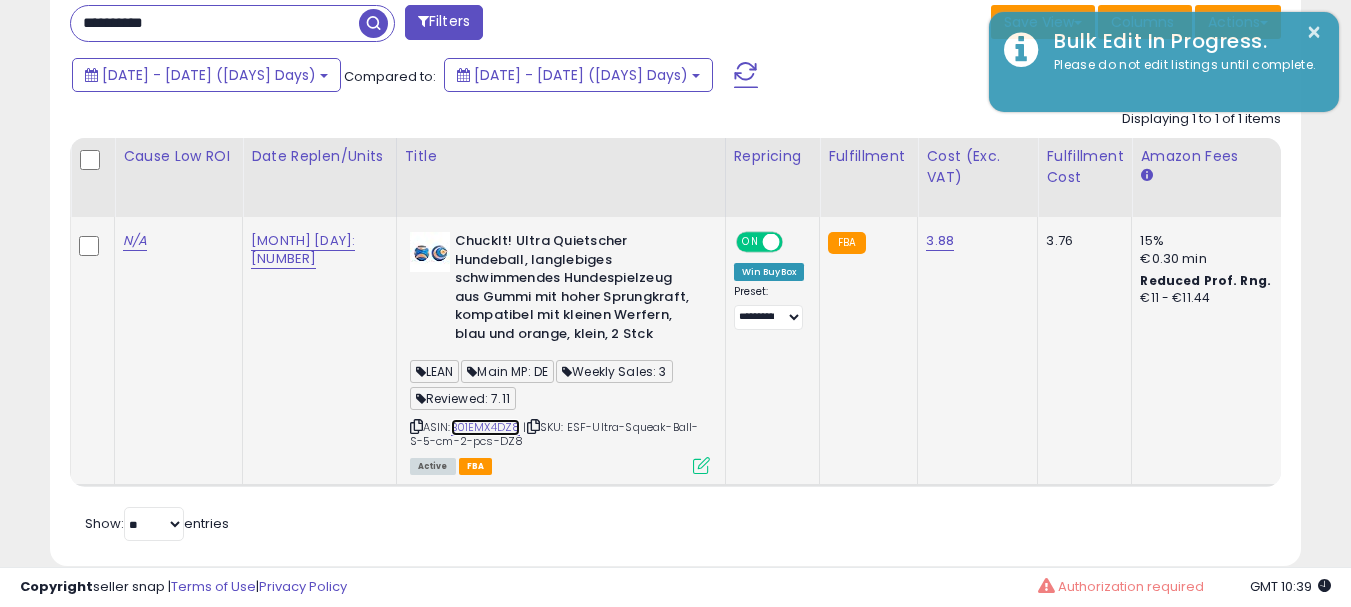 click on "B01EMX4DZ8" at bounding box center [486, 427] 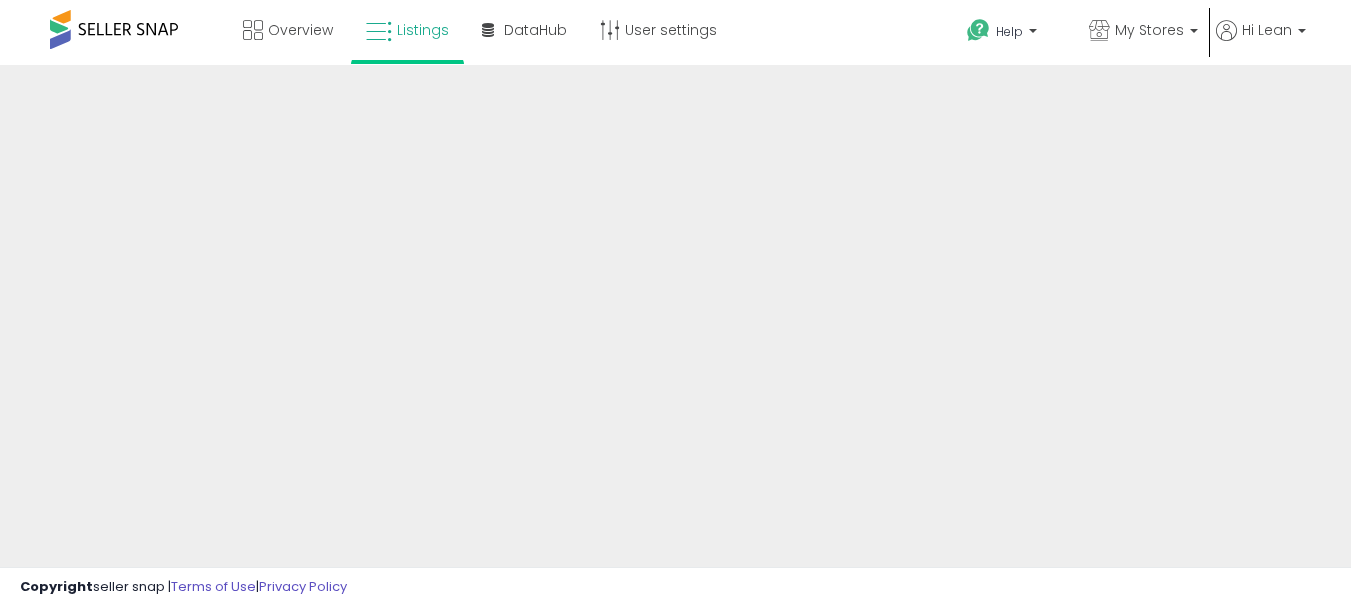 scroll, scrollTop: 0, scrollLeft: 0, axis: both 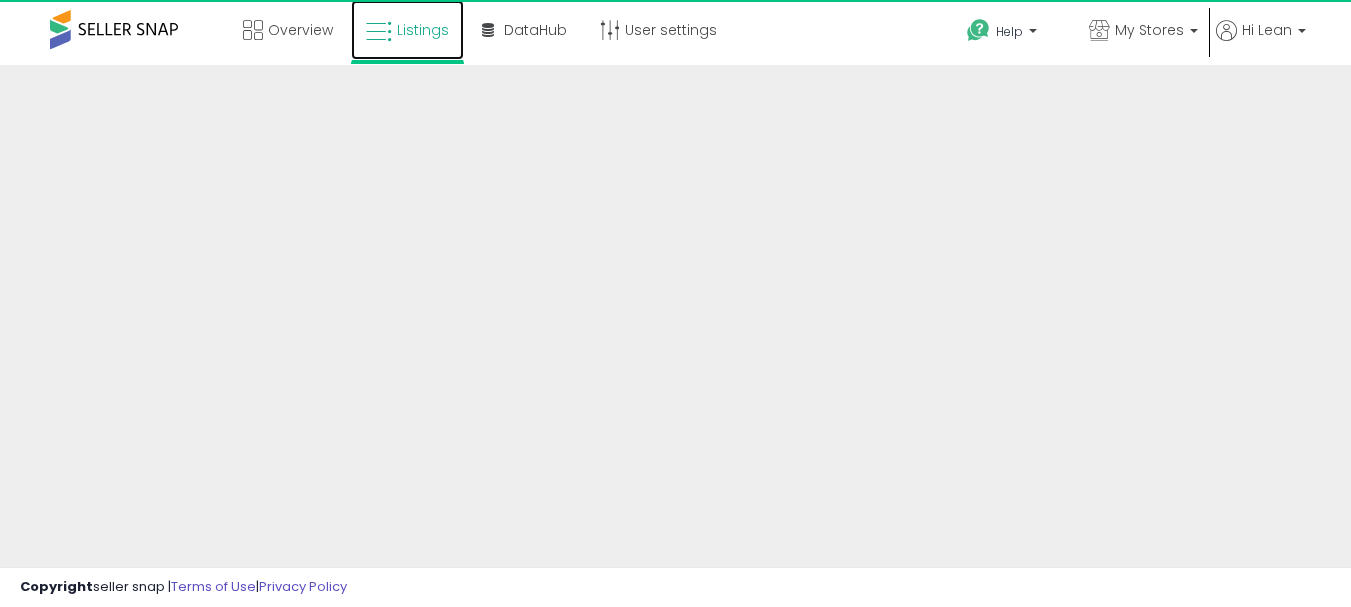 click at bounding box center (379, 32) 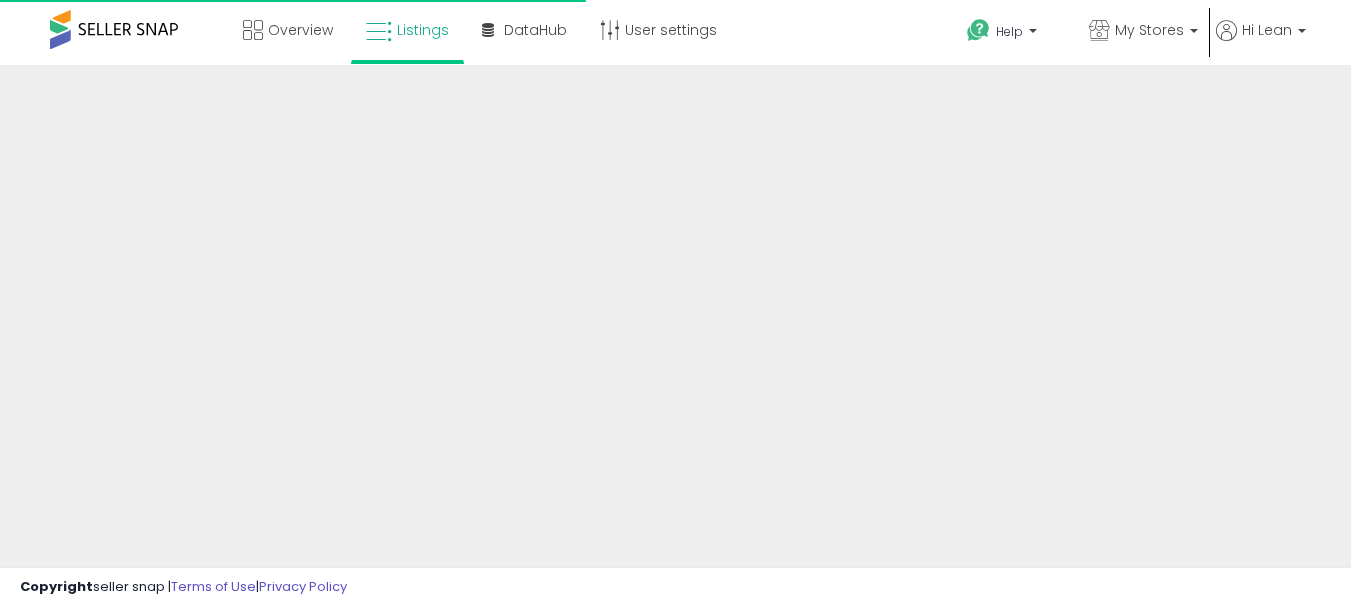 scroll, scrollTop: 0, scrollLeft: 0, axis: both 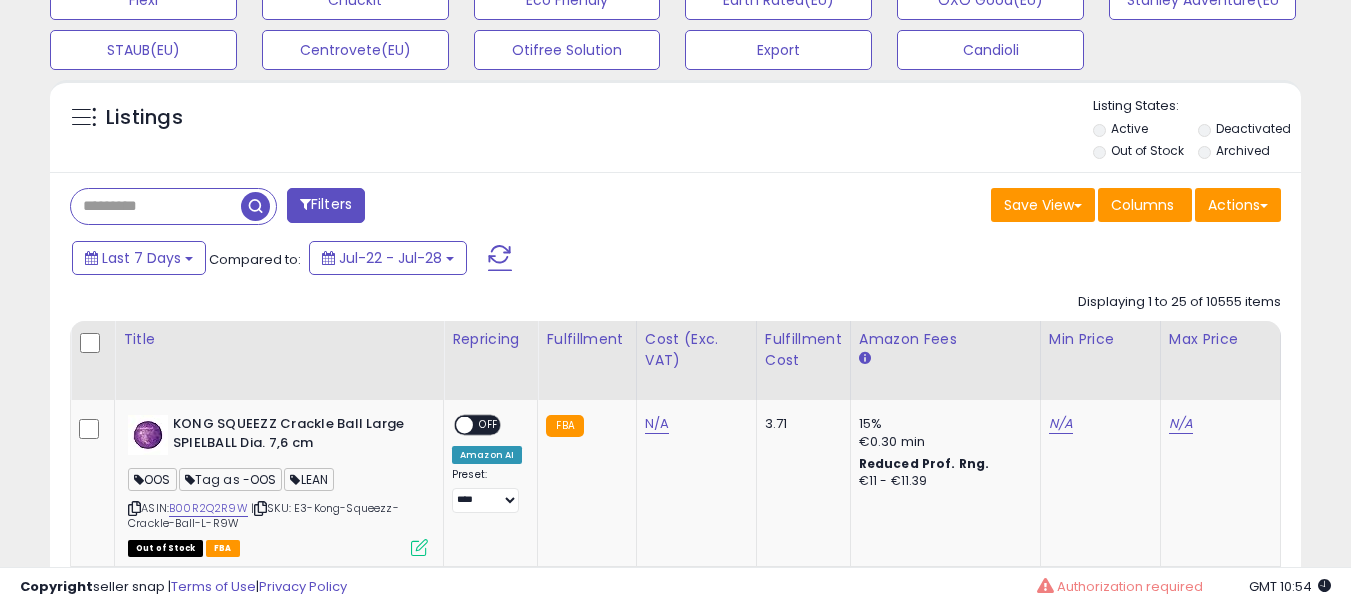 click at bounding box center (156, 206) 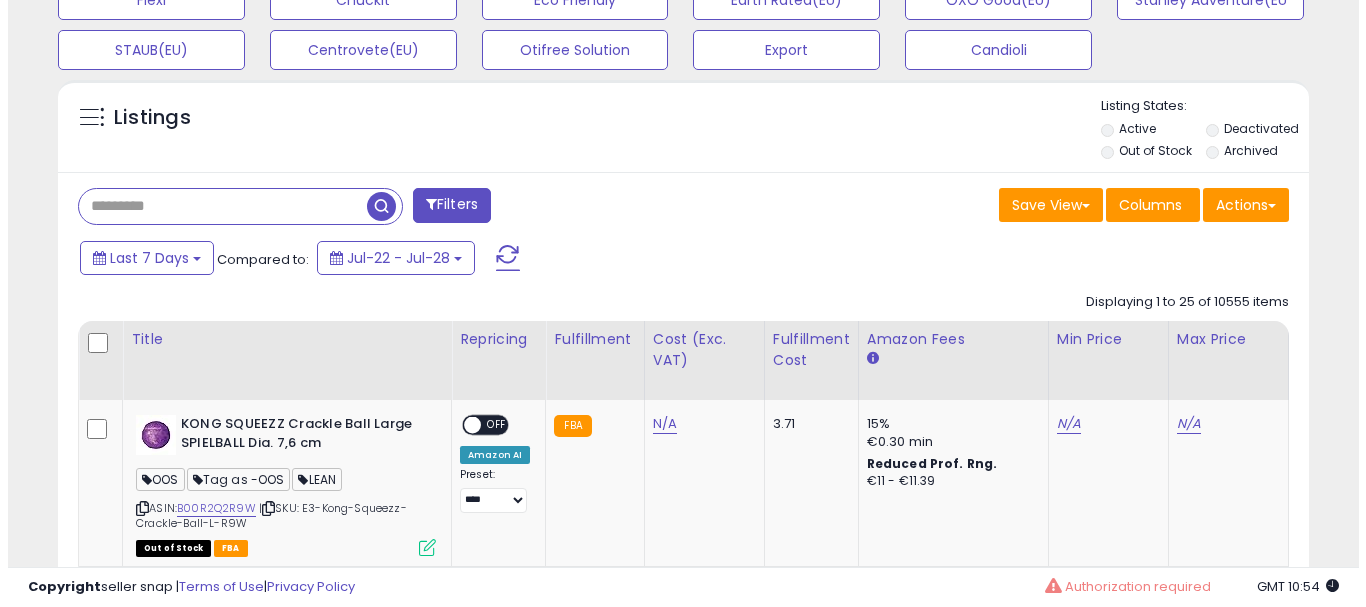 scroll, scrollTop: 500, scrollLeft: 0, axis: vertical 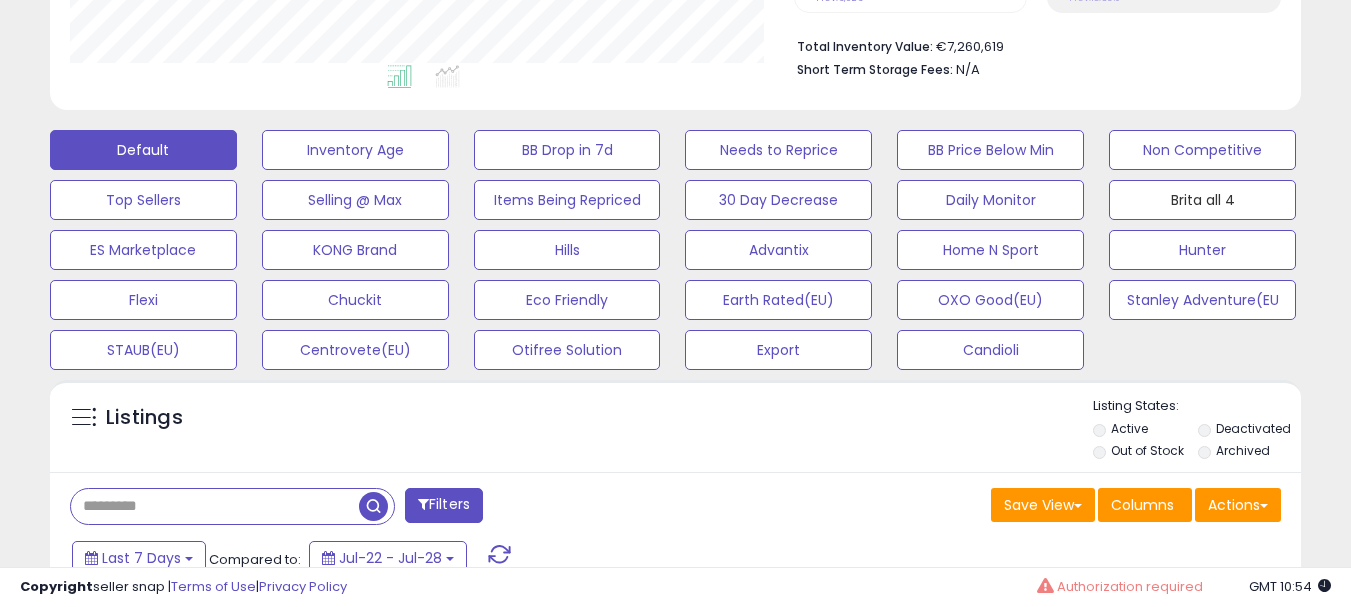 click on "Brita all 4" at bounding box center (355, 150) 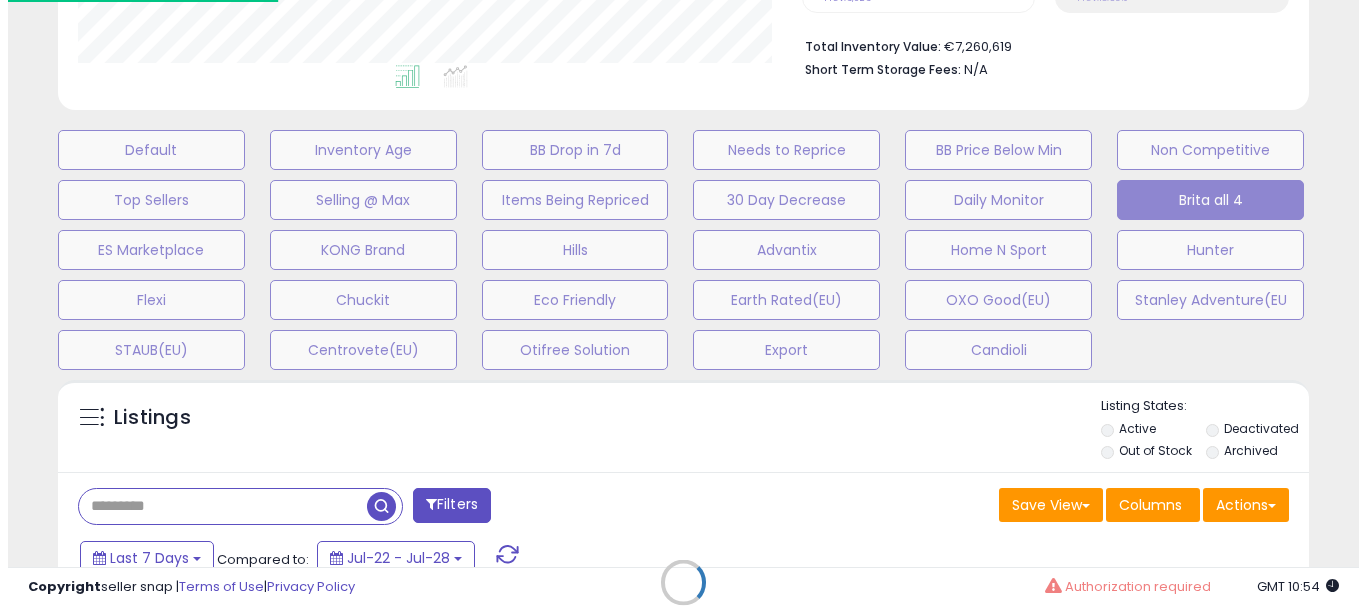scroll, scrollTop: 999590, scrollLeft: 999267, axis: both 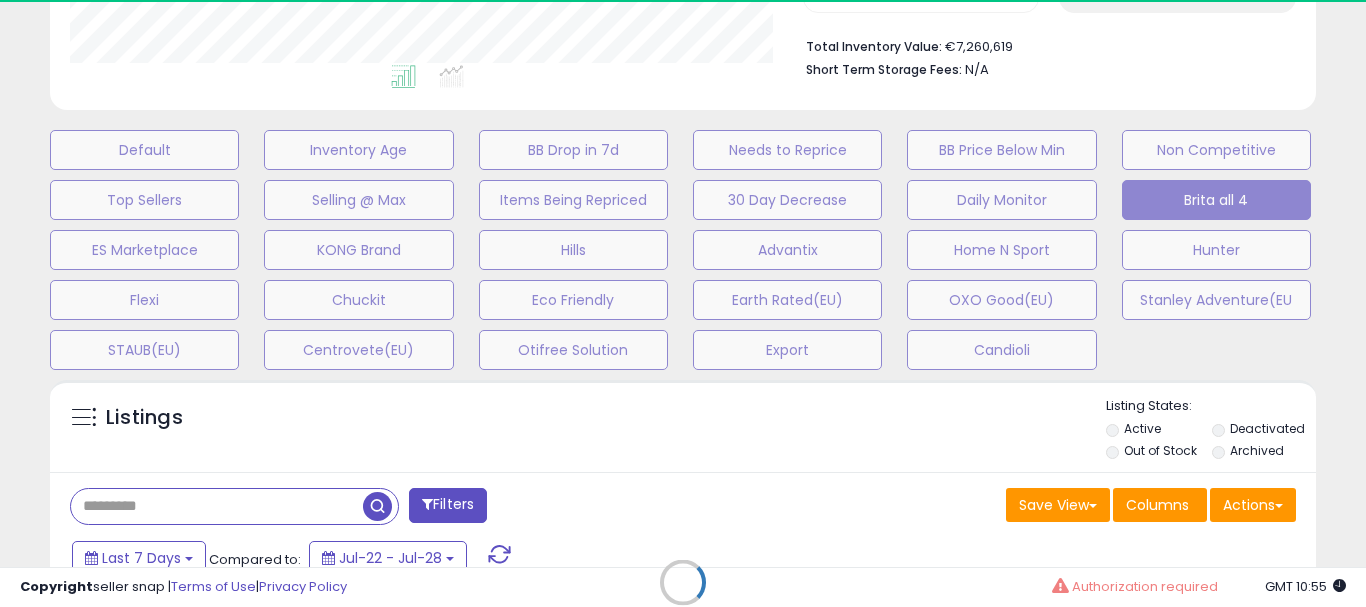 type on "*****" 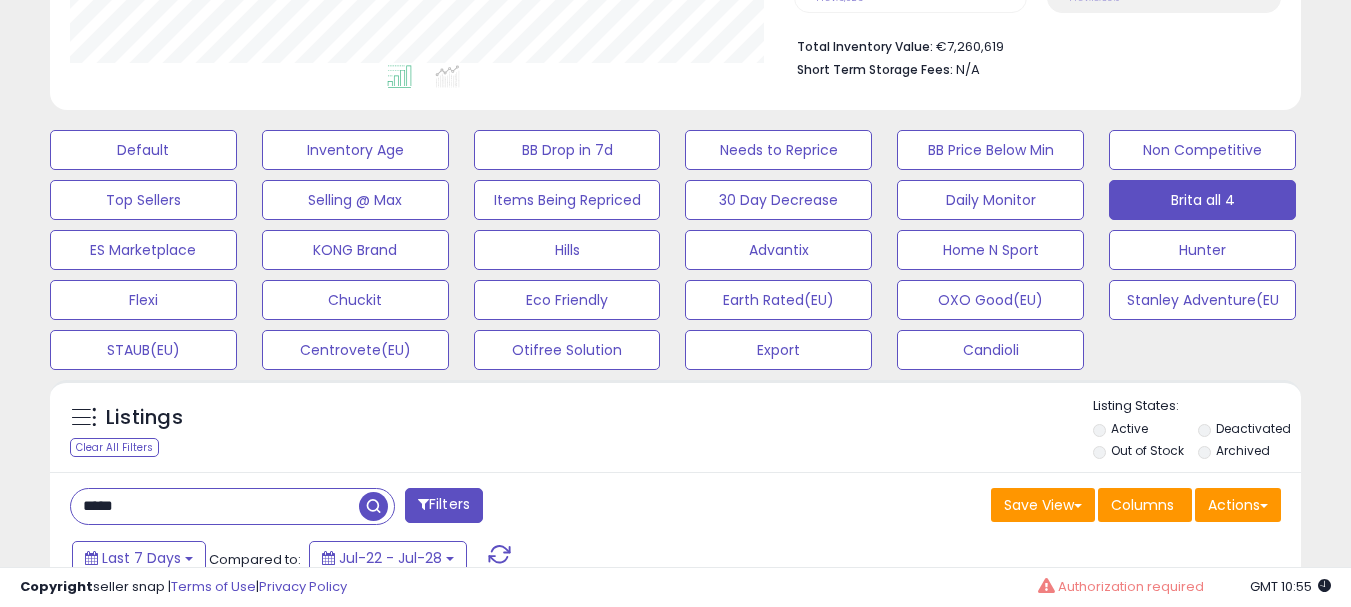 scroll, scrollTop: 410, scrollLeft: 724, axis: both 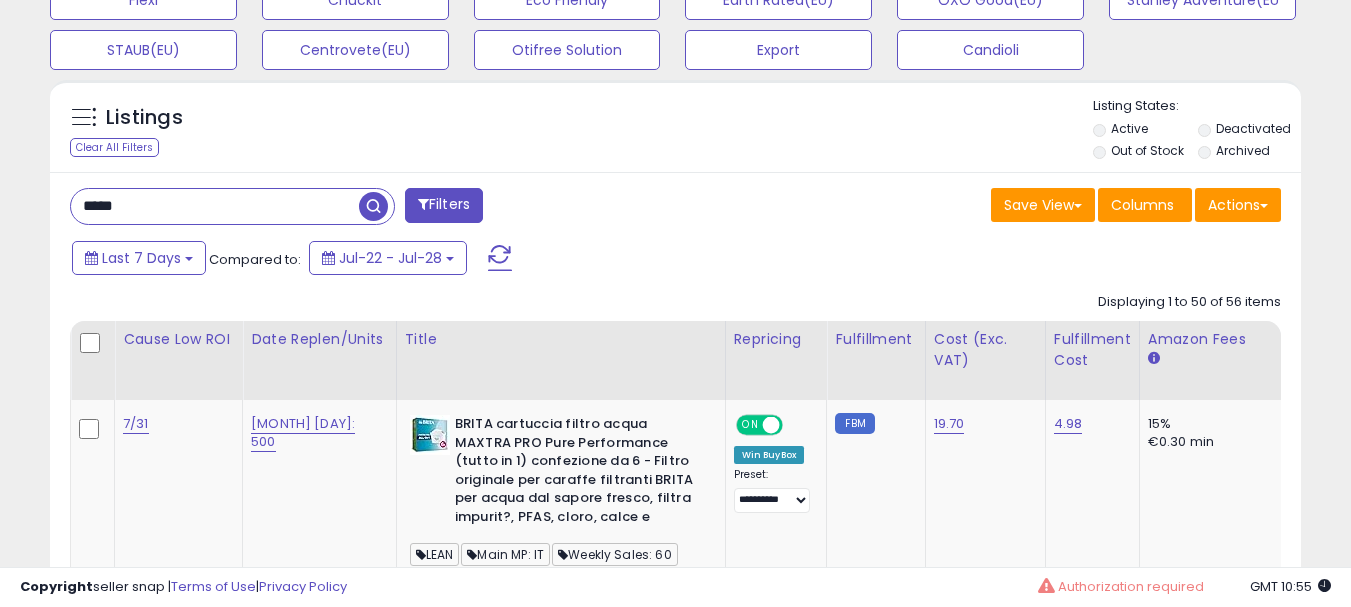 click on "*****" at bounding box center [215, 206] 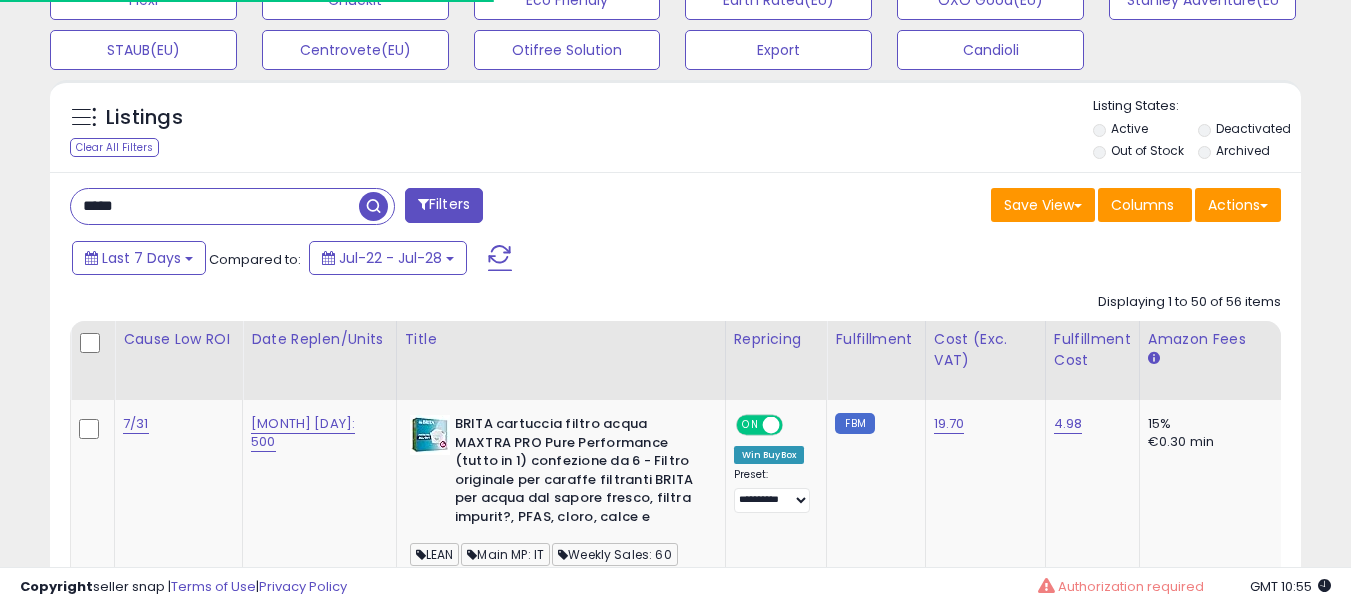 paste on "*****" 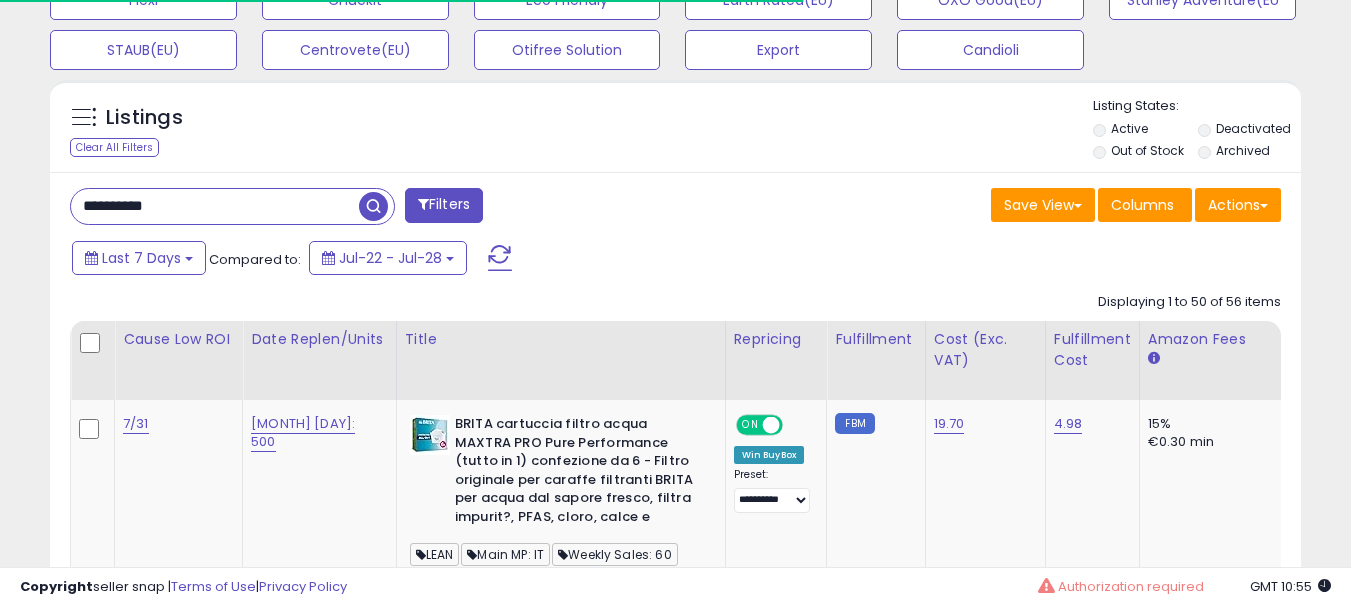 type on "**********" 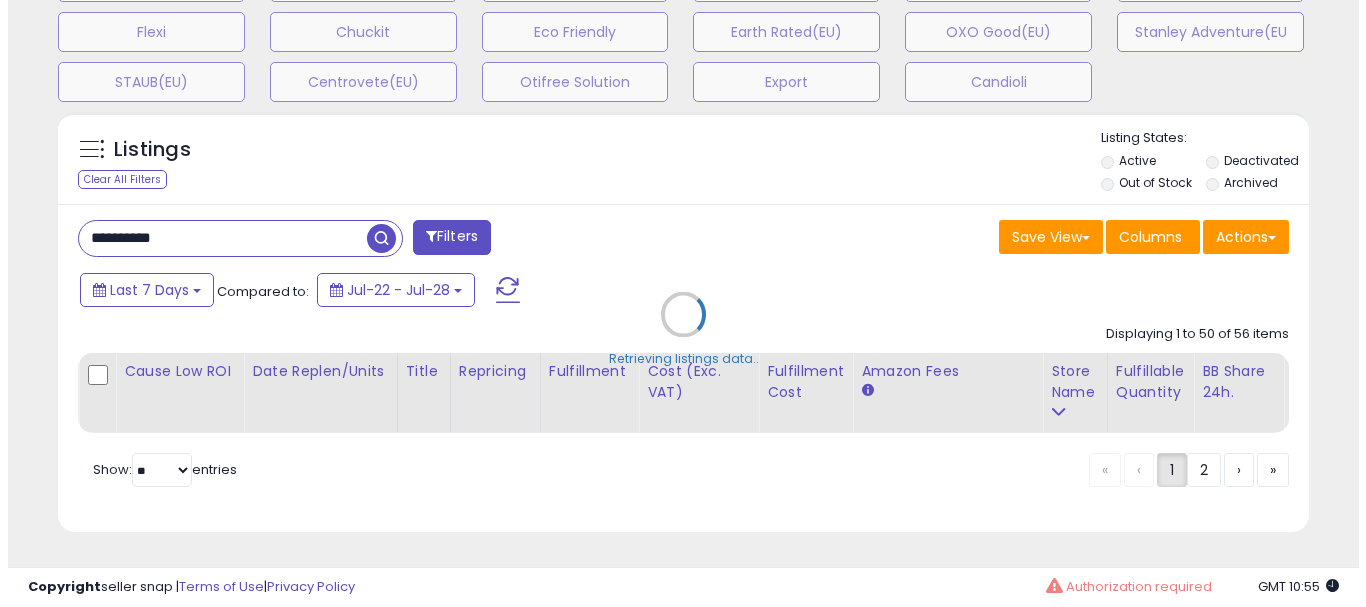 scroll, scrollTop: 783, scrollLeft: 0, axis: vertical 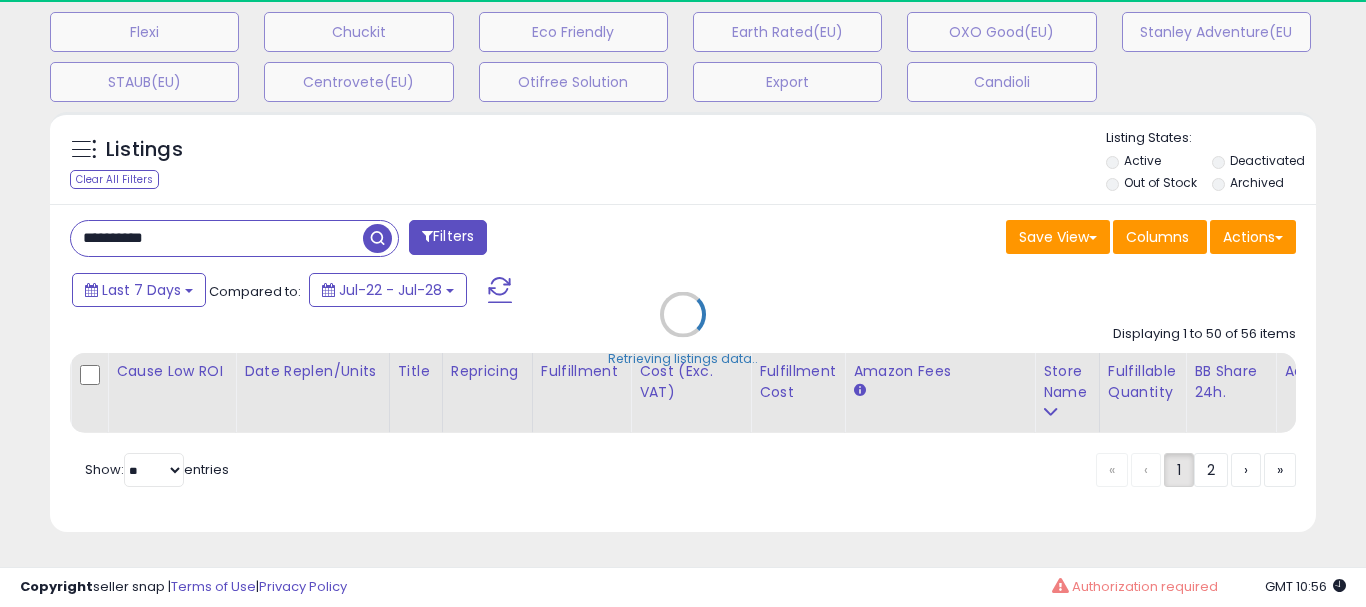 click on "Retrieving listings data.." at bounding box center (683, 329) 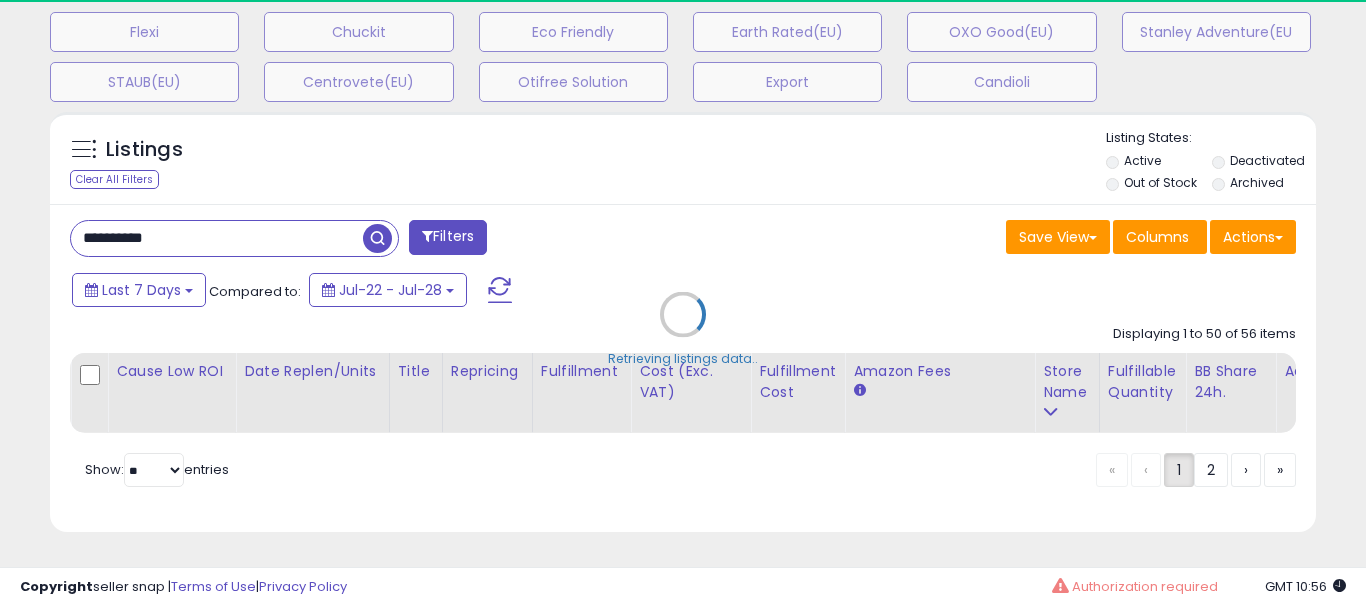 click on "Retrieving listings data.." at bounding box center [683, 329] 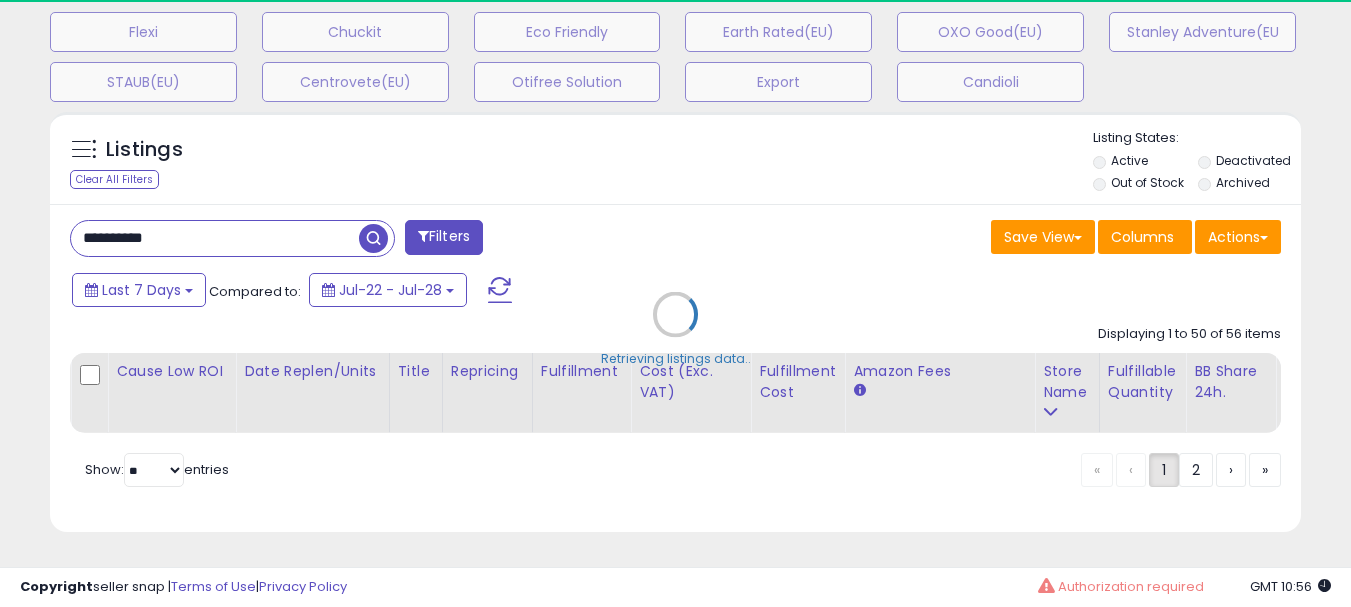 scroll, scrollTop: 999590, scrollLeft: 999276, axis: both 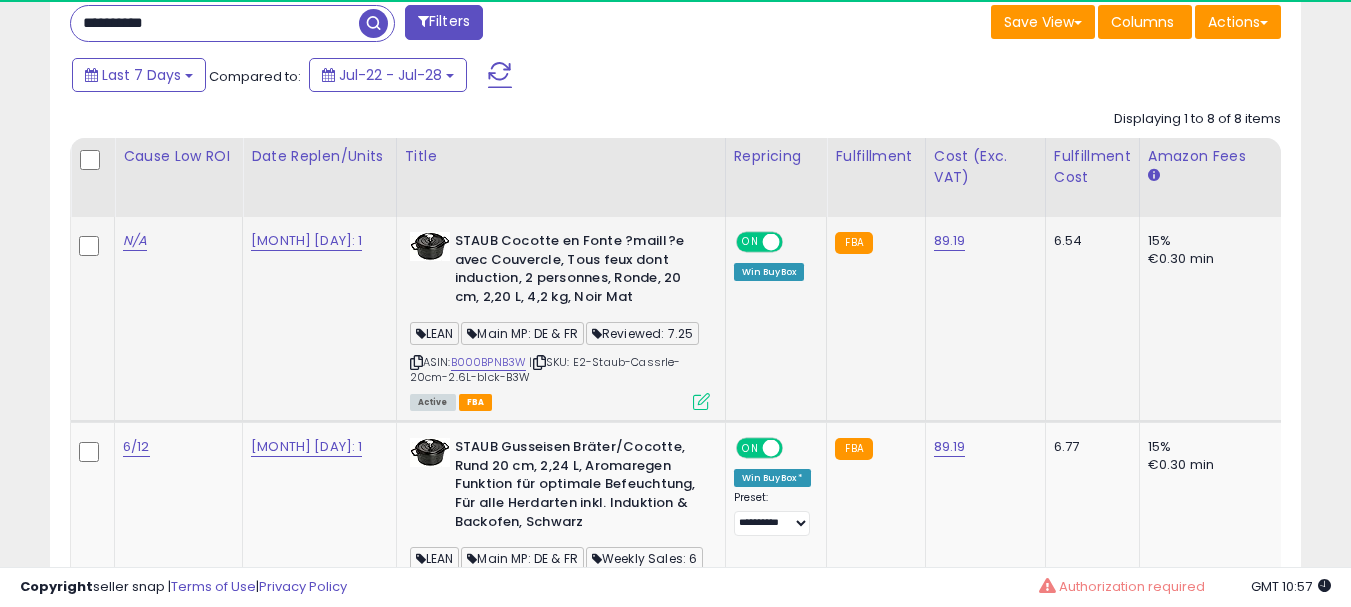 click at bounding box center [701, 401] 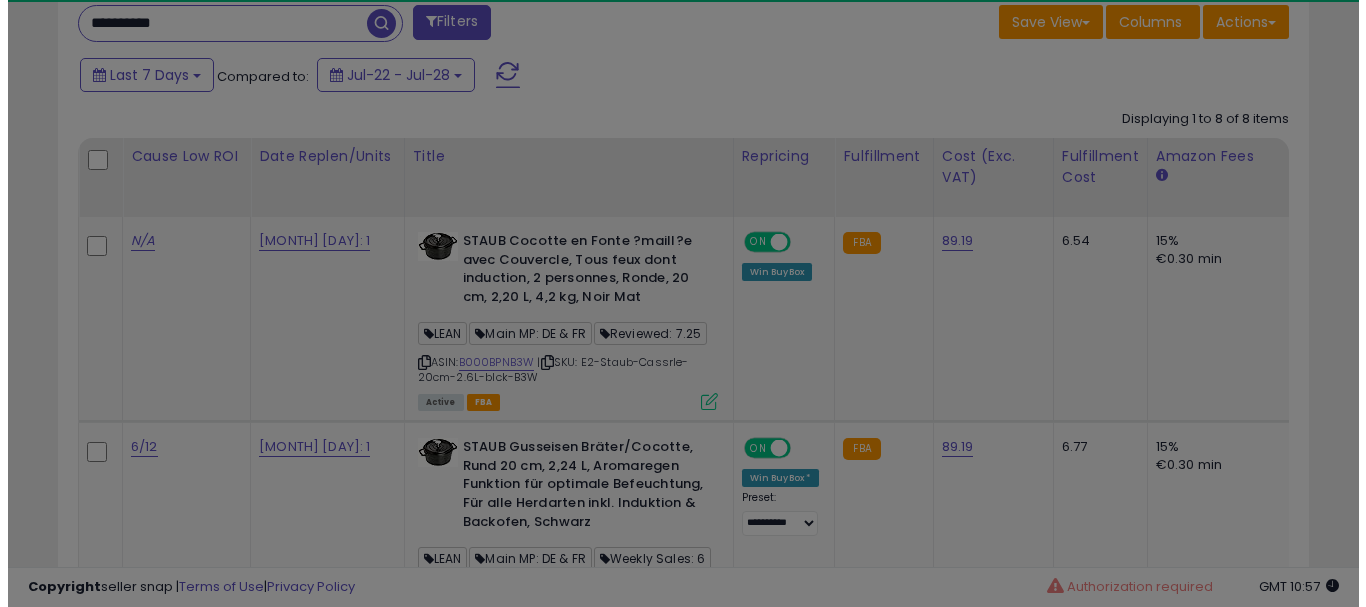 scroll, scrollTop: 999590, scrollLeft: 999267, axis: both 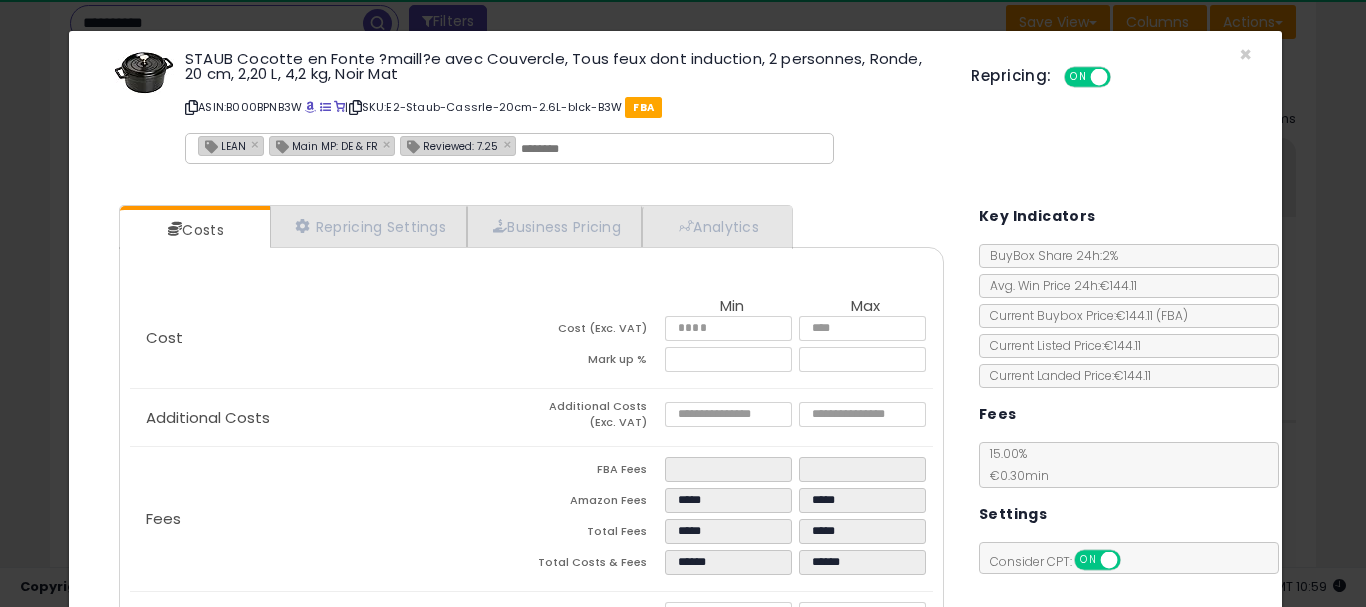 click on "STAUB Cocotte en Fonte ?maill?e avec Couvercle, Tous feux dont induction, 2 personnes, Ronde, 20 cm, 2,20 L, 4,2 kg, Noir Mat
ASIN:  B000BPNB3W
|
SKU:  E2-Staub-Cassrle-20cm-2.6L-blck-B3W
FBA
LEAN × Main MP: DE & FR × Reviewed: 7.25 ×" 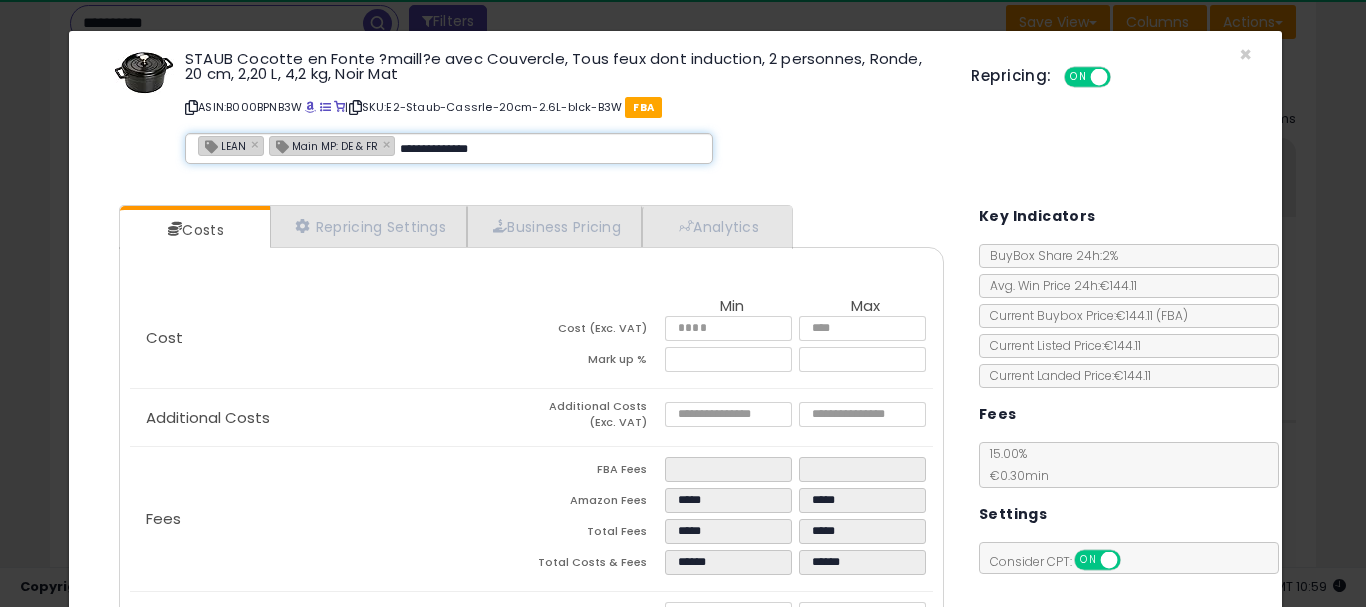 click on "**********" at bounding box center (550, 149) 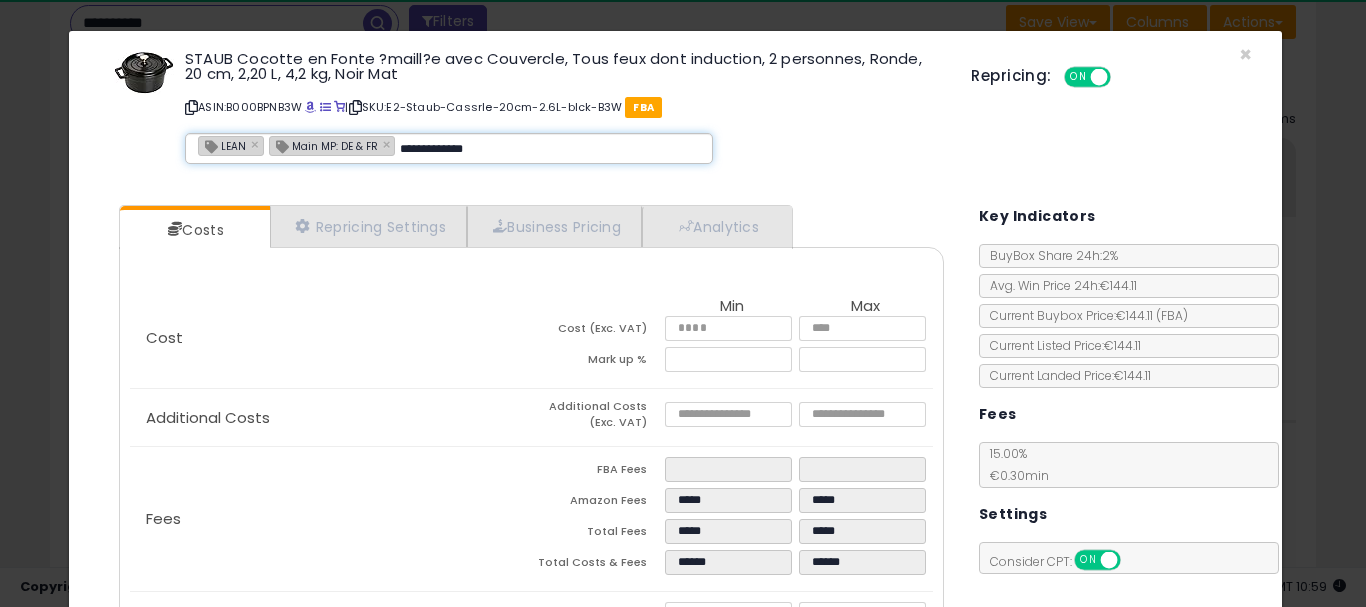scroll, scrollTop: 294, scrollLeft: 0, axis: vertical 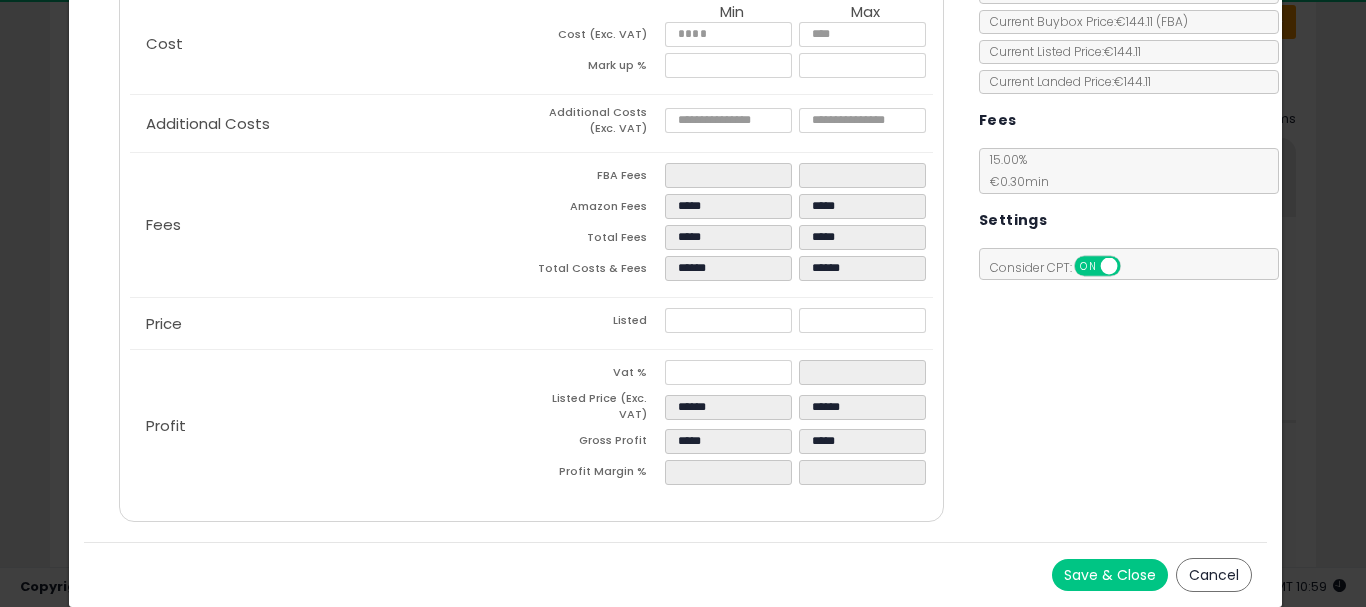 type on "**********" 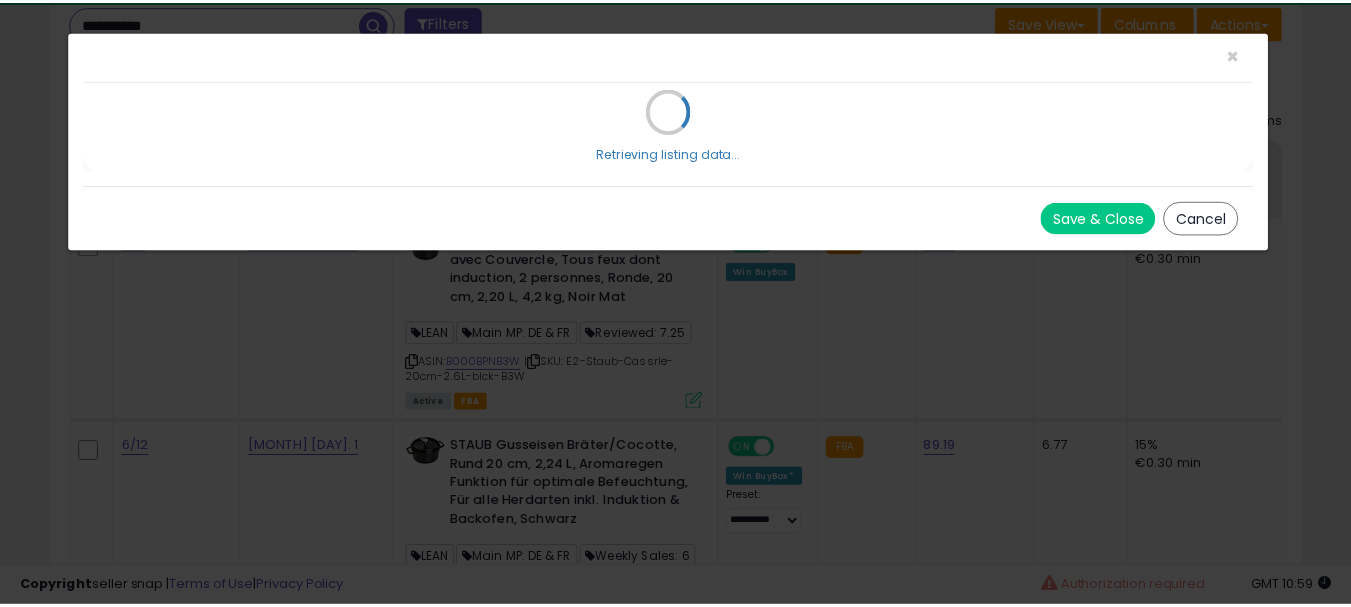scroll, scrollTop: 0, scrollLeft: 0, axis: both 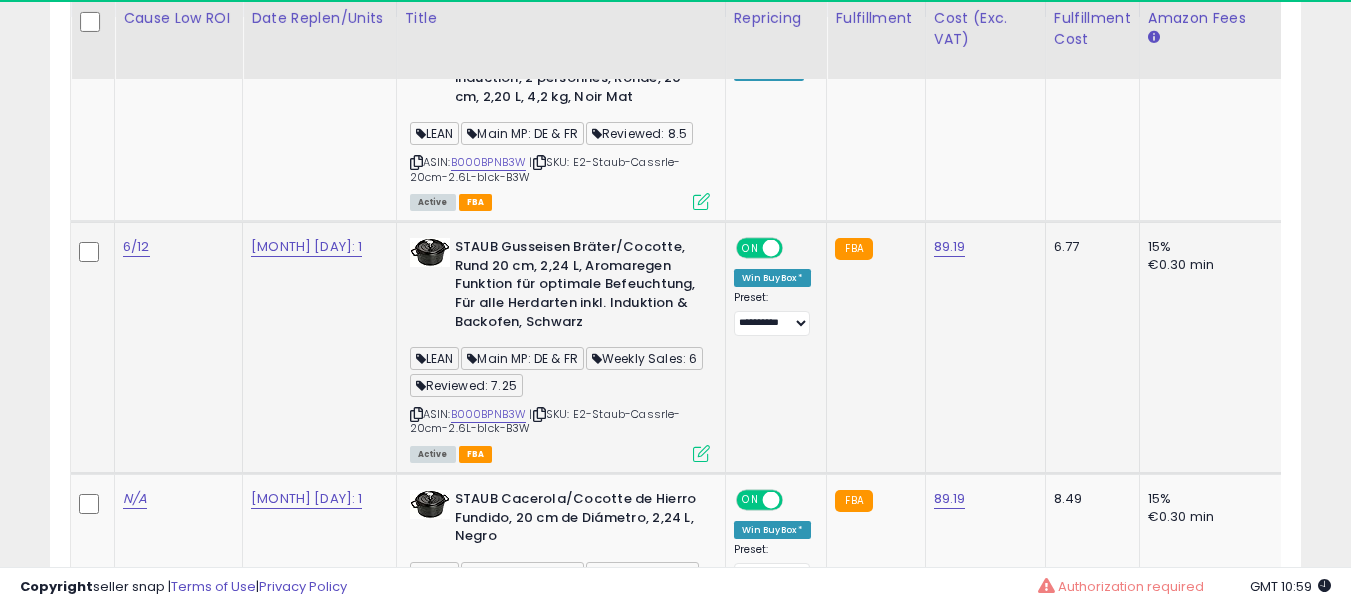 click at bounding box center (701, 453) 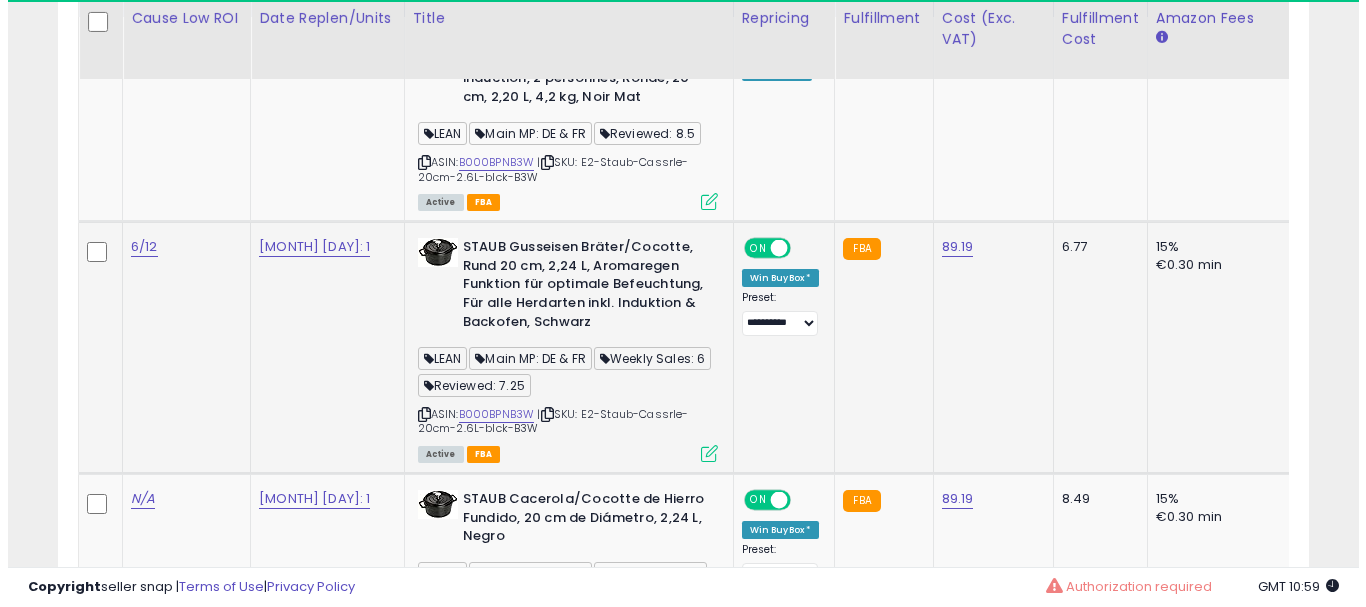 scroll, scrollTop: 999590, scrollLeft: 999267, axis: both 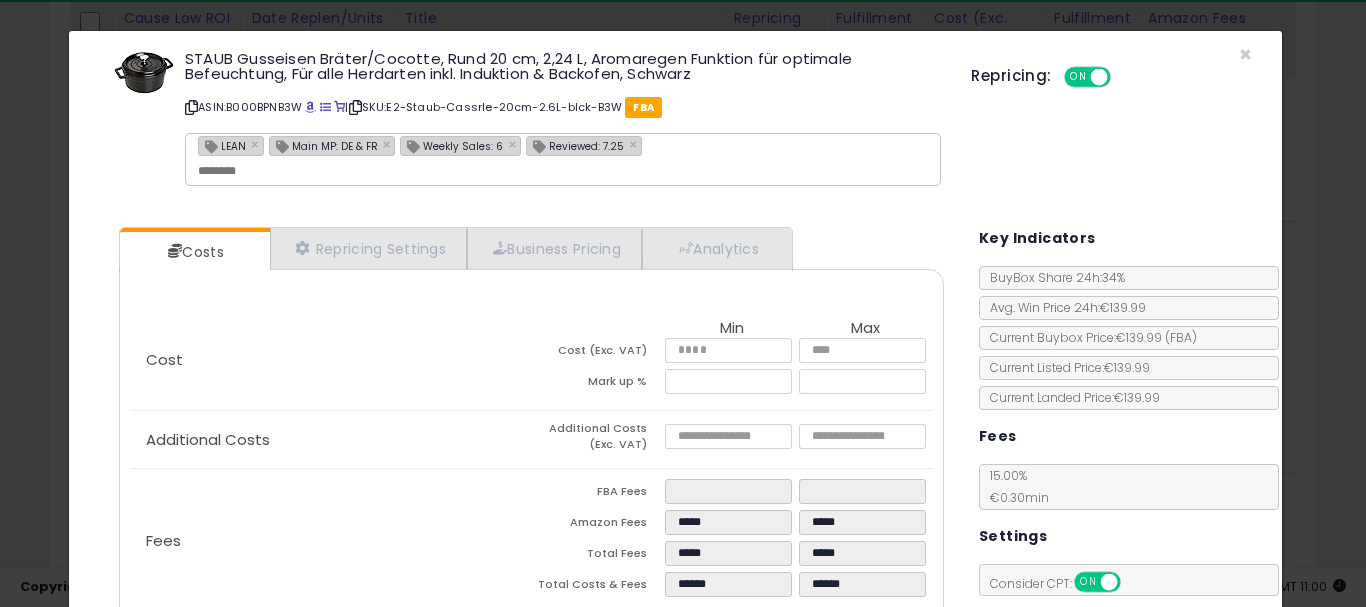 click on "Reviewed: 7.25" at bounding box center [575, 145] 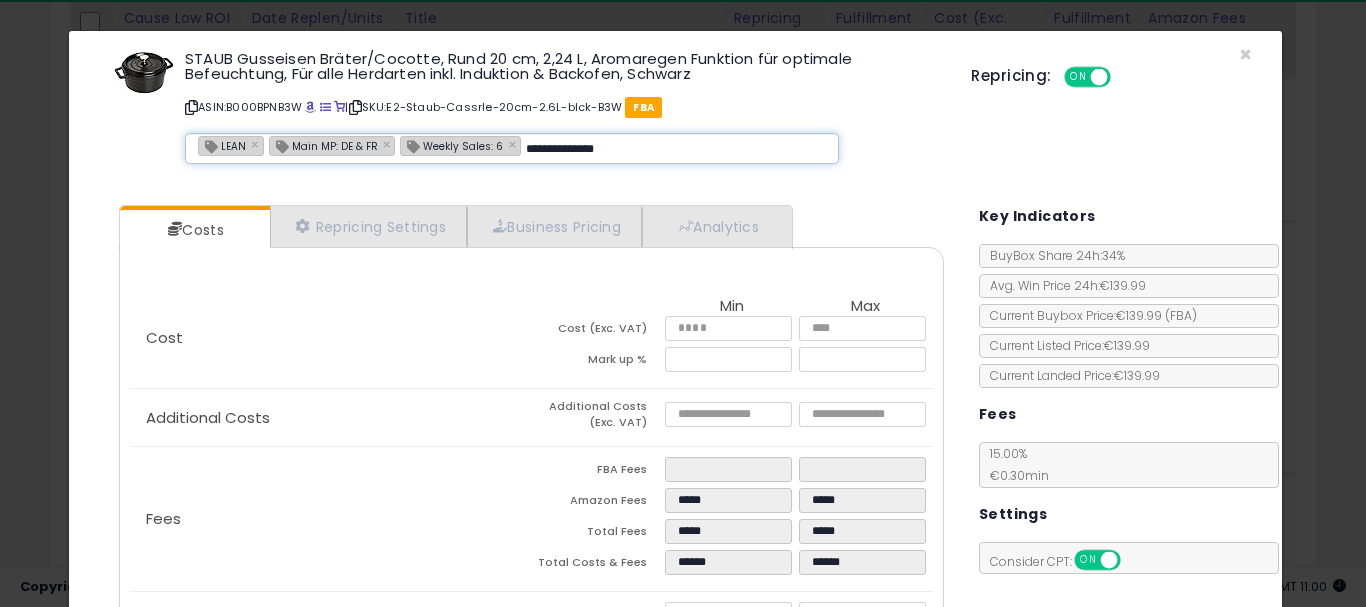 click on "**********" at bounding box center (676, 149) 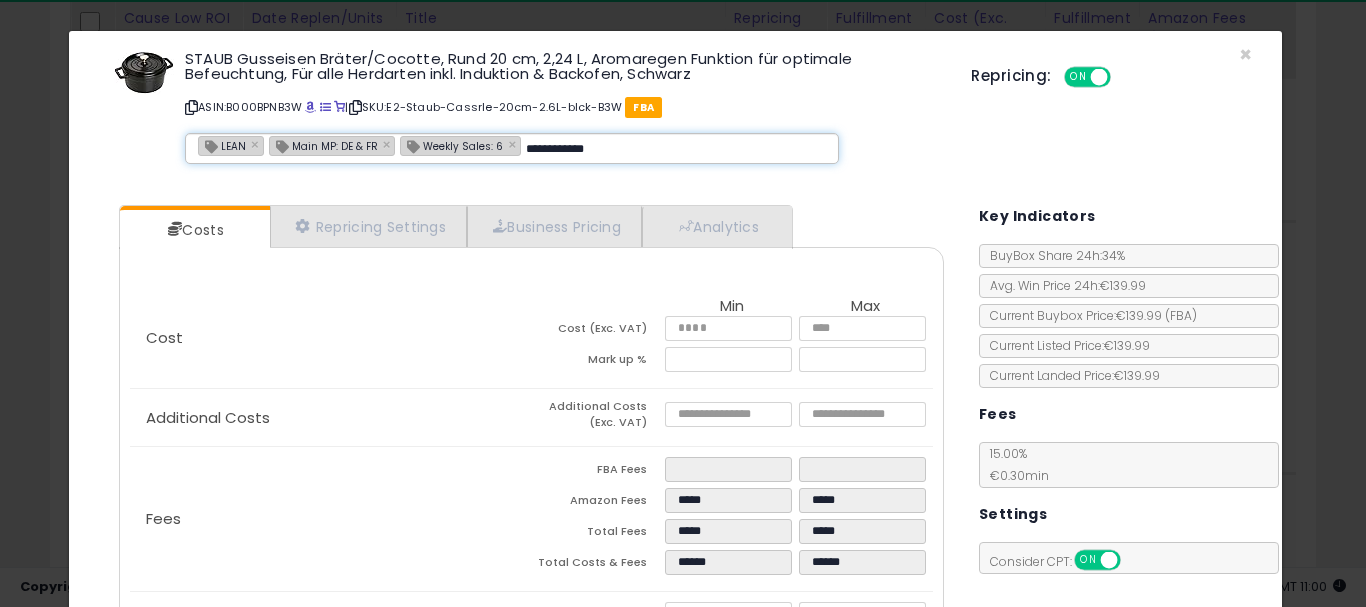 type on "**********" 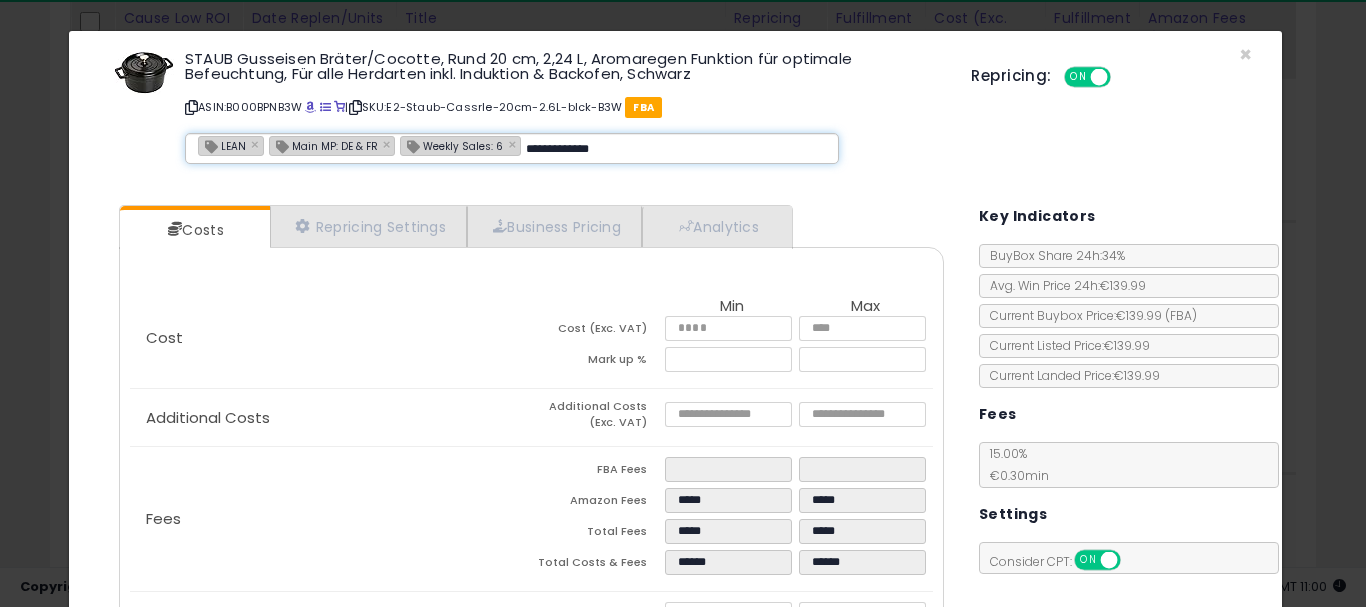 scroll, scrollTop: 294, scrollLeft: 0, axis: vertical 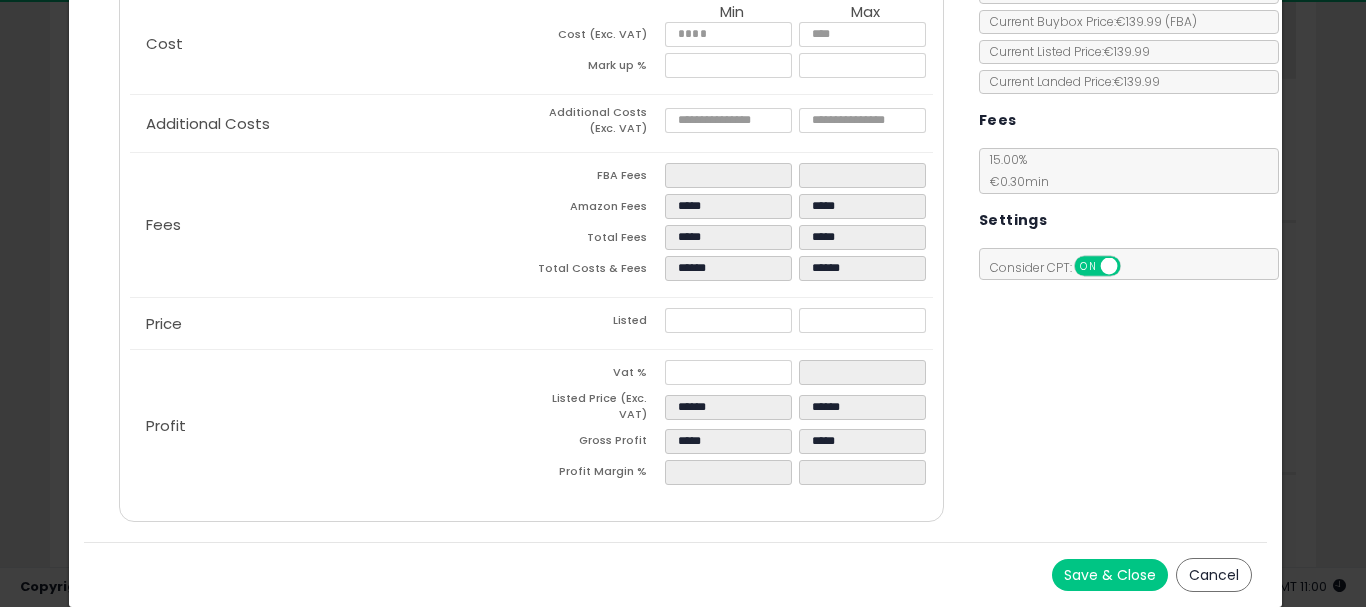 click on "Save & Close" at bounding box center [1110, 575] 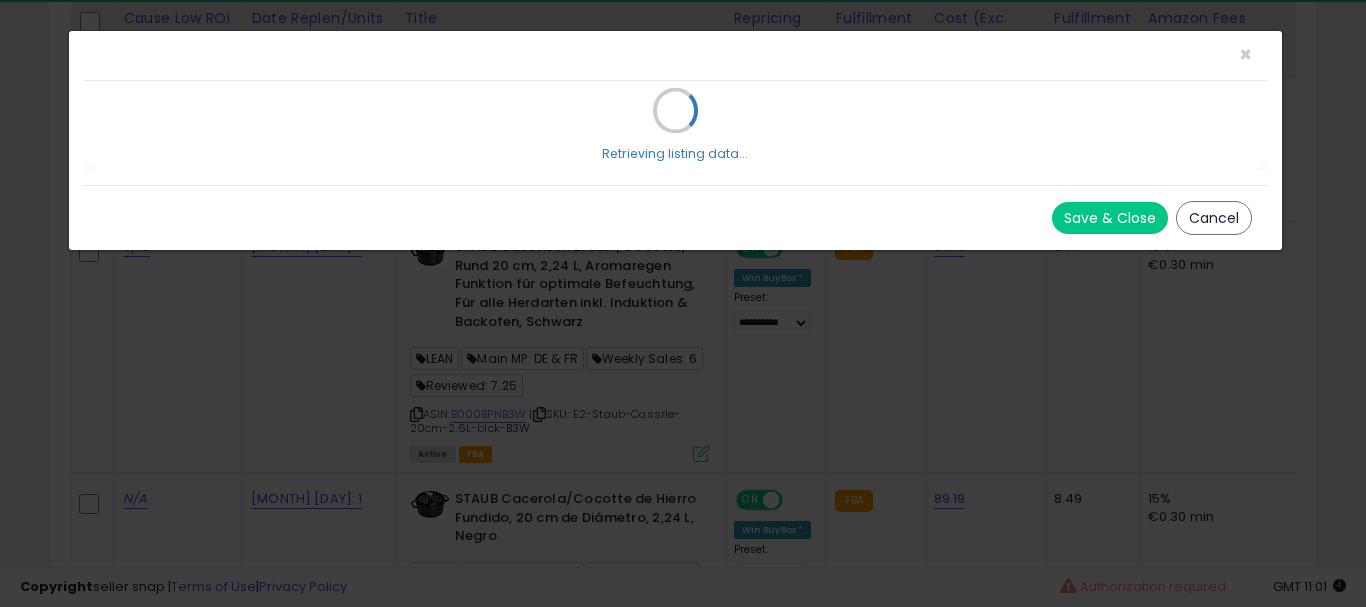click on "Retrieving listing data..." at bounding box center [676, 125] 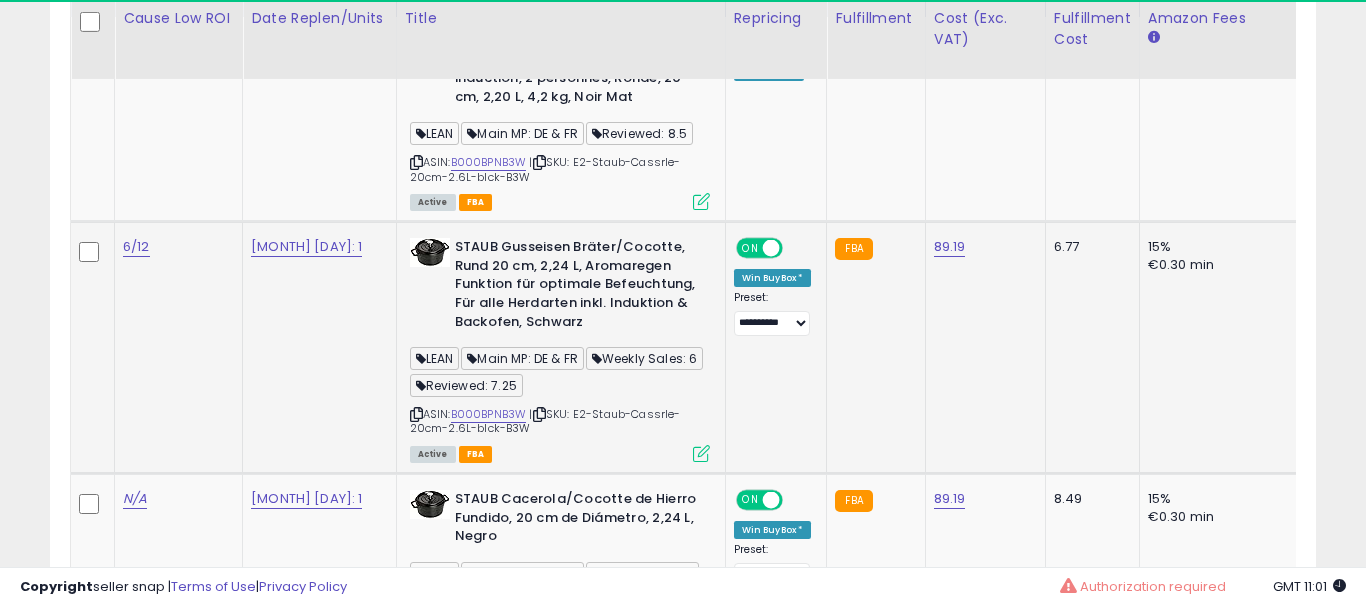 click at bounding box center (701, 453) 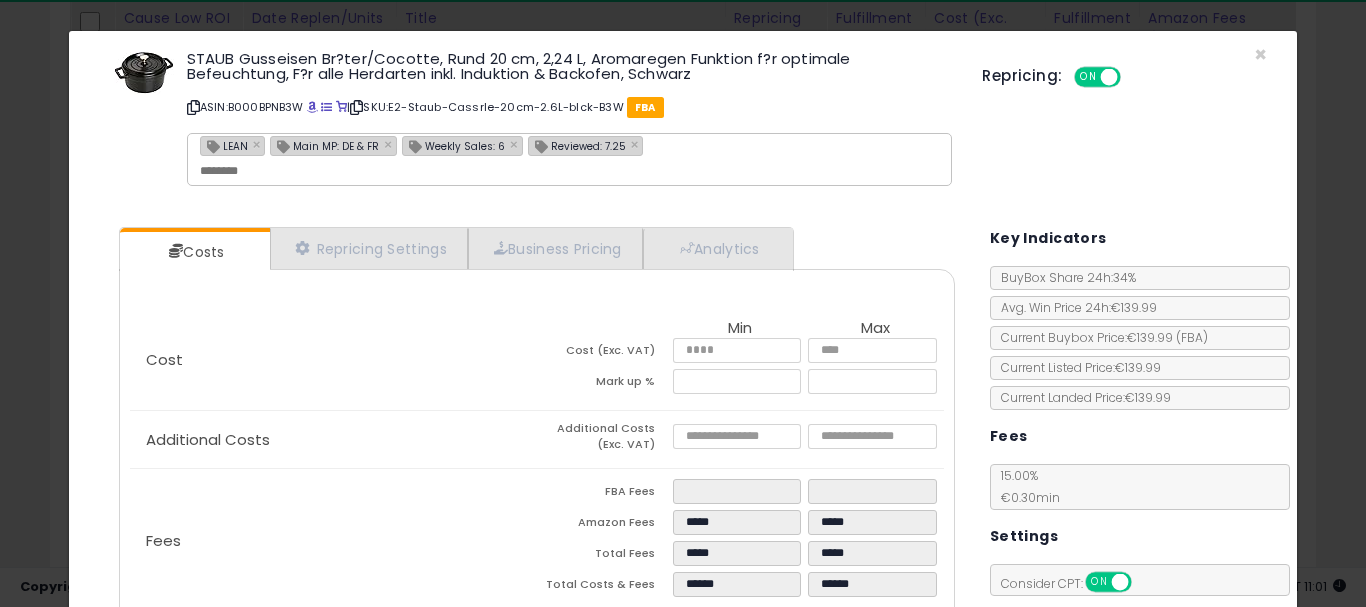 click on "Reviewed: 7.25" at bounding box center (577, 145) 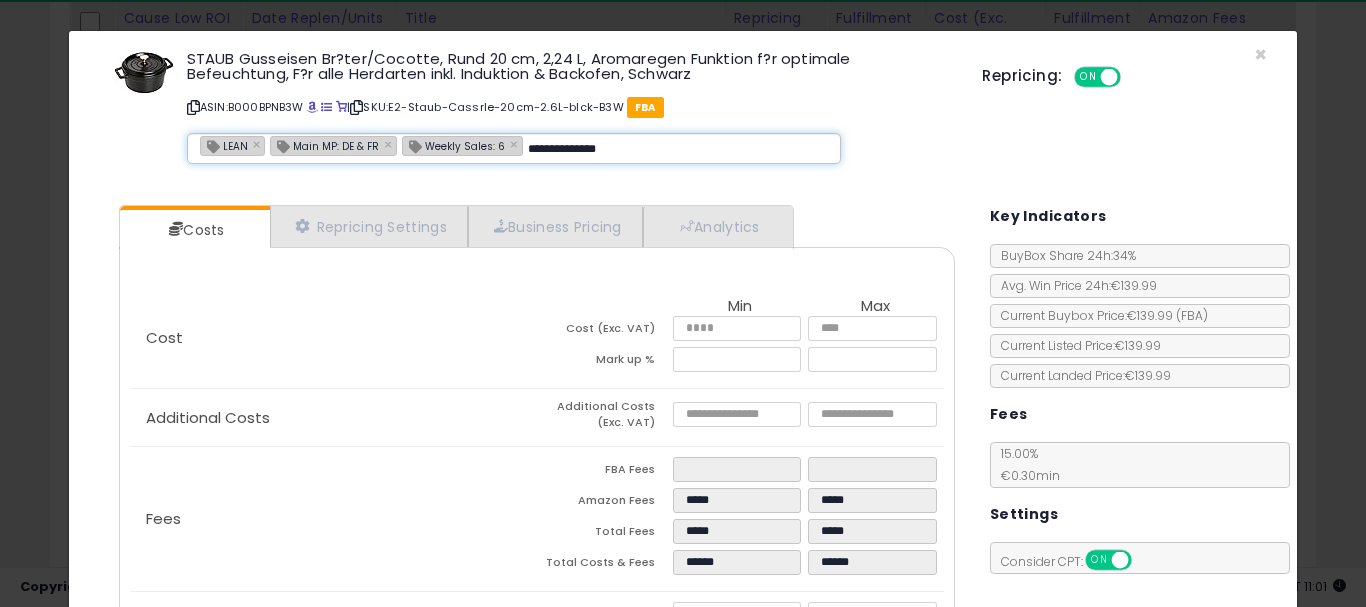 type on "**********" 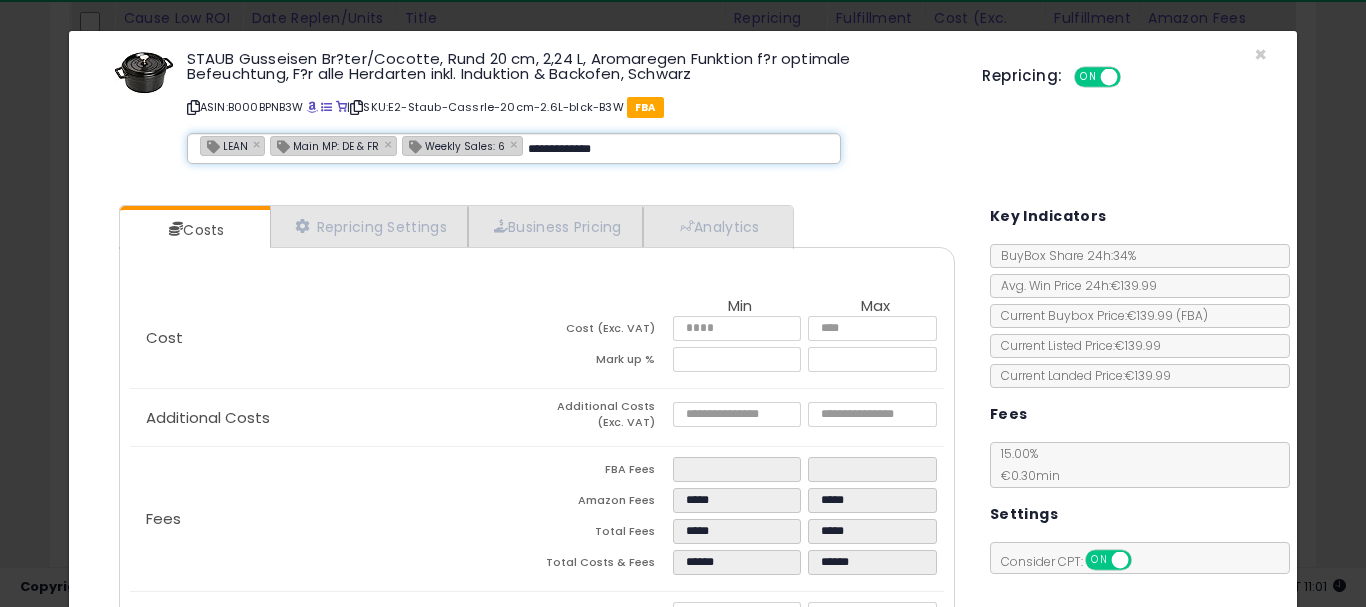 type 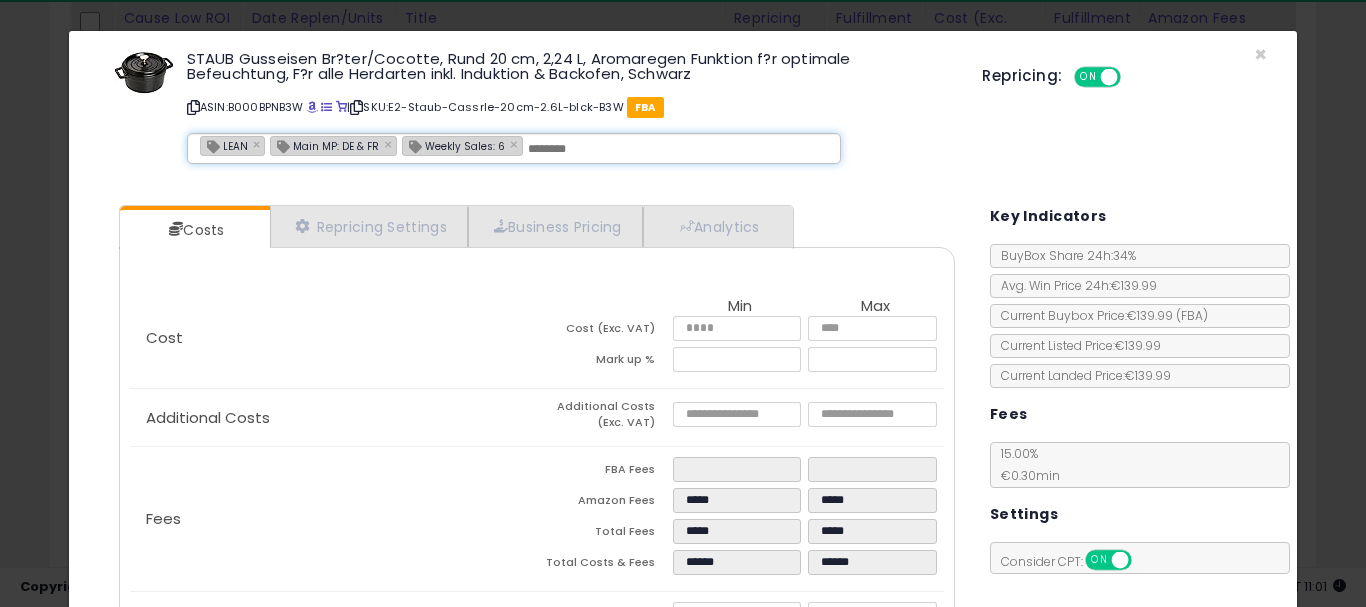 type on "**********" 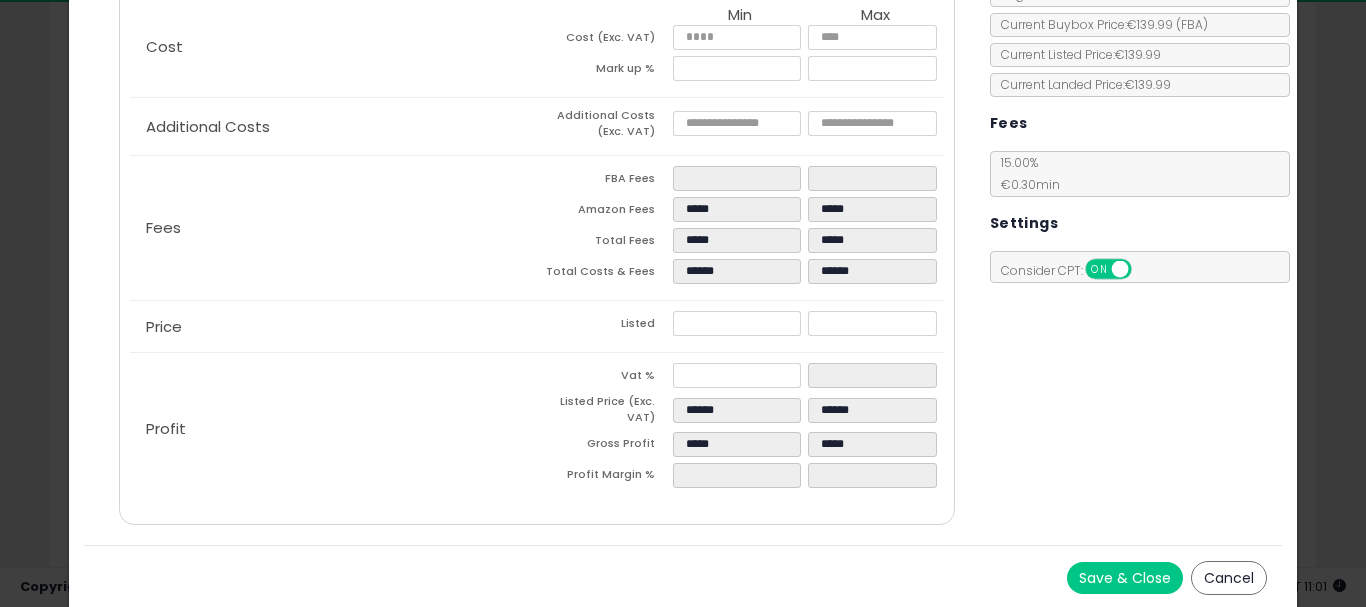 scroll, scrollTop: 316, scrollLeft: 0, axis: vertical 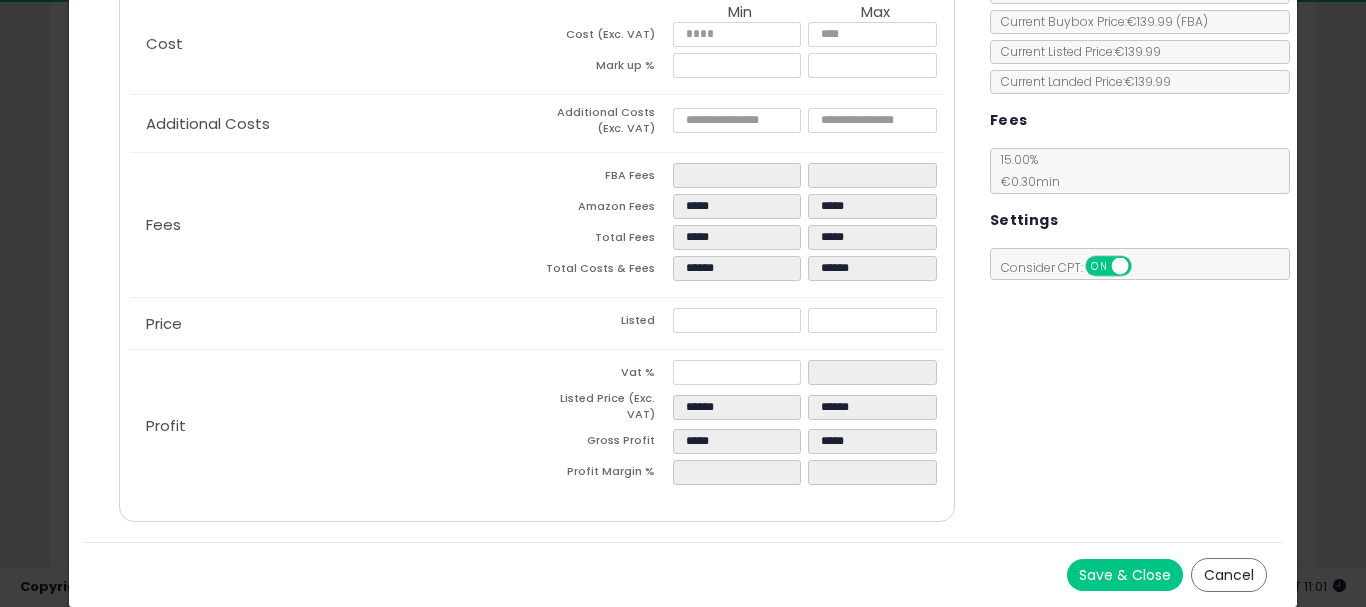 click on "Save & Close" at bounding box center (1125, 575) 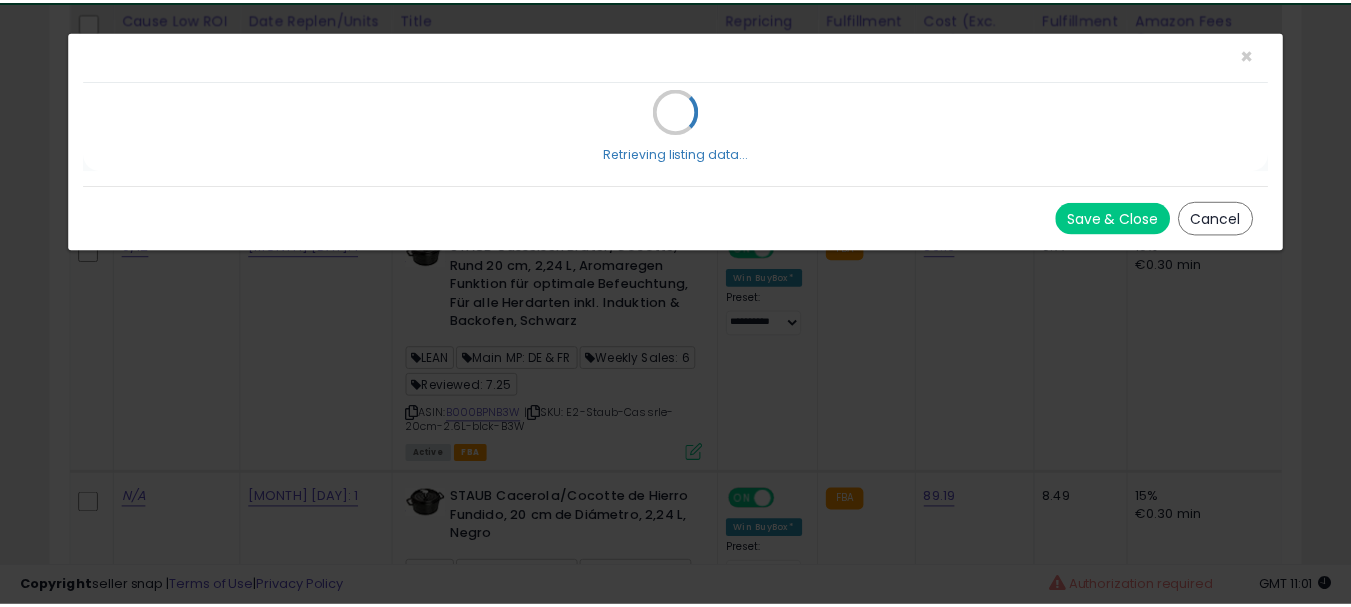 scroll, scrollTop: 0, scrollLeft: 0, axis: both 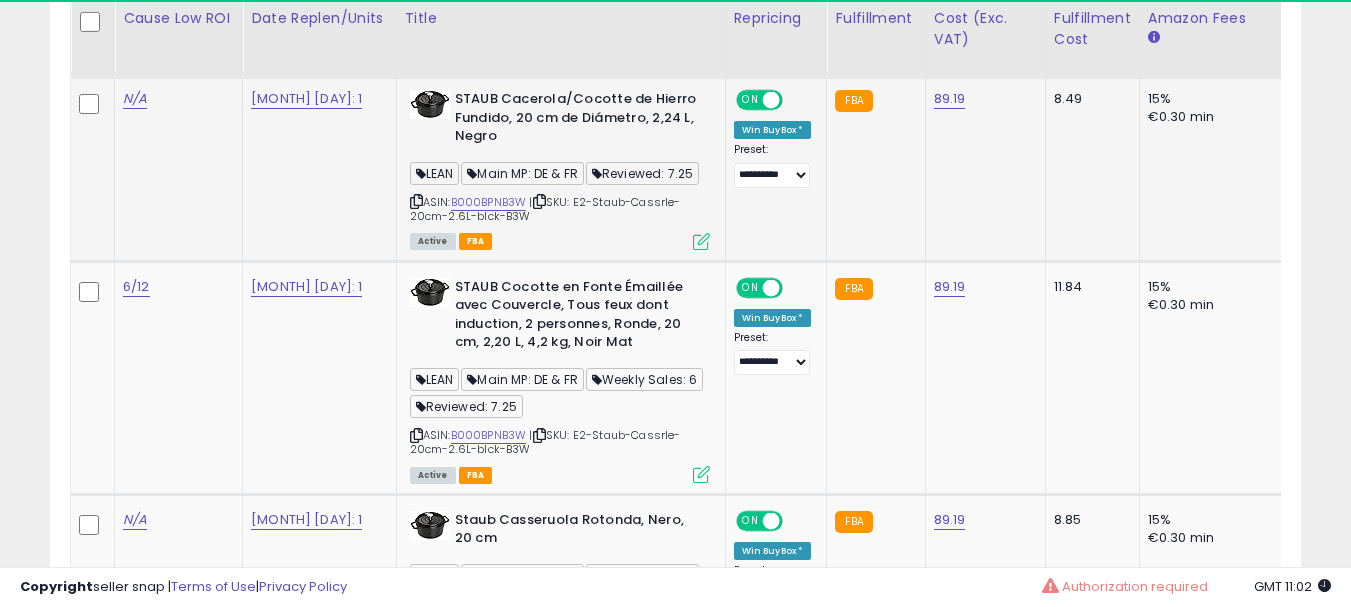 click at bounding box center (701, 241) 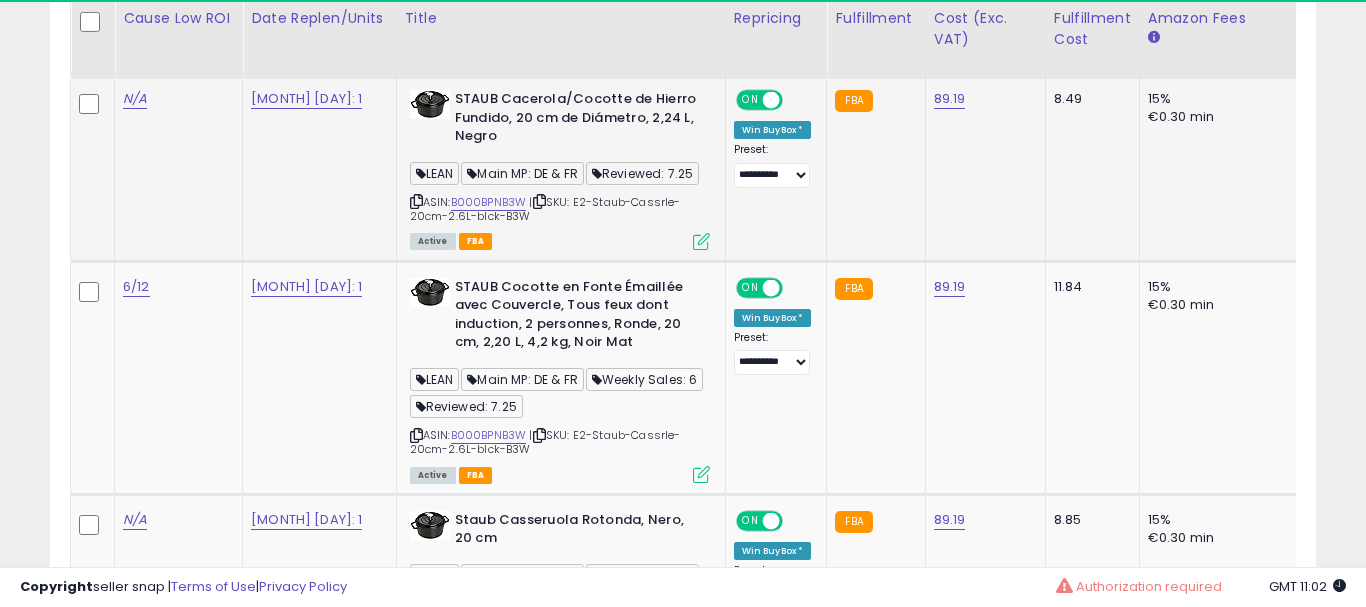 scroll, scrollTop: 999590, scrollLeft: 999267, axis: both 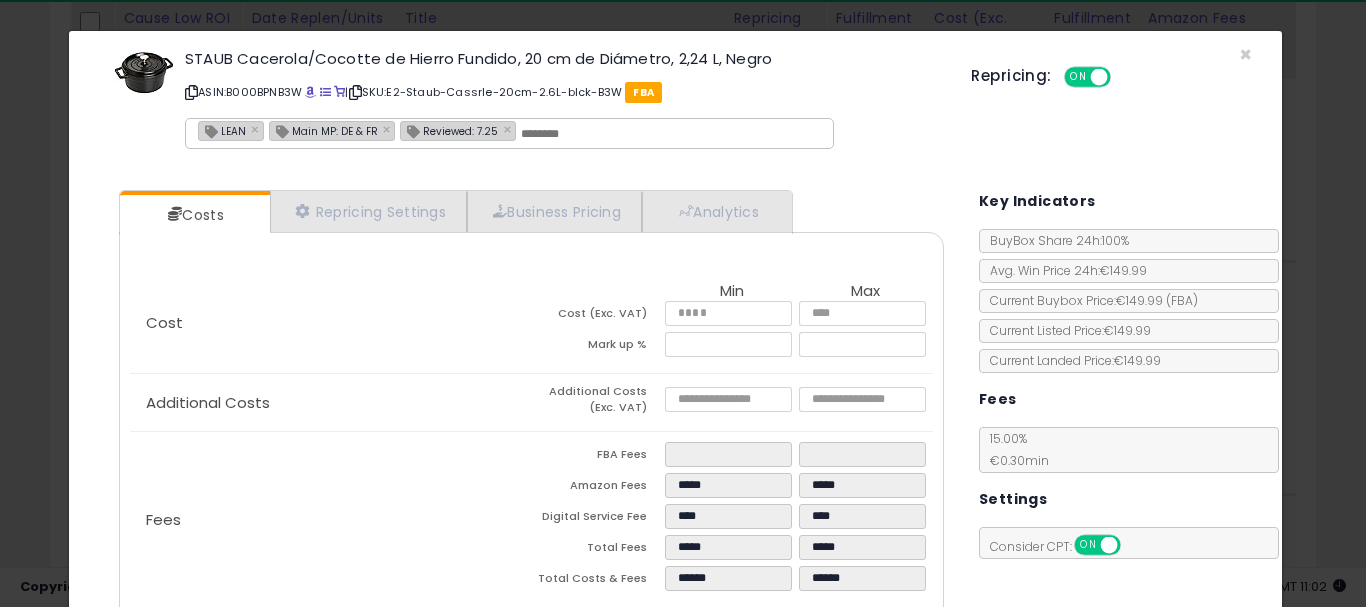 click on "Reviewed: 7.25" at bounding box center (449, 130) 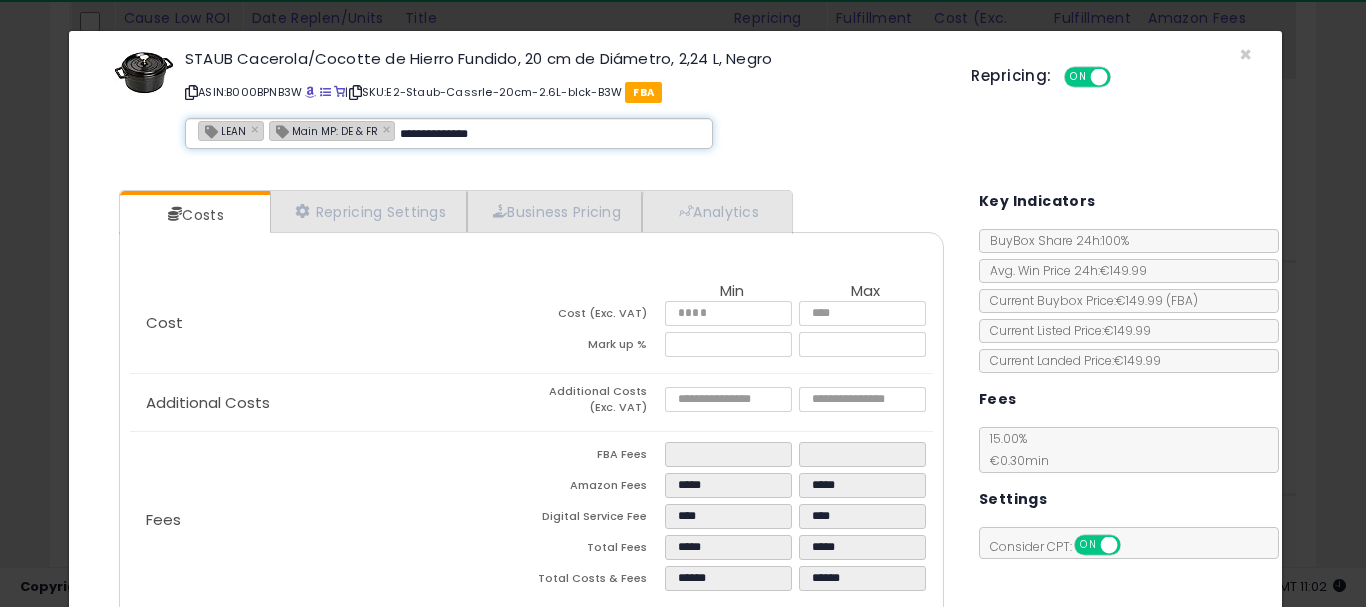 type on "**********" 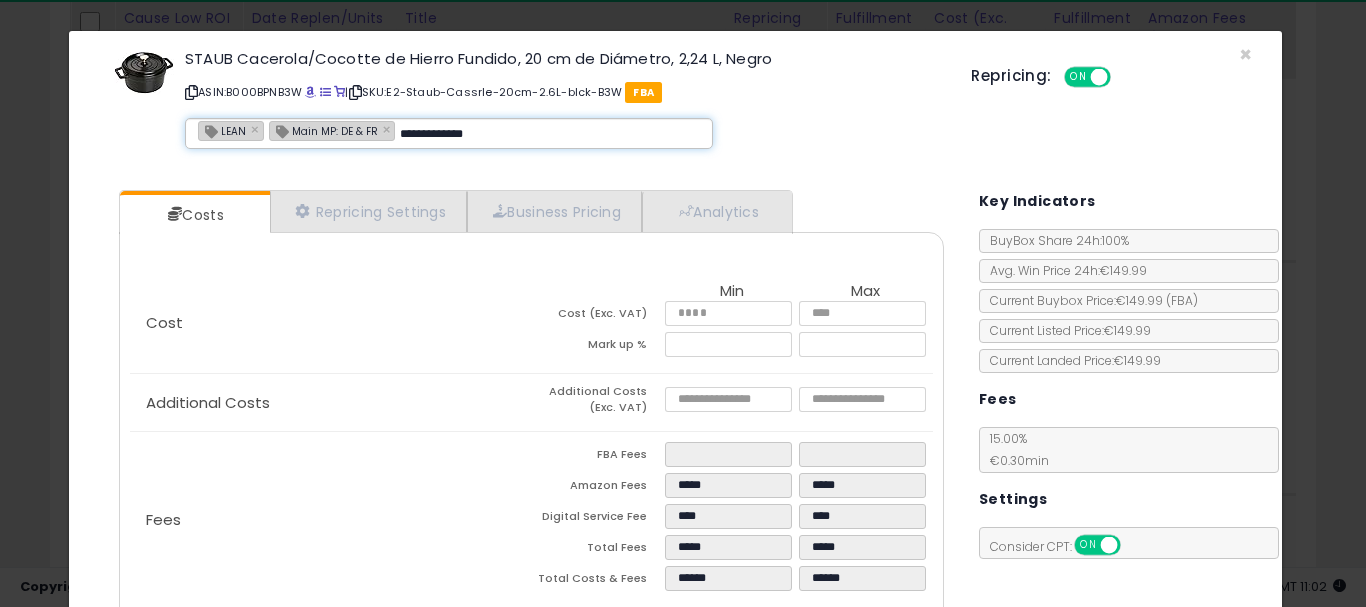 type 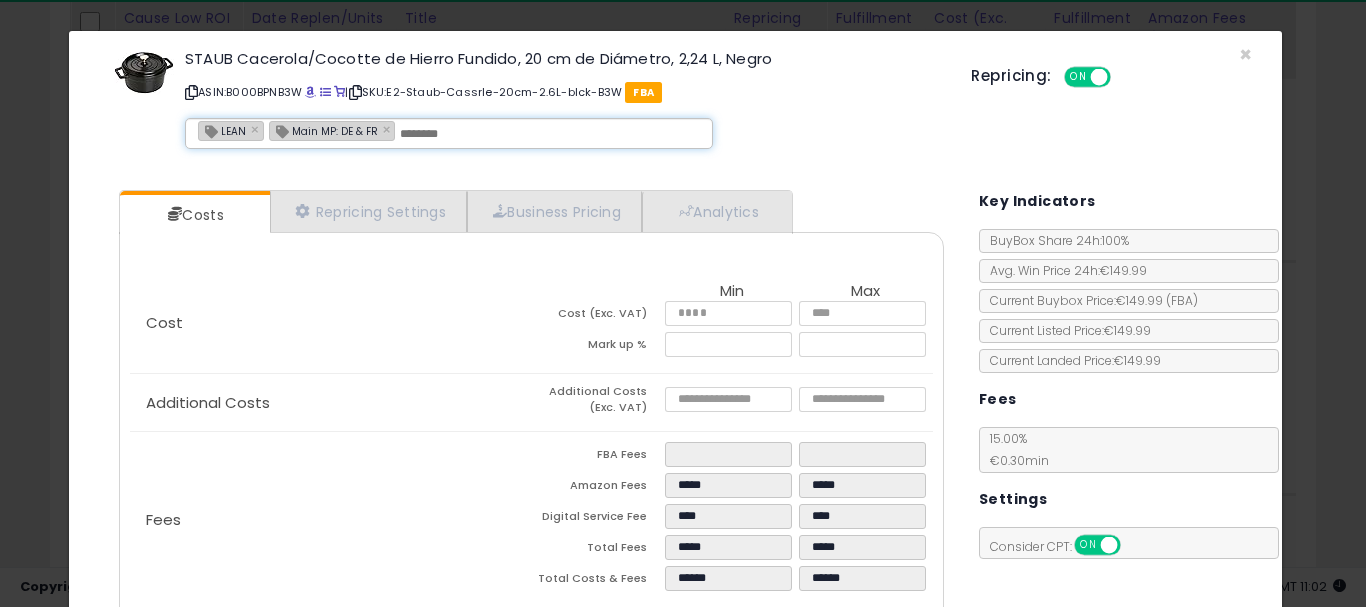type on "**********" 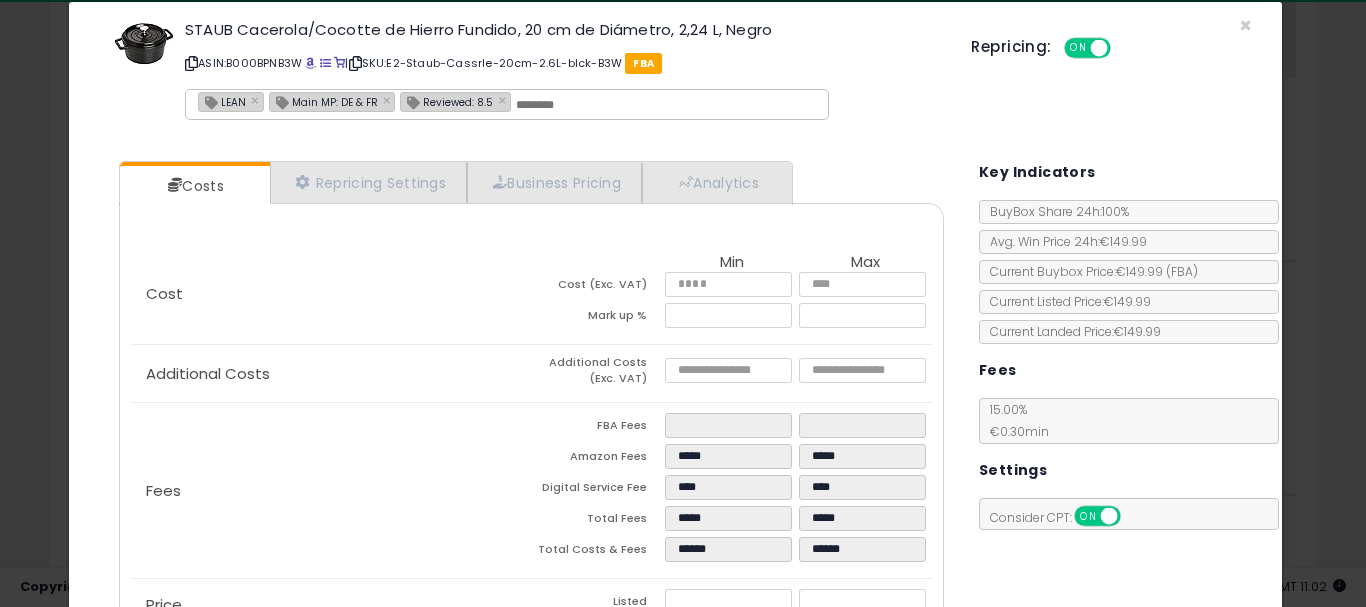 scroll, scrollTop: 310, scrollLeft: 0, axis: vertical 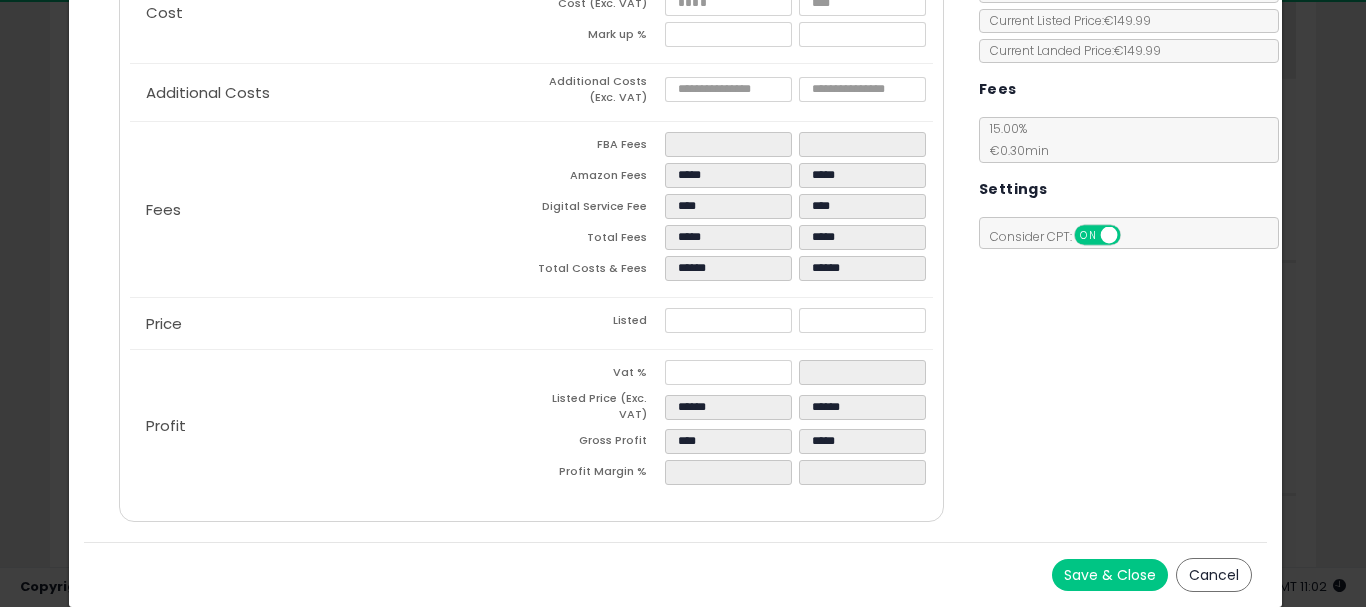 click on "Save & Close" at bounding box center [1110, 575] 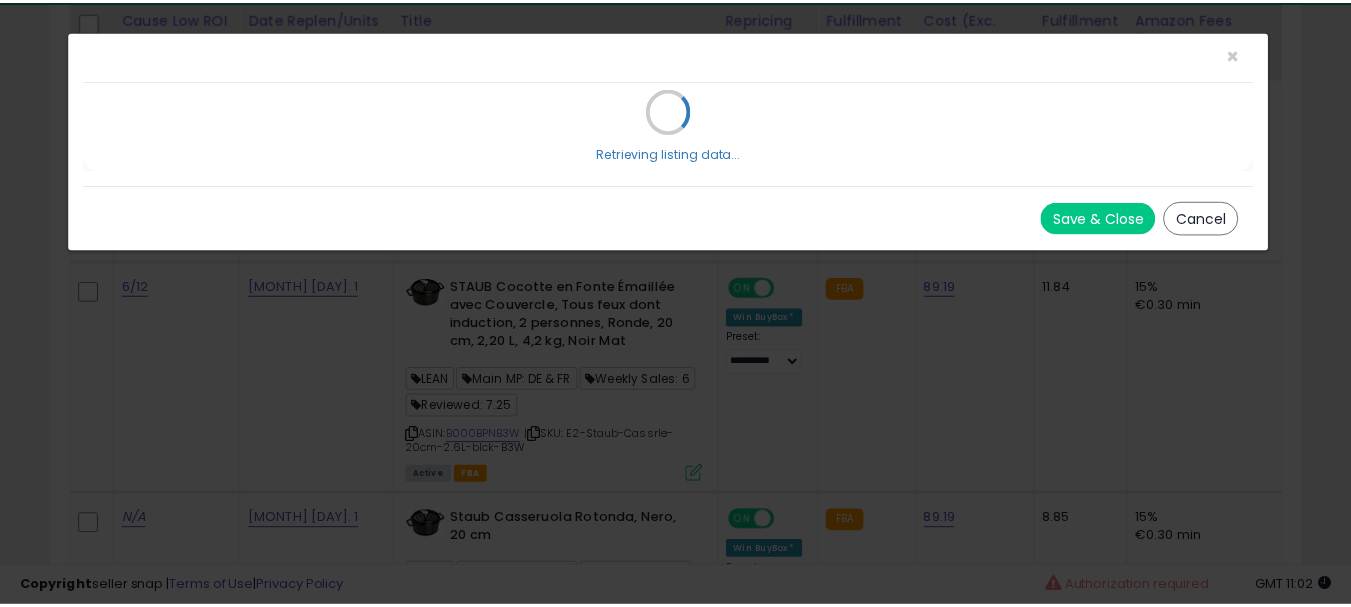 scroll, scrollTop: 0, scrollLeft: 0, axis: both 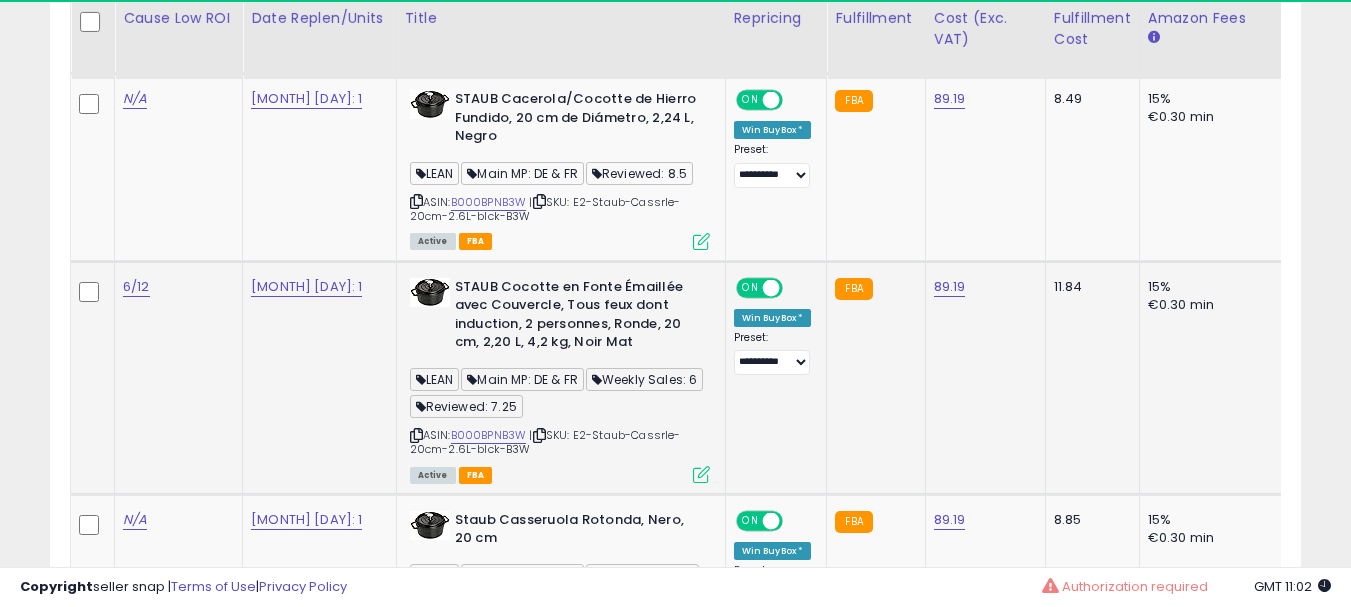 click at bounding box center (701, 474) 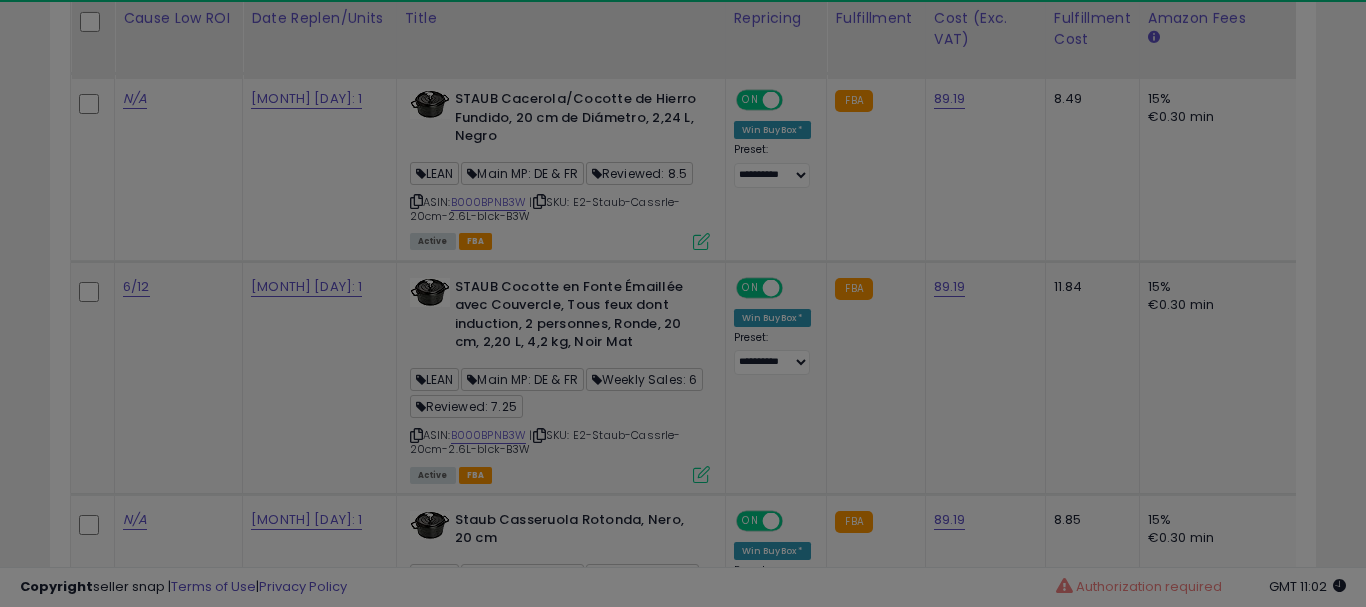 scroll, scrollTop: 999590, scrollLeft: 999267, axis: both 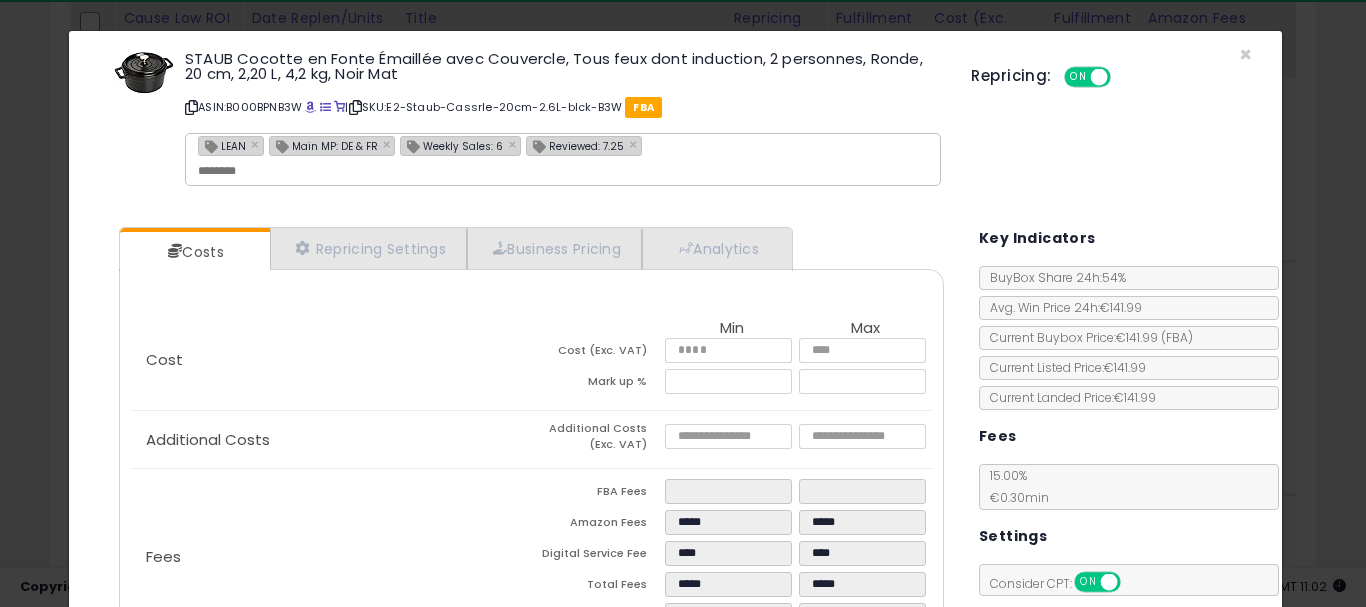 click on "Reviewed: 7.25" at bounding box center [575, 145] 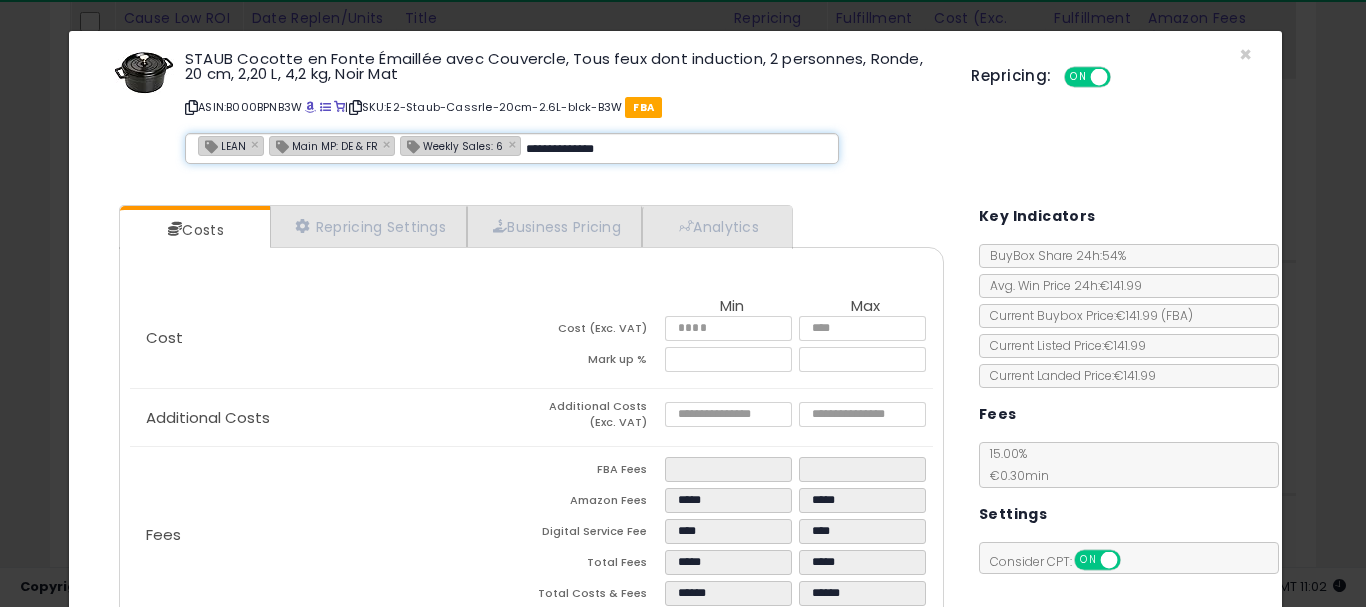 type on "**********" 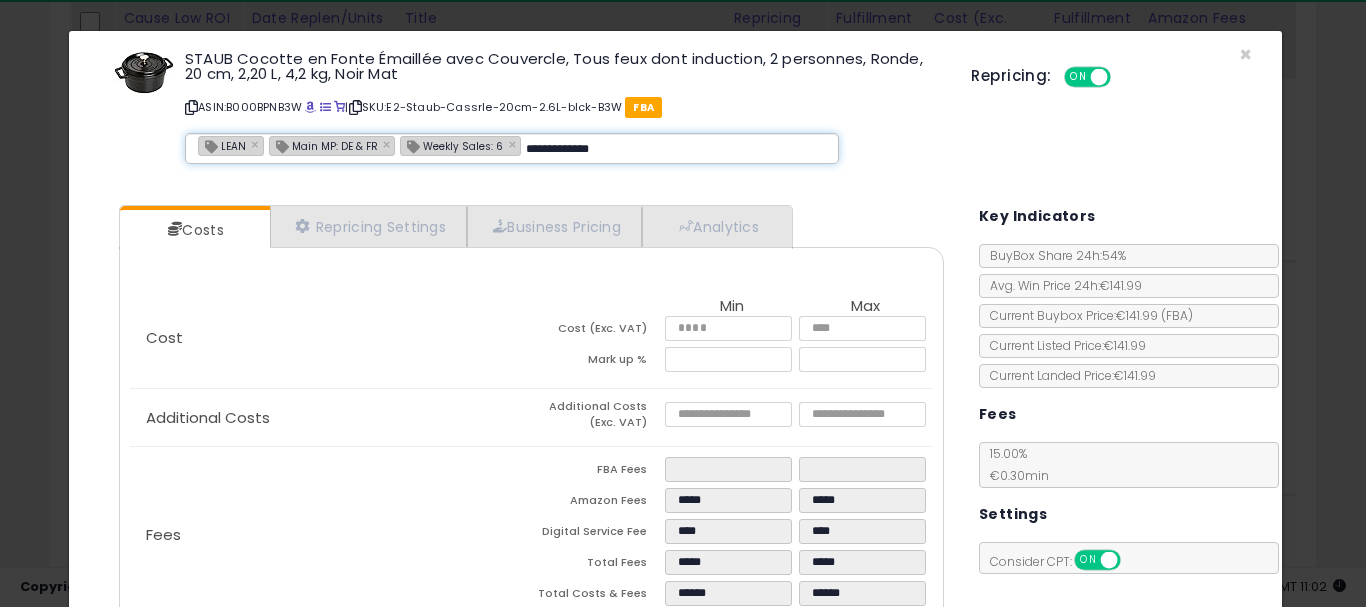 type 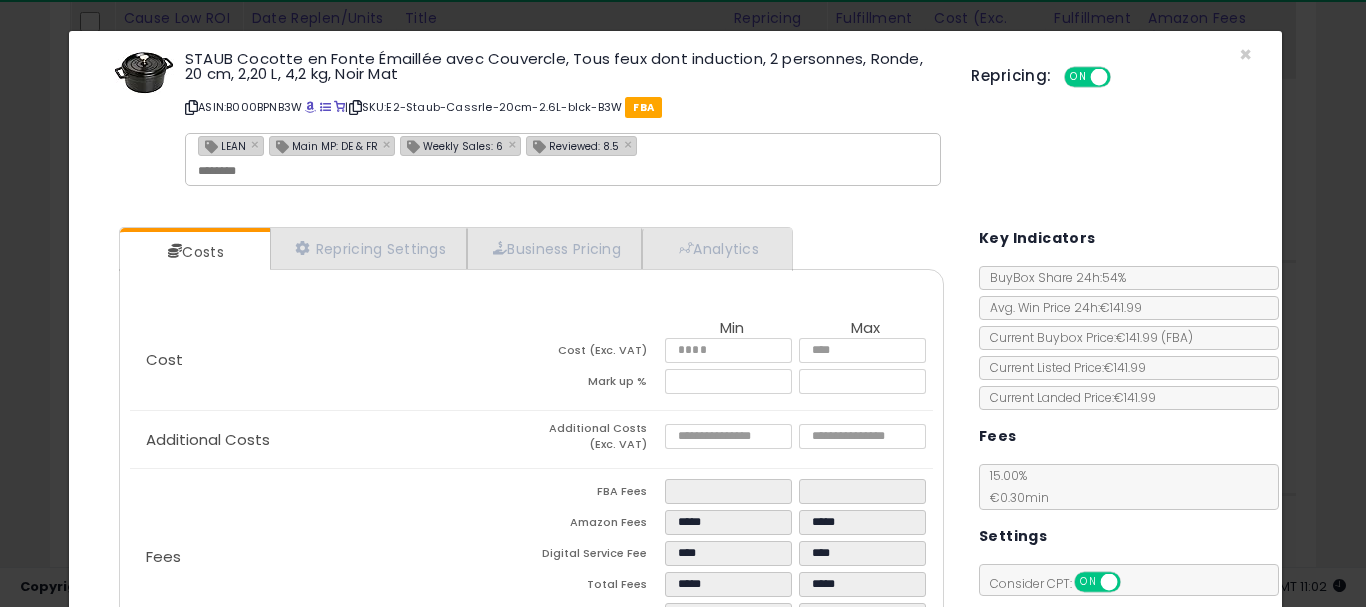 type on "**********" 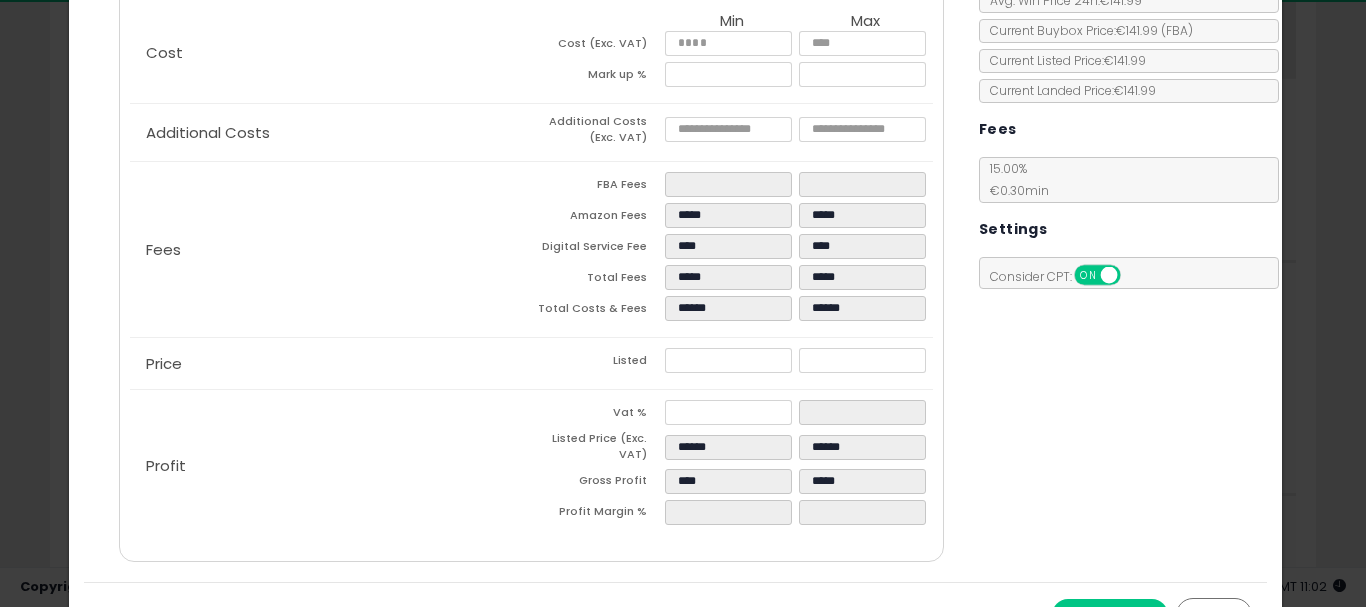 scroll, scrollTop: 347, scrollLeft: 0, axis: vertical 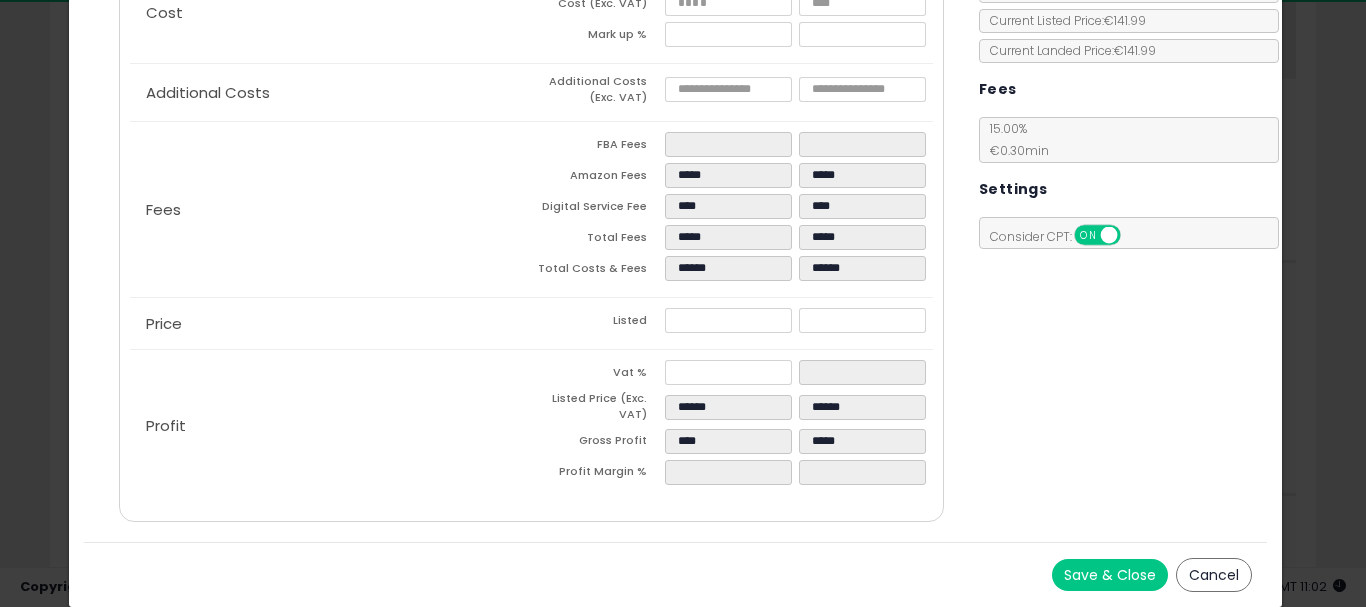click on "Save & Close" at bounding box center [1110, 575] 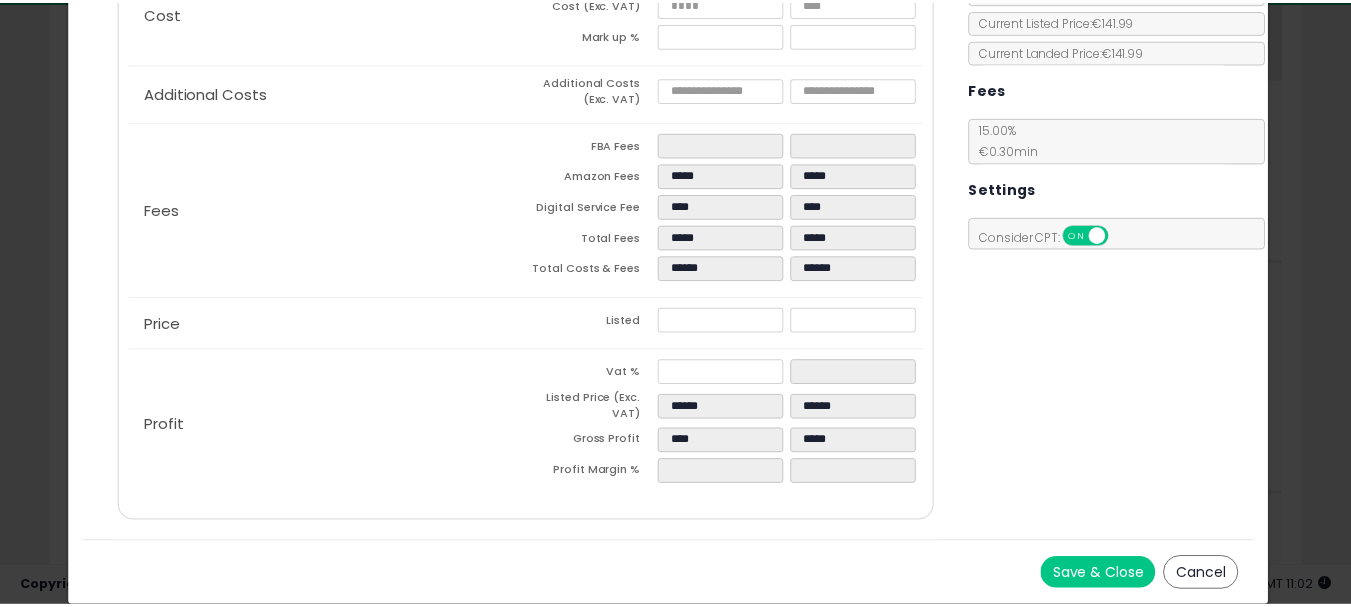 scroll, scrollTop: 0, scrollLeft: 0, axis: both 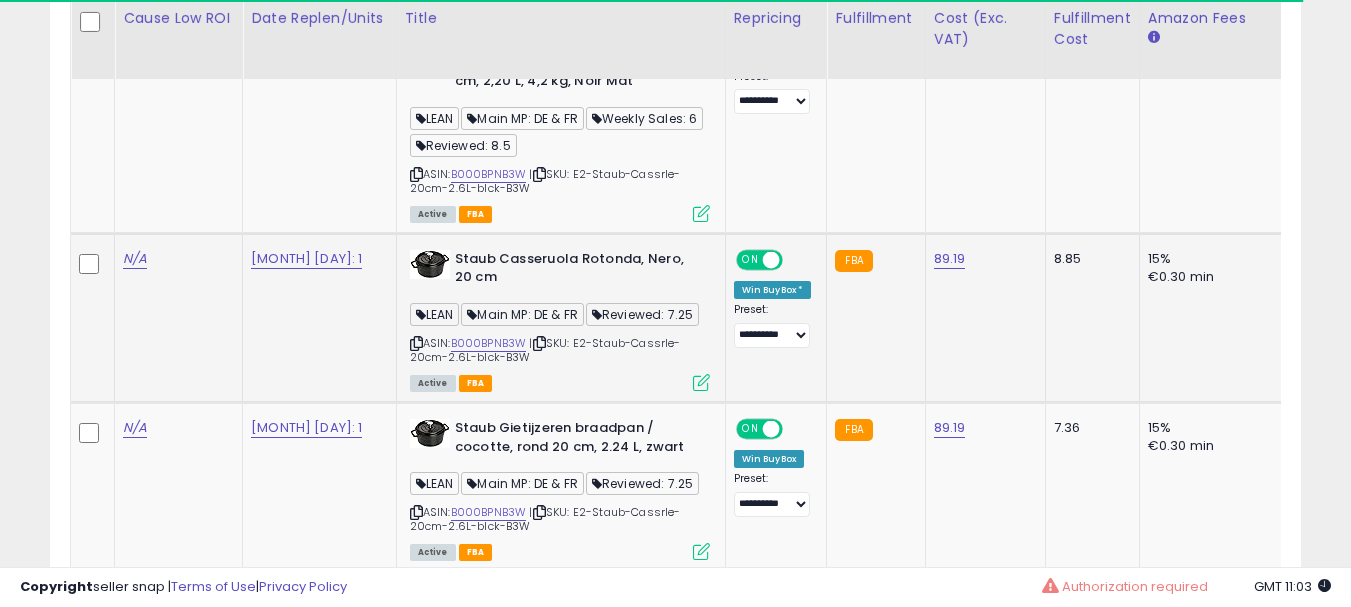 click at bounding box center [701, 382] 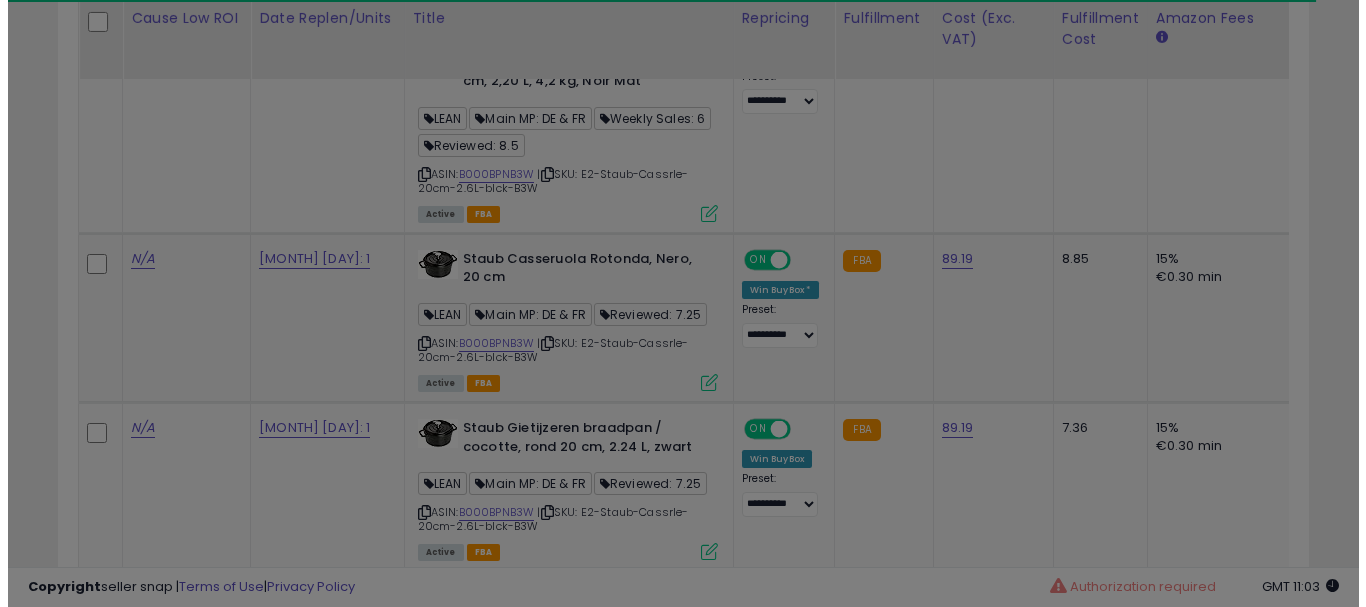 scroll, scrollTop: 999590, scrollLeft: 999267, axis: both 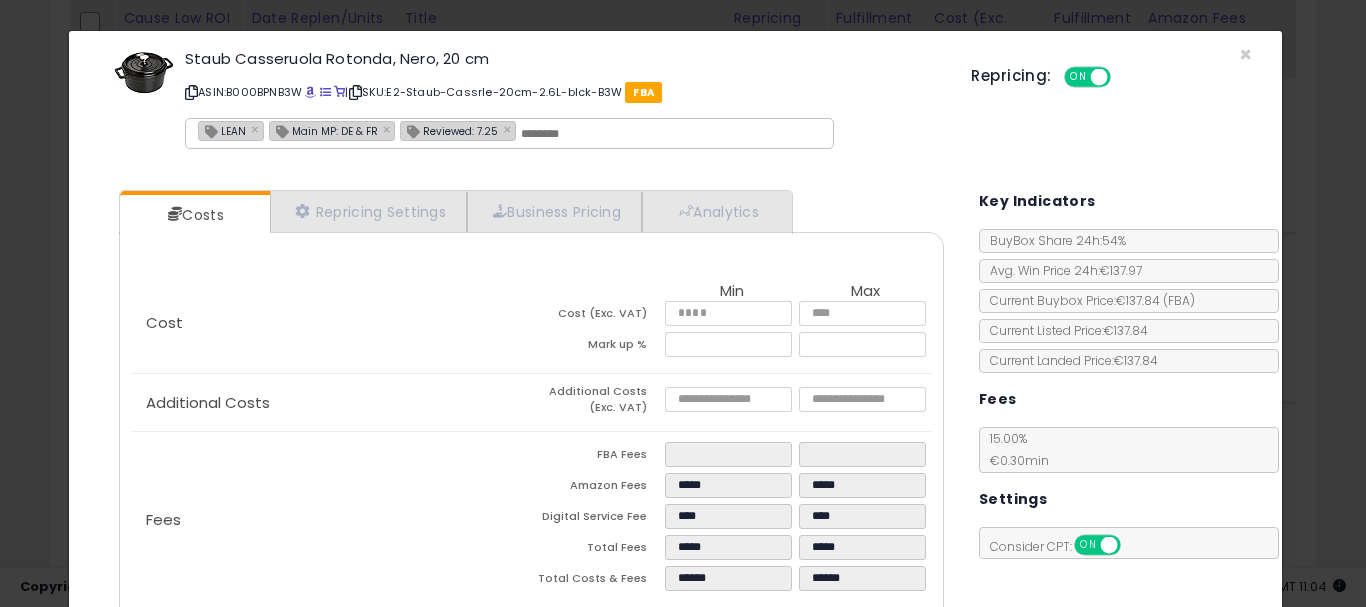 click on "Reviewed: 7.25" at bounding box center (449, 130) 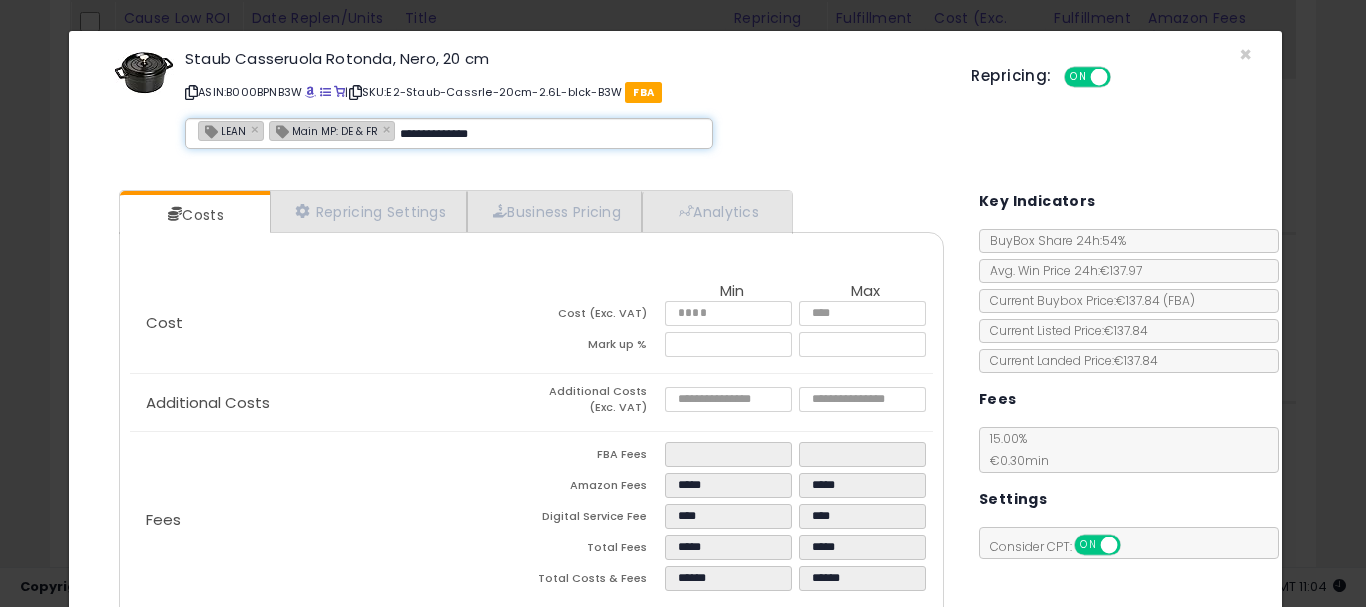 type on "**********" 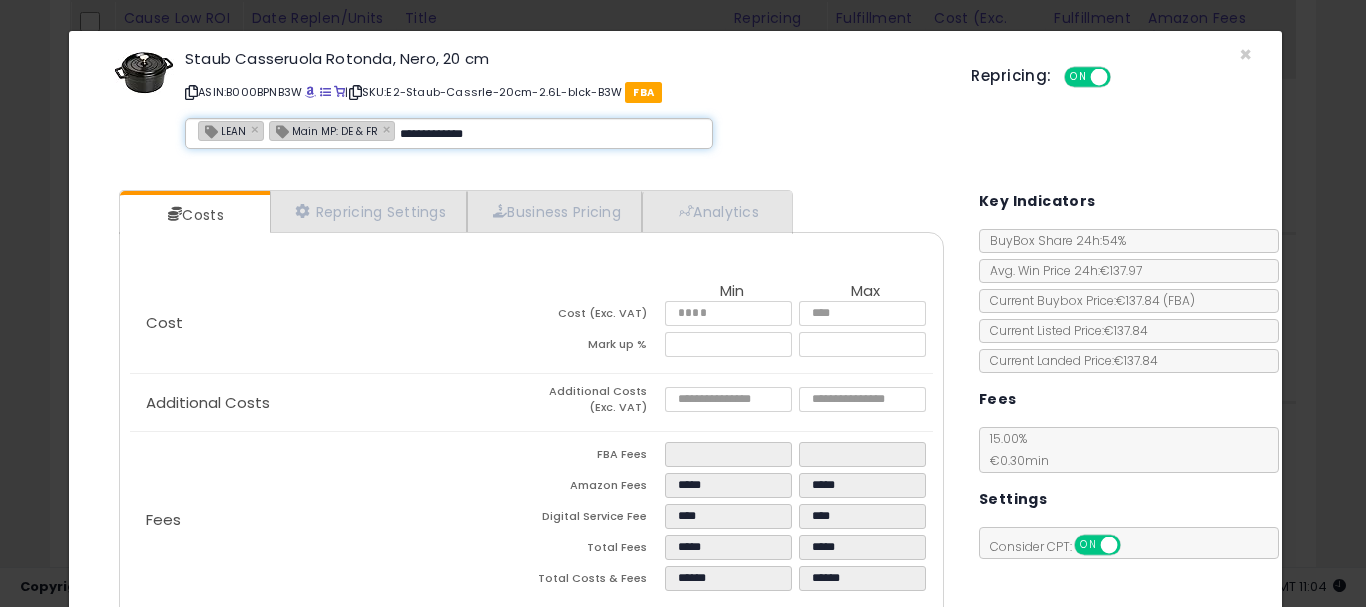type 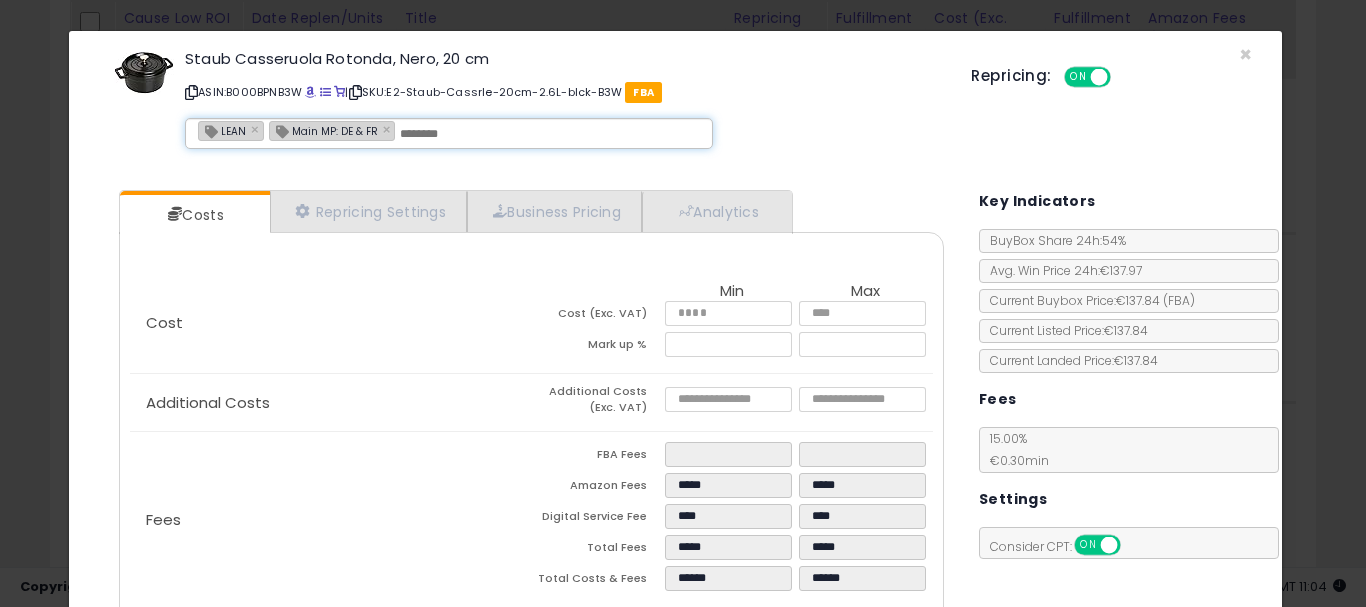 type on "**********" 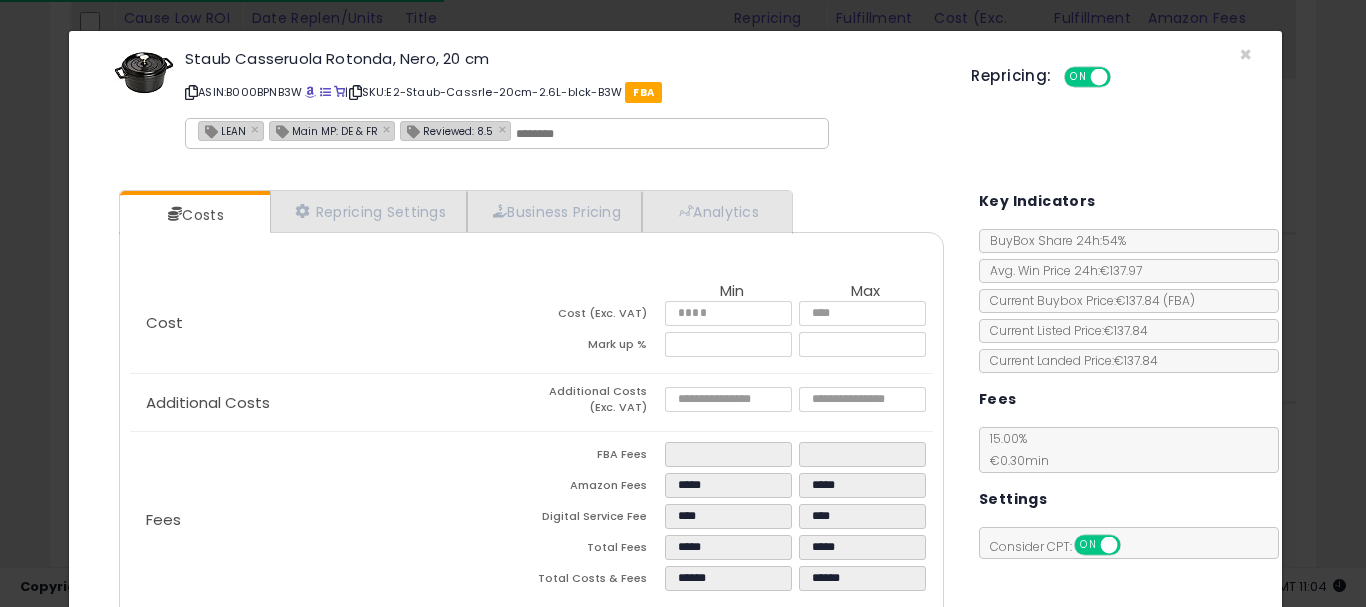 scroll, scrollTop: 310, scrollLeft: 0, axis: vertical 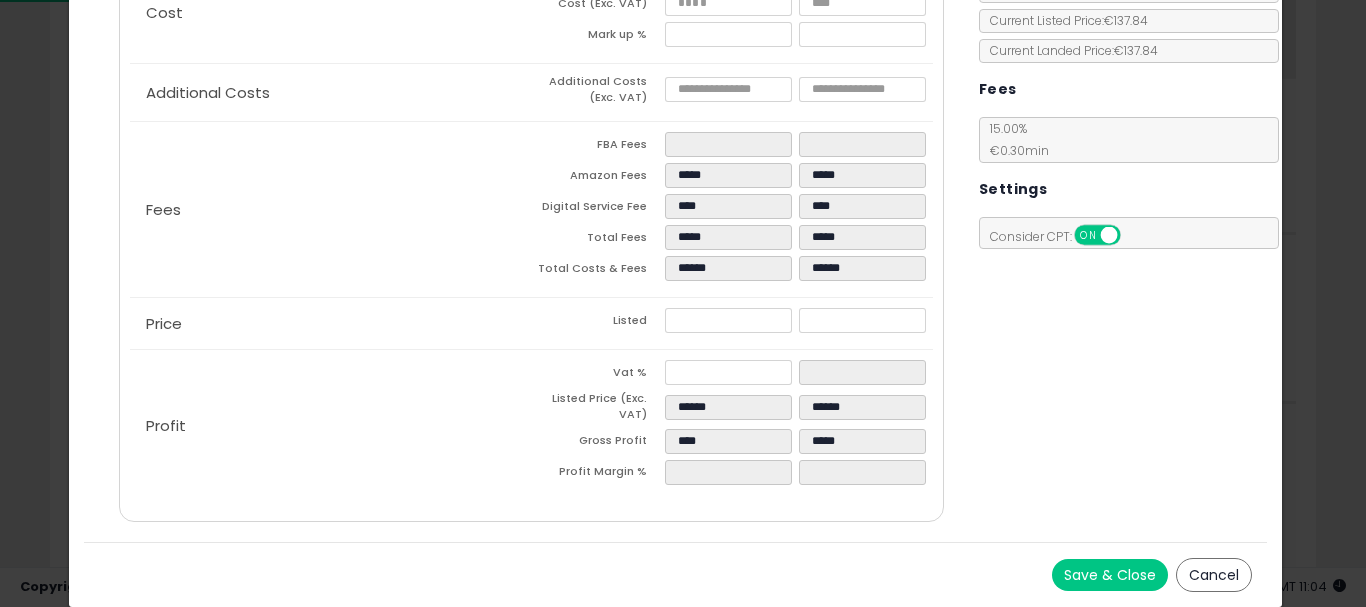 click on "Save & Close" at bounding box center (1110, 575) 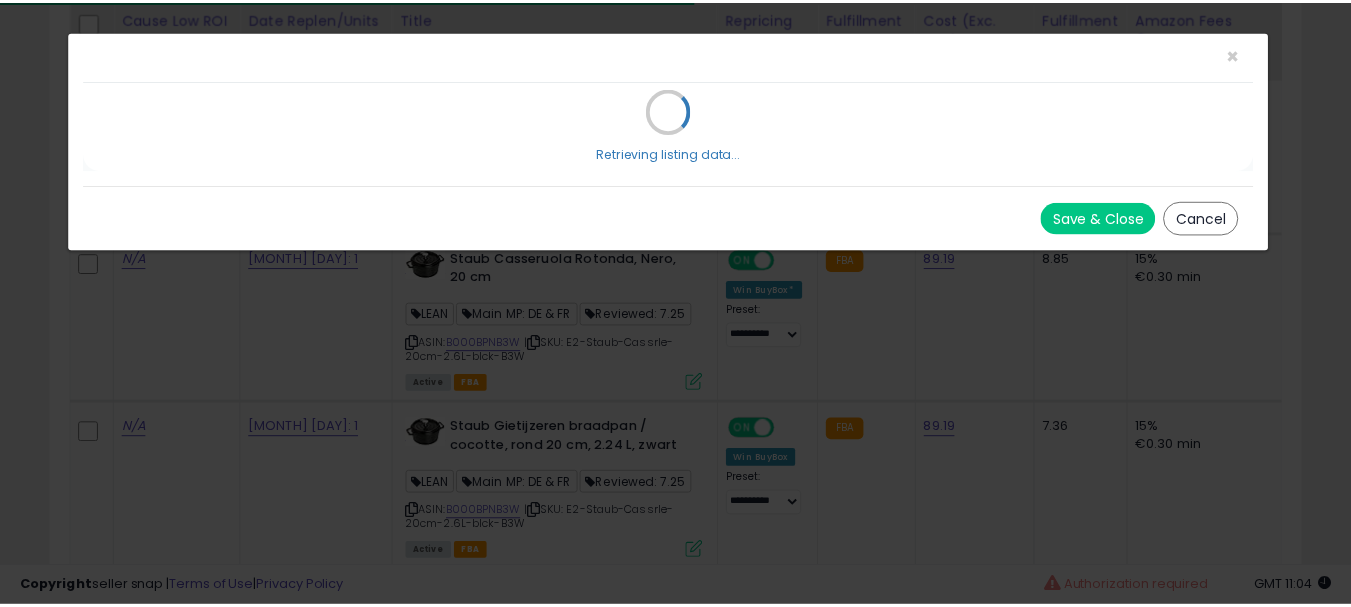 scroll, scrollTop: 0, scrollLeft: 0, axis: both 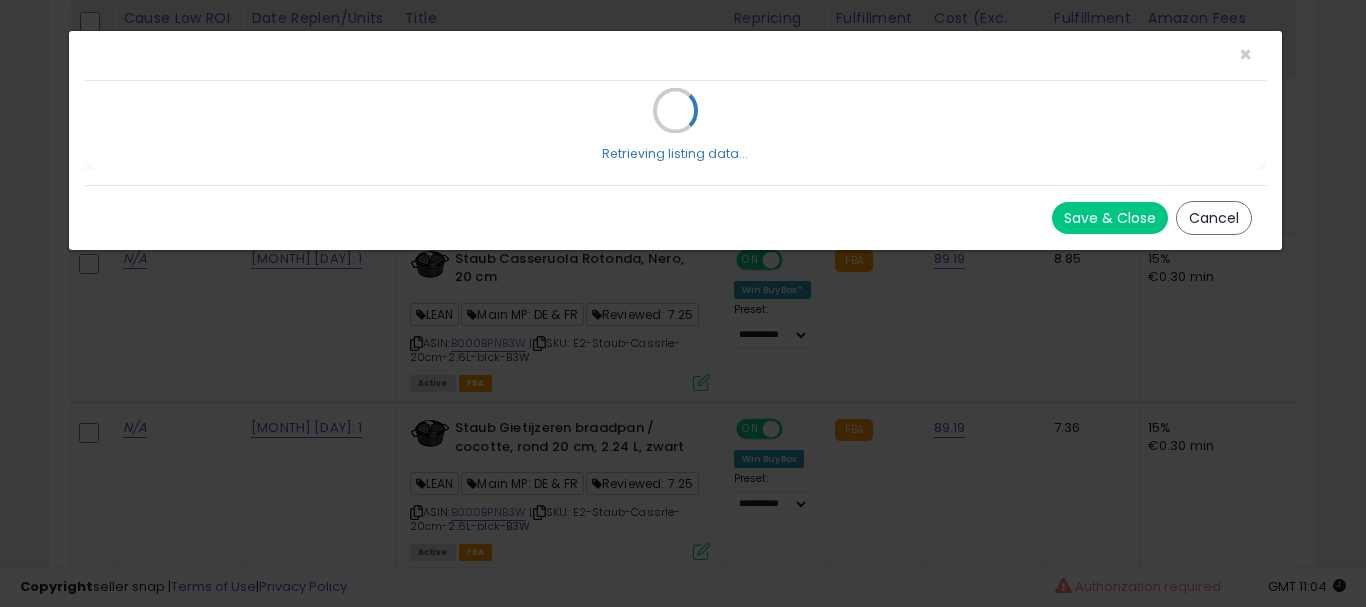 type 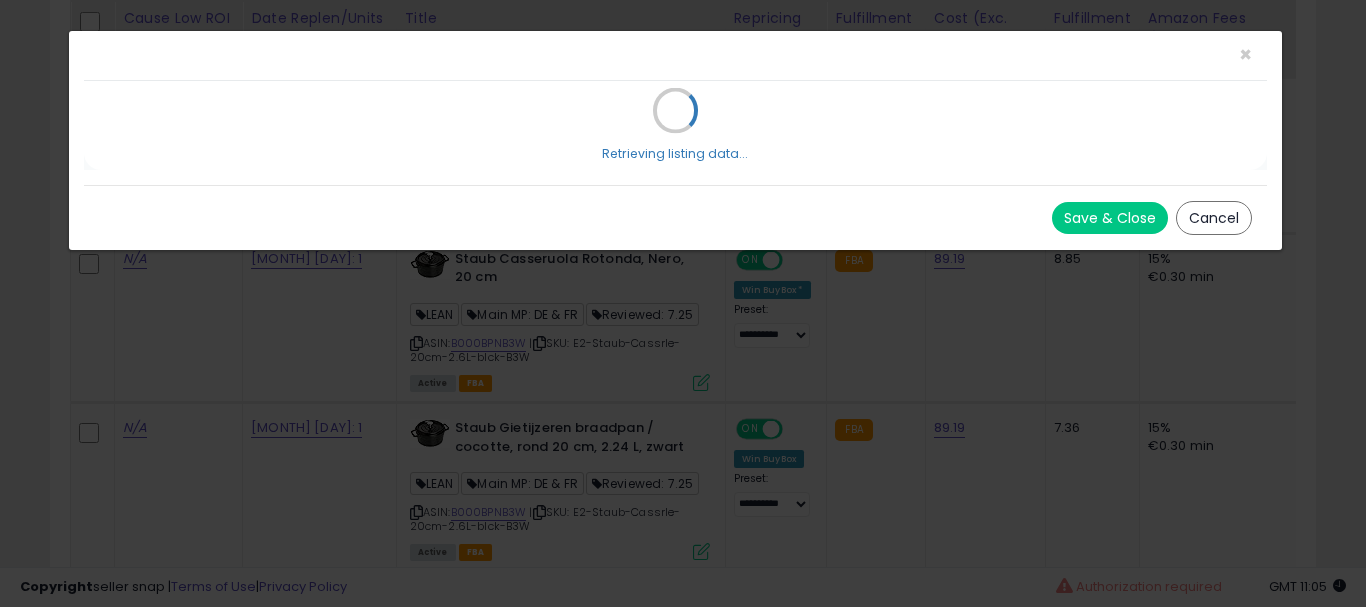 click on "× Close
Retrieving listing data...
Save & Close
Cancel" 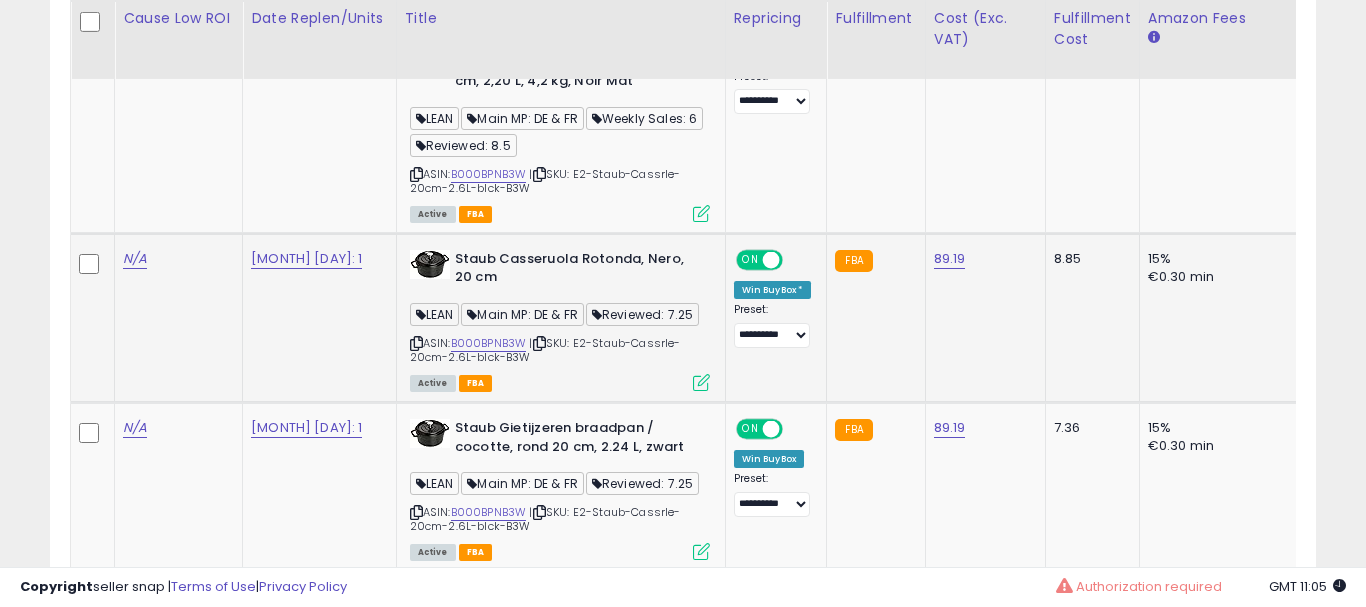 click at bounding box center (701, 382) 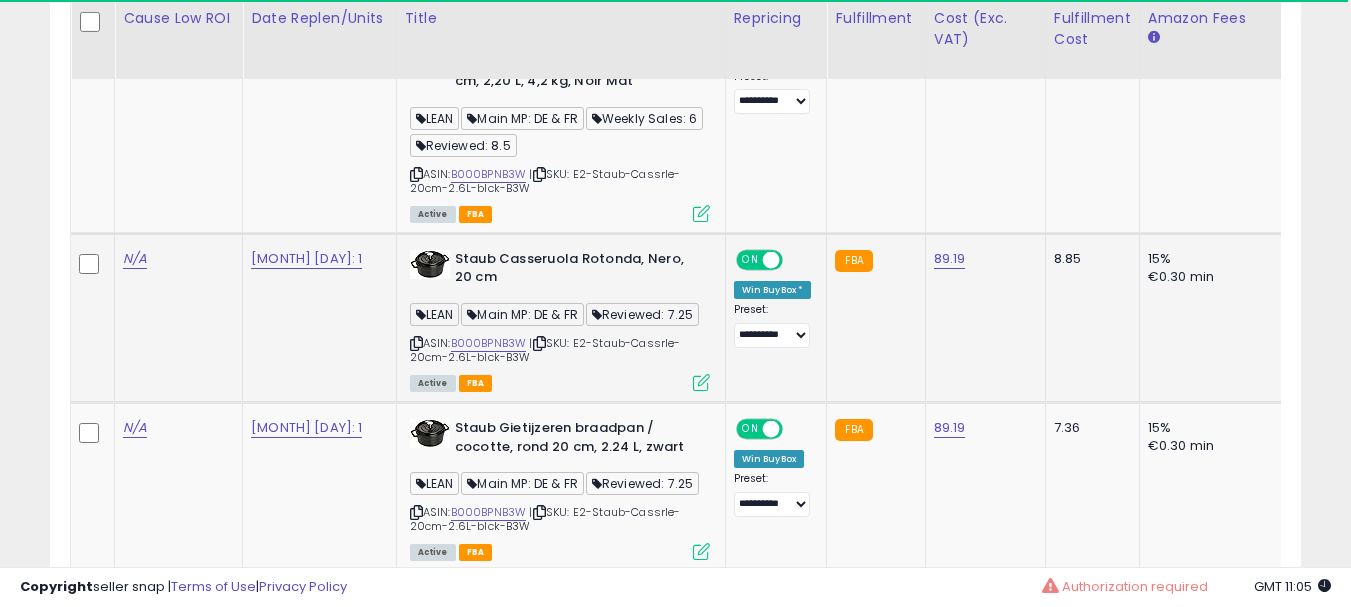 scroll, scrollTop: 410, scrollLeft: 724, axis: both 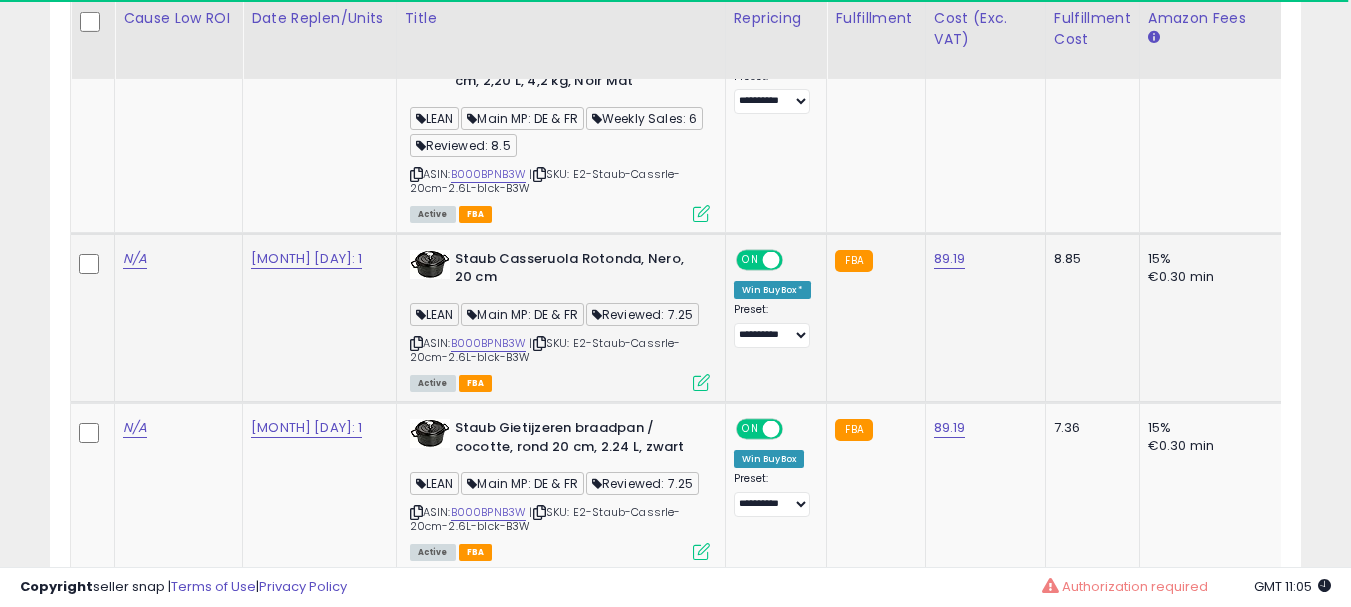 click at bounding box center [701, 382] 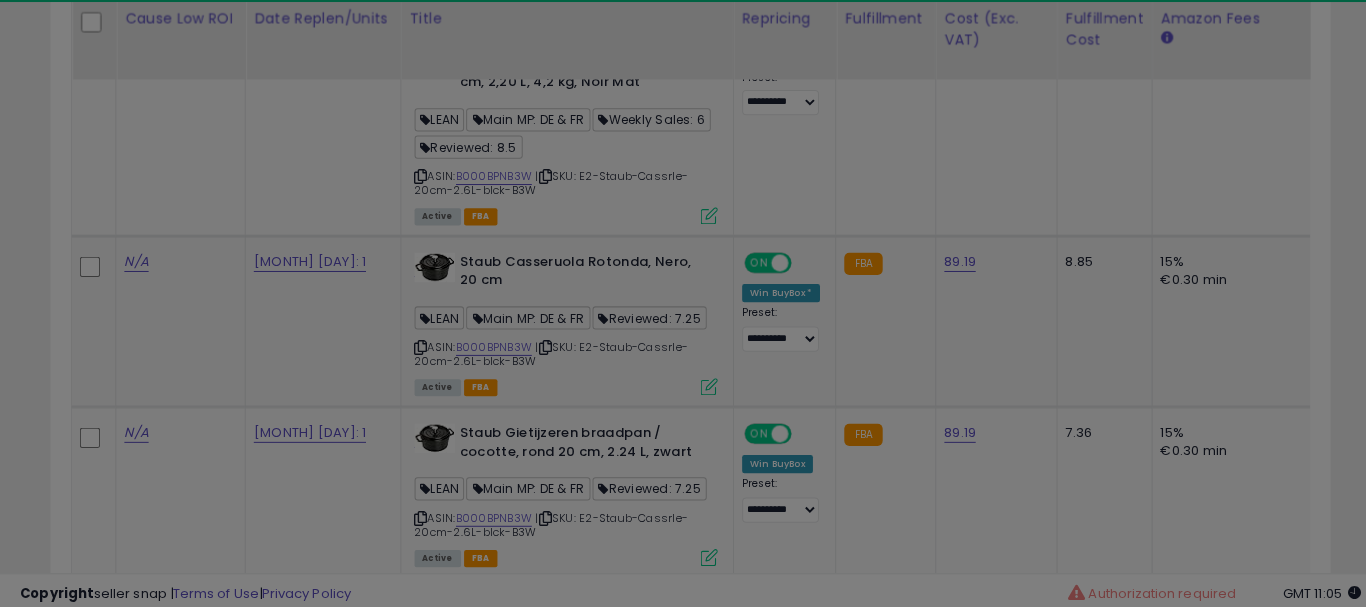 scroll, scrollTop: 999590, scrollLeft: 999267, axis: both 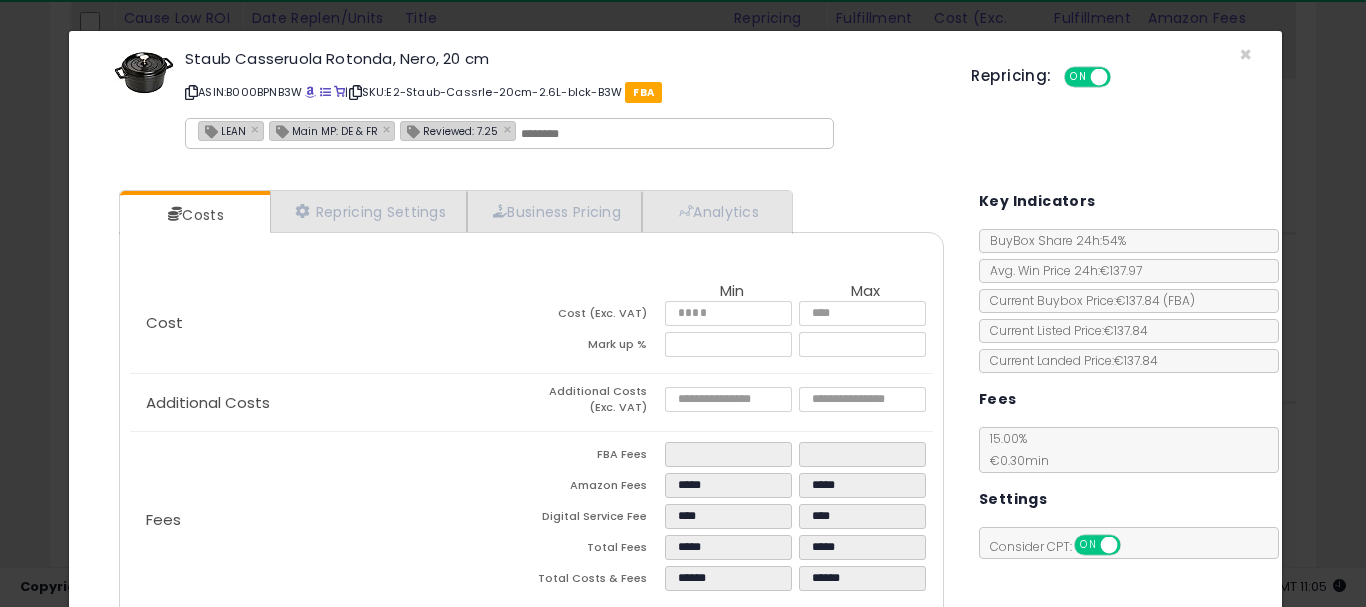 click on "Reviewed: 7.25" at bounding box center (449, 130) 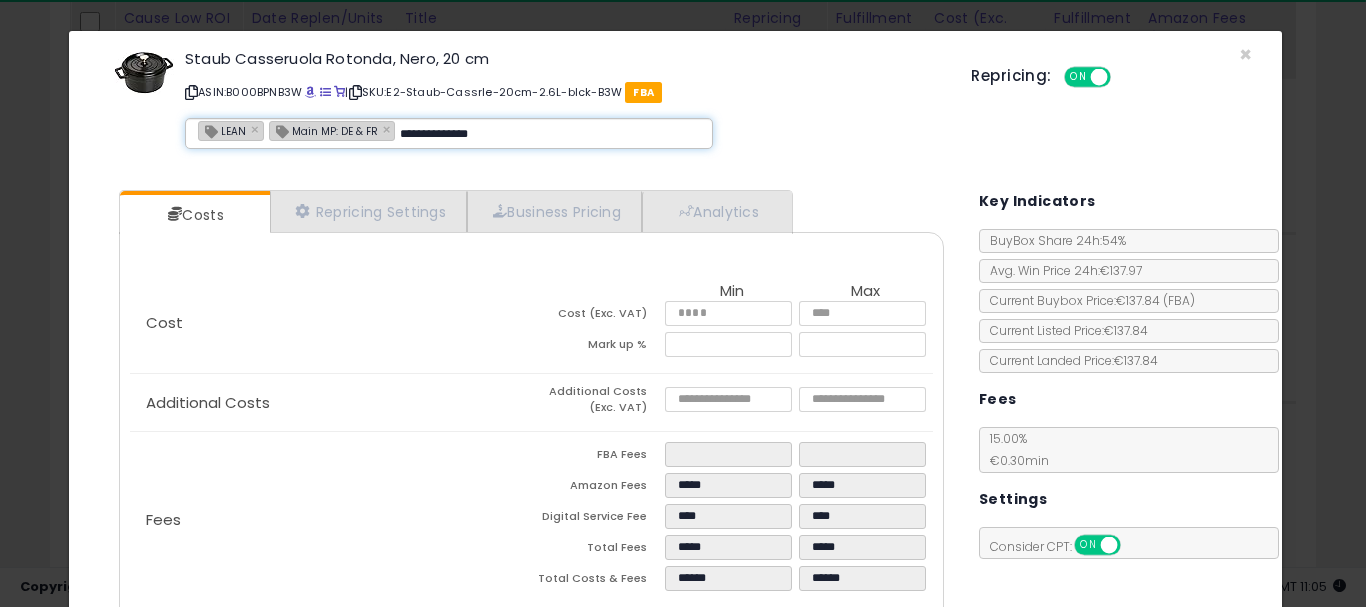 type on "**********" 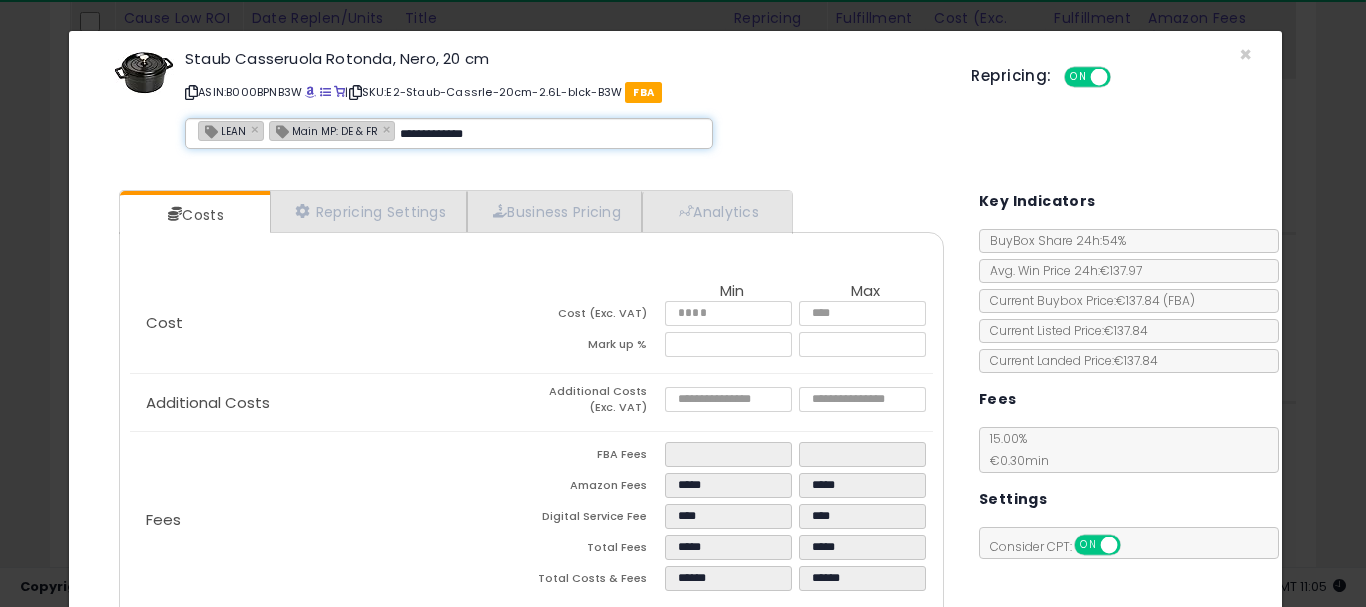 type 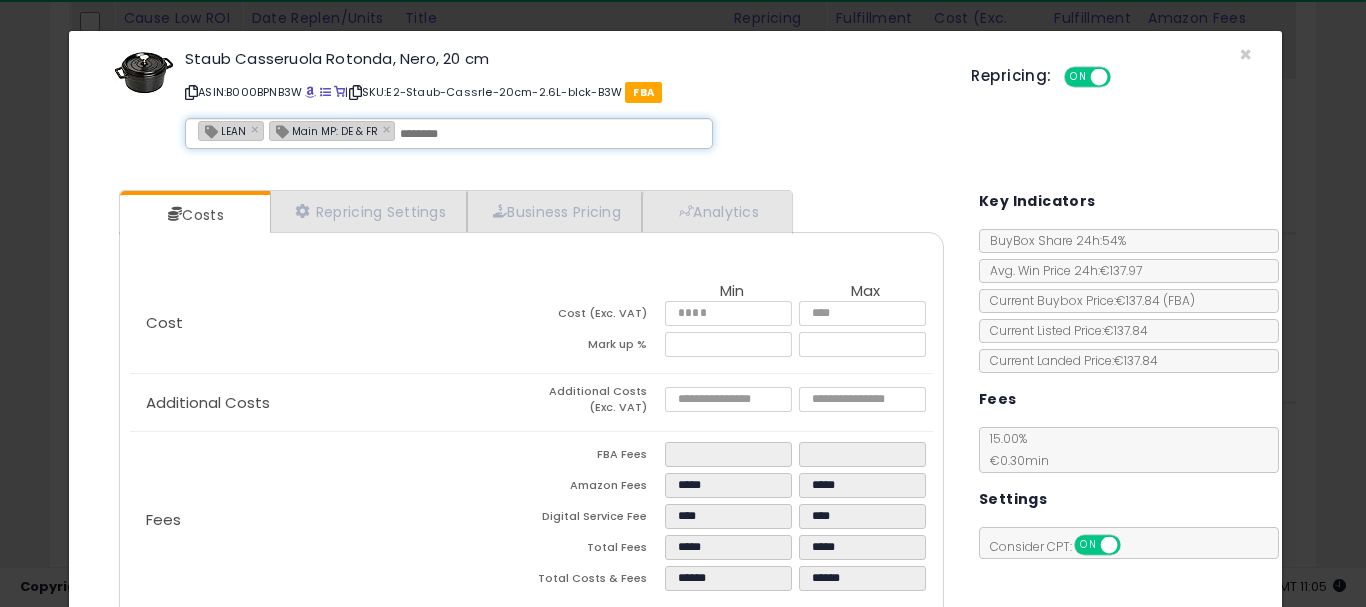 type on "**********" 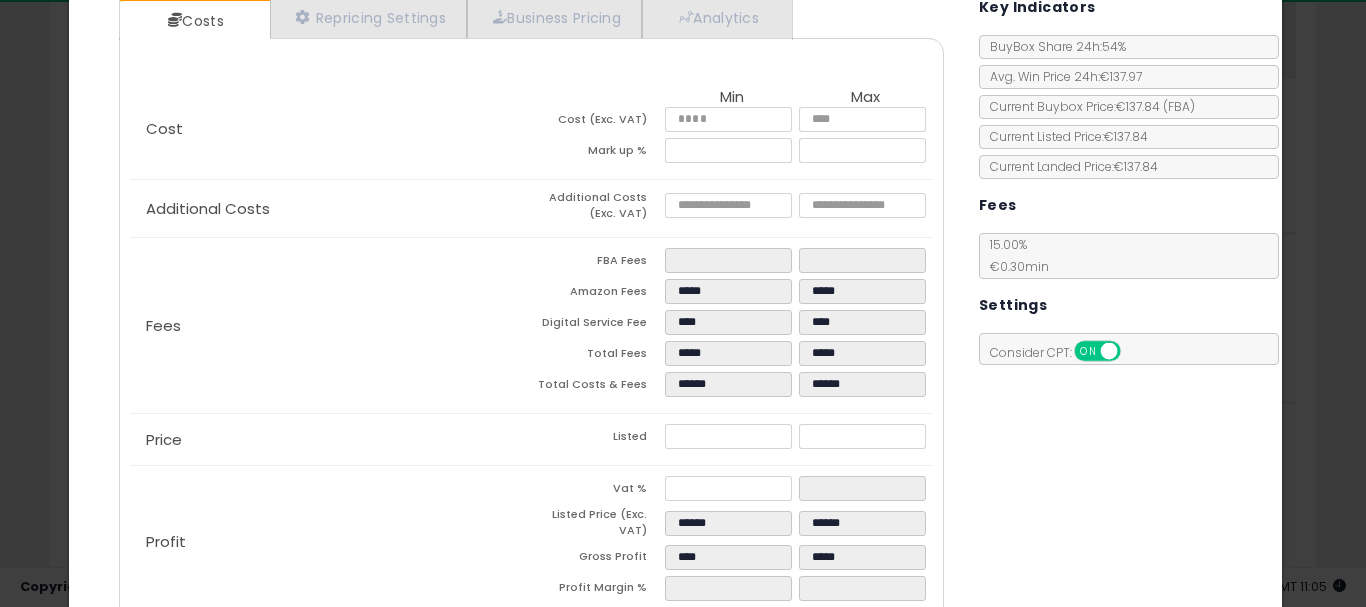 scroll, scrollTop: 310, scrollLeft: 0, axis: vertical 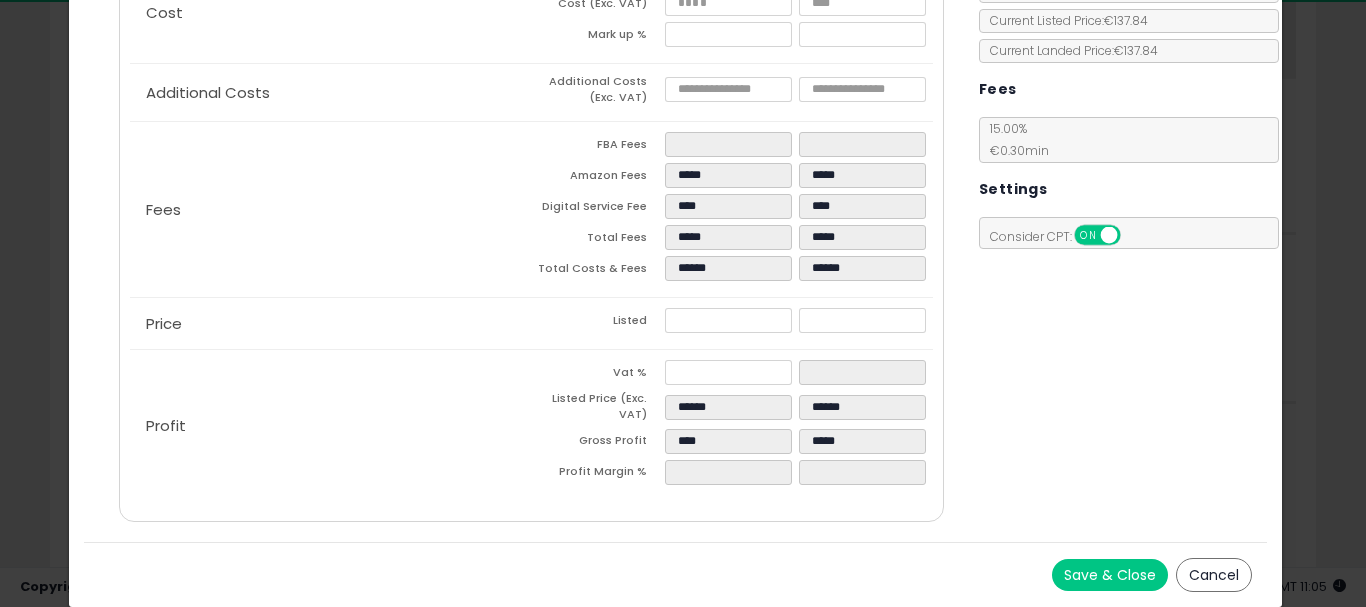 click on "Save & Close" at bounding box center [1110, 575] 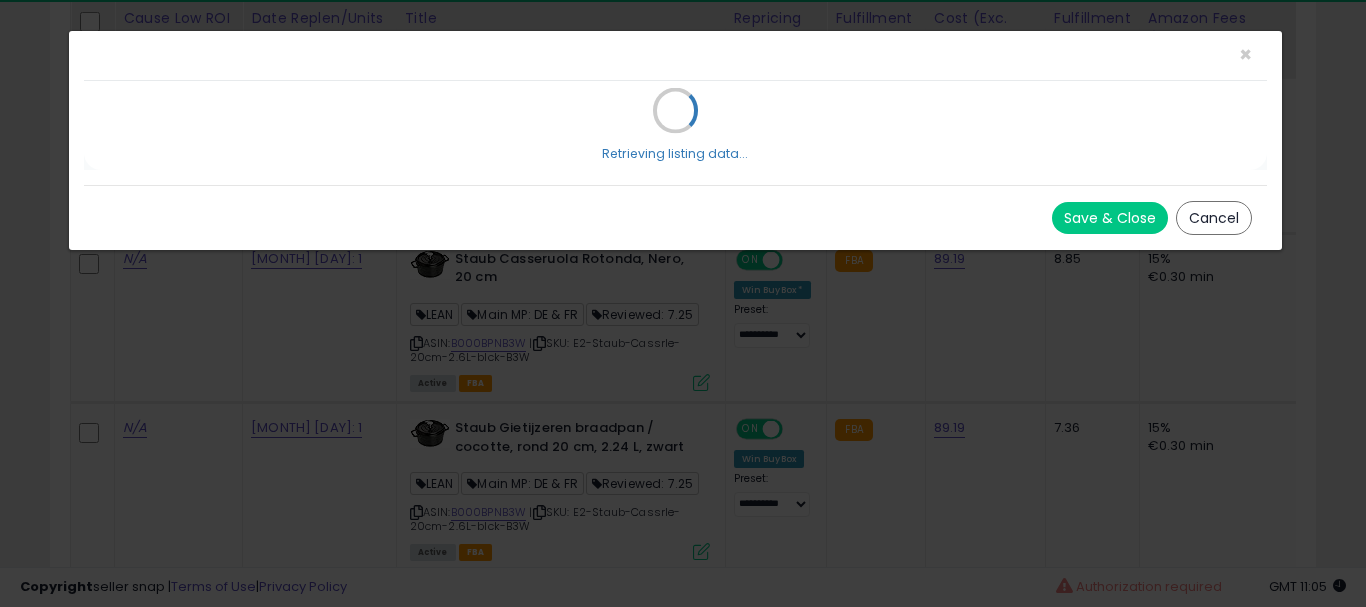 scroll, scrollTop: 0, scrollLeft: 0, axis: both 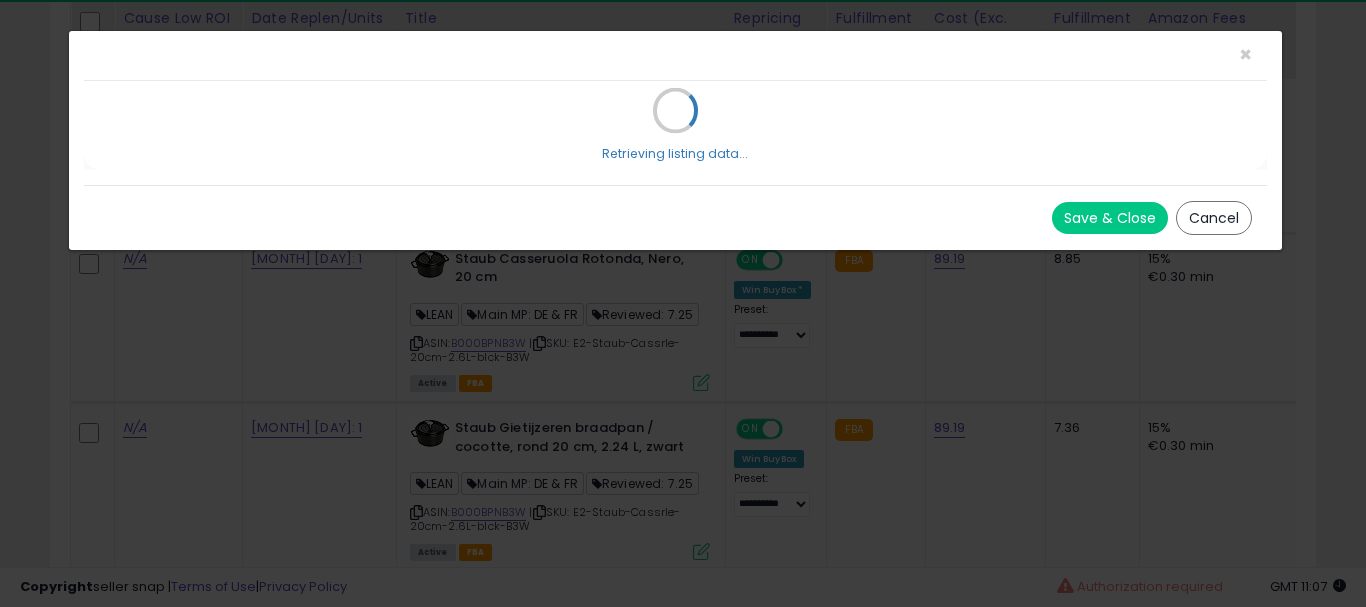 click on "× Close
Retrieving listing data...
Save & Close
Cancel" 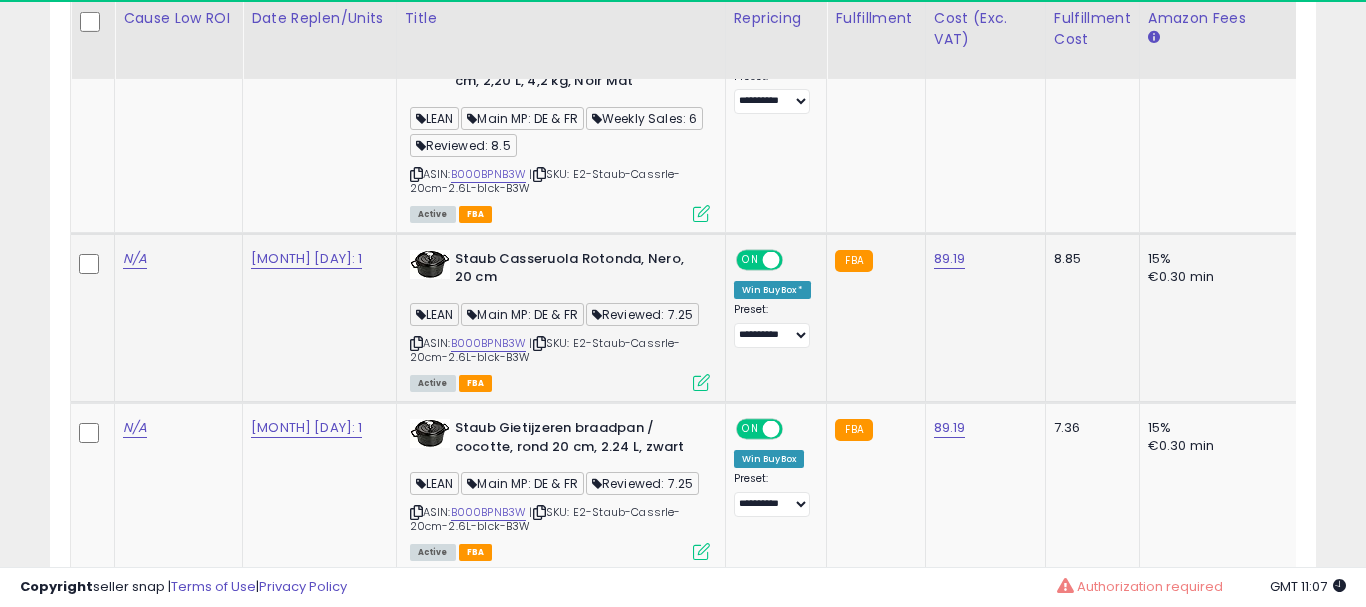 click at bounding box center [701, 382] 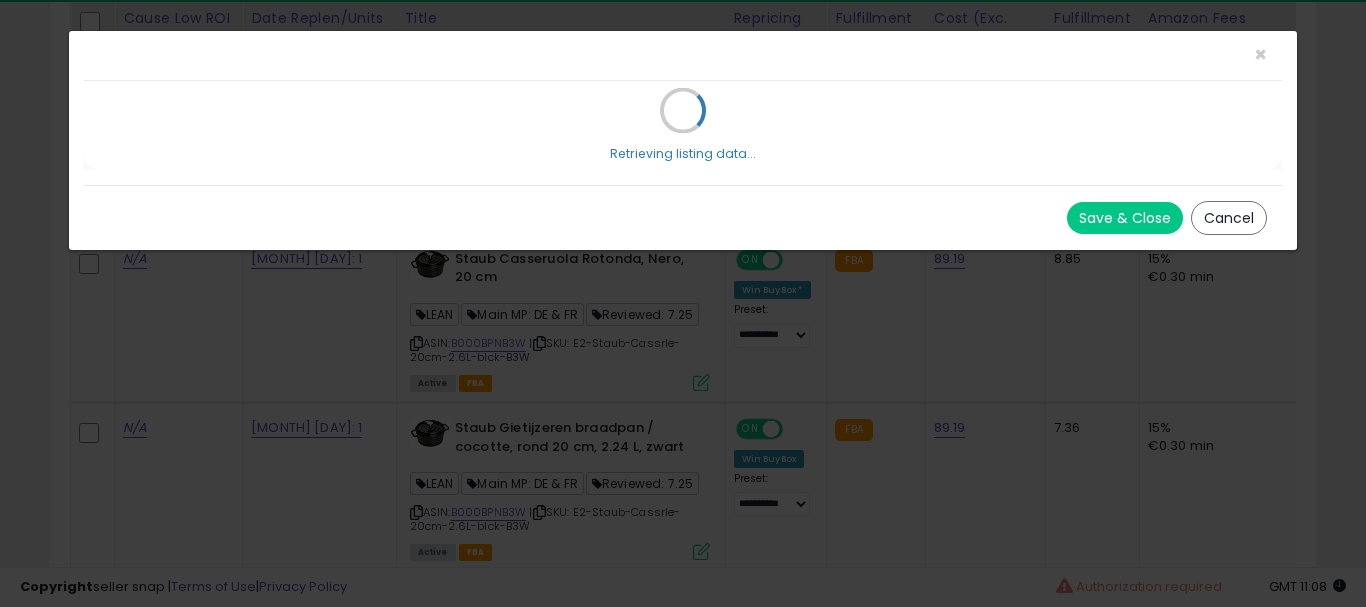 click on "× Close
Retrieving listing data...
Save & Close
Cancel" 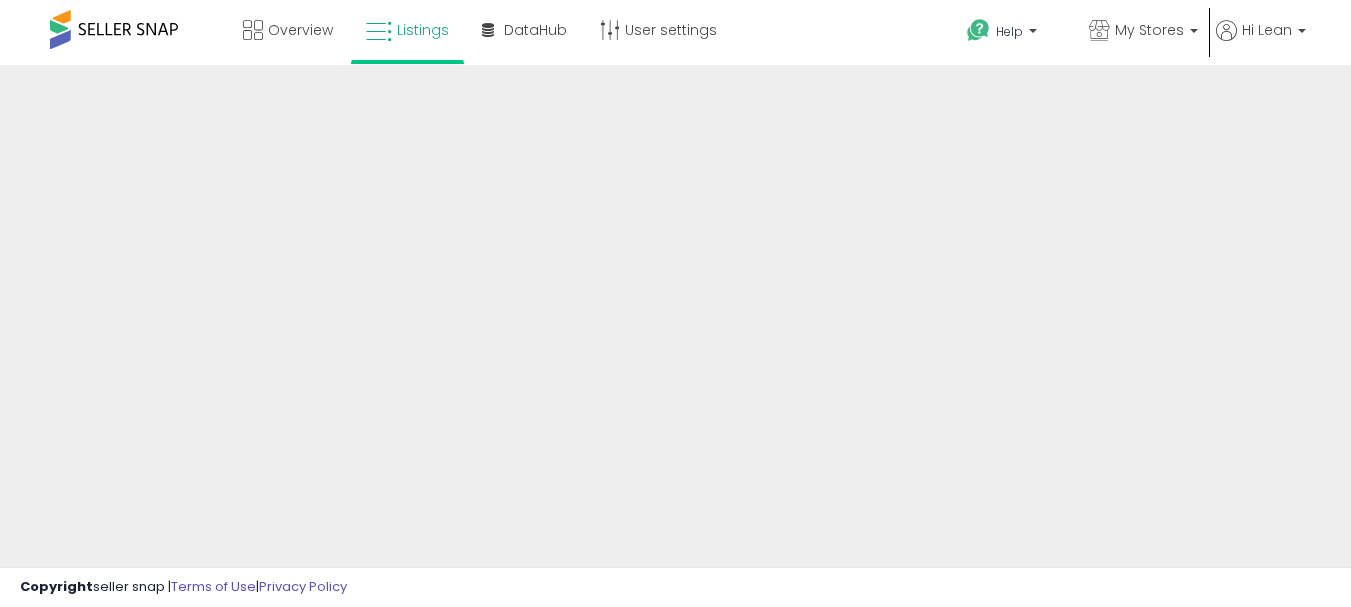 scroll, scrollTop: 0, scrollLeft: 0, axis: both 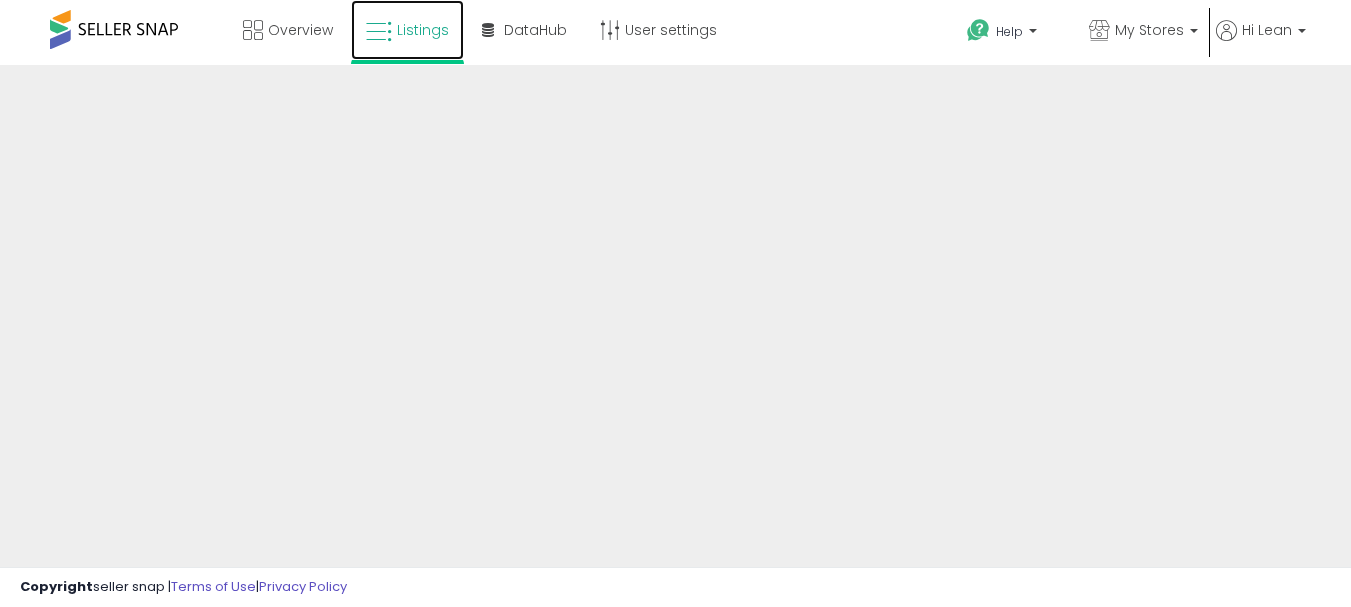 click at bounding box center [379, 32] 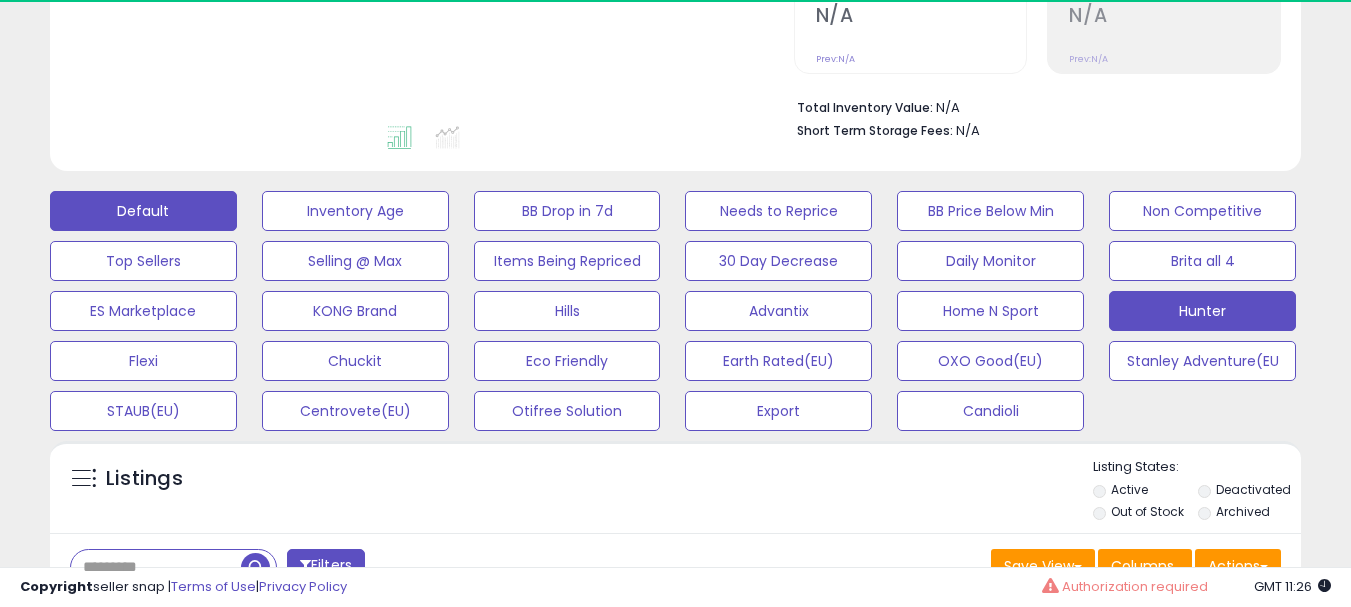 scroll, scrollTop: 500, scrollLeft: 0, axis: vertical 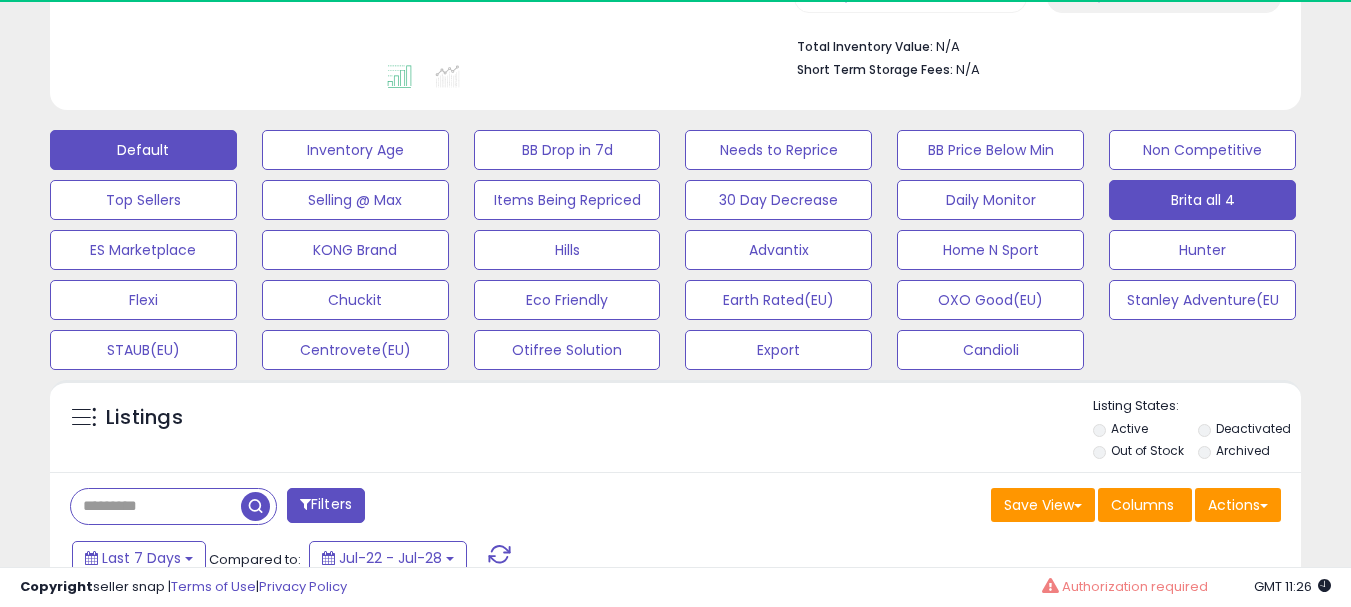 click on "Brita all 4" at bounding box center [355, 150] 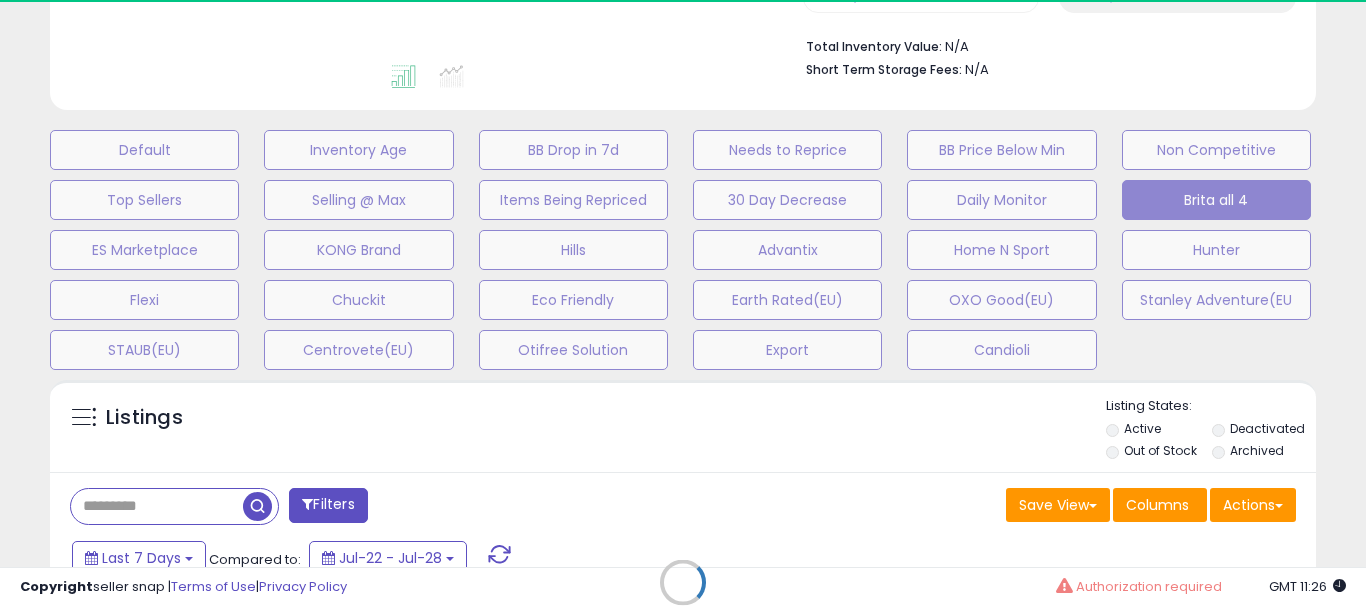 click on "Retrieving listings data.." at bounding box center (683, 597) 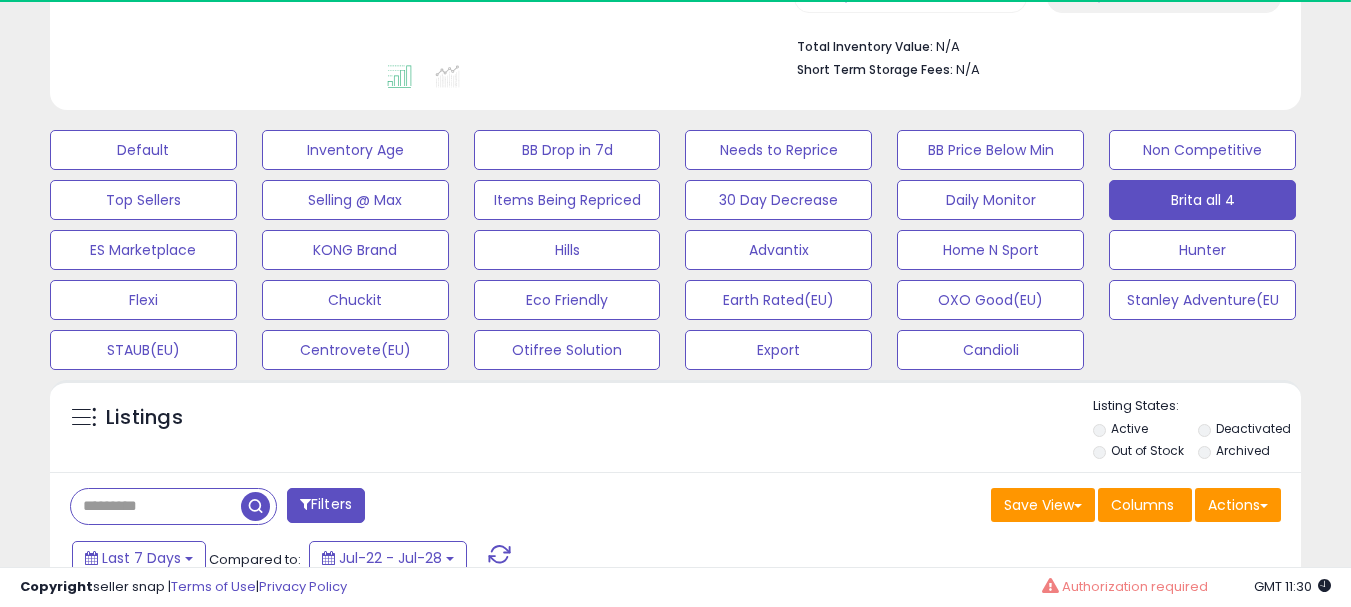 click on "Listings" at bounding box center (675, 431) 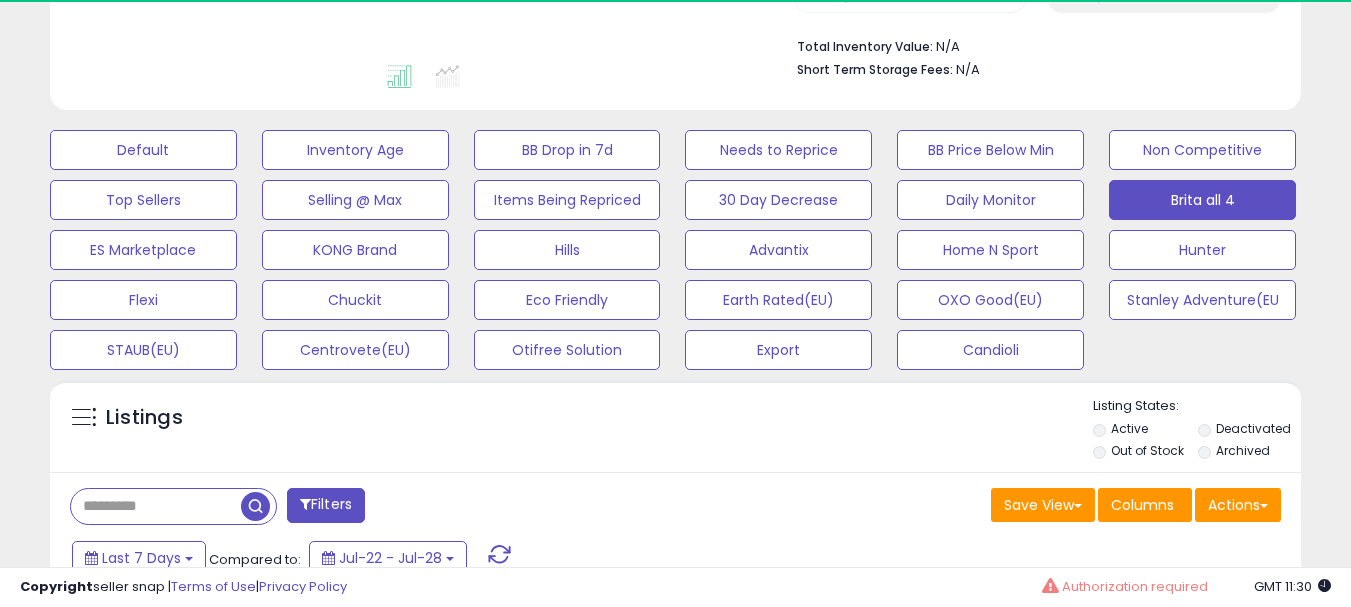 click on "Filters
Save View
Save As New View" at bounding box center (675, 636) 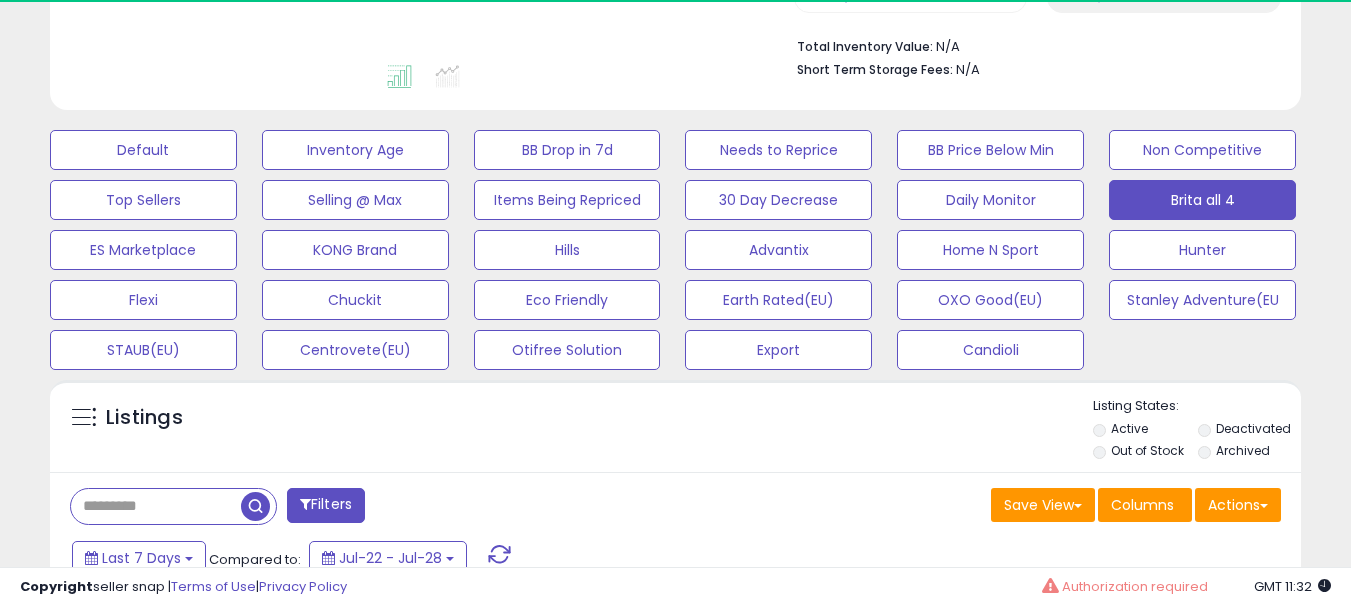 click on "Filters
Save View
Save As New View" at bounding box center [675, 636] 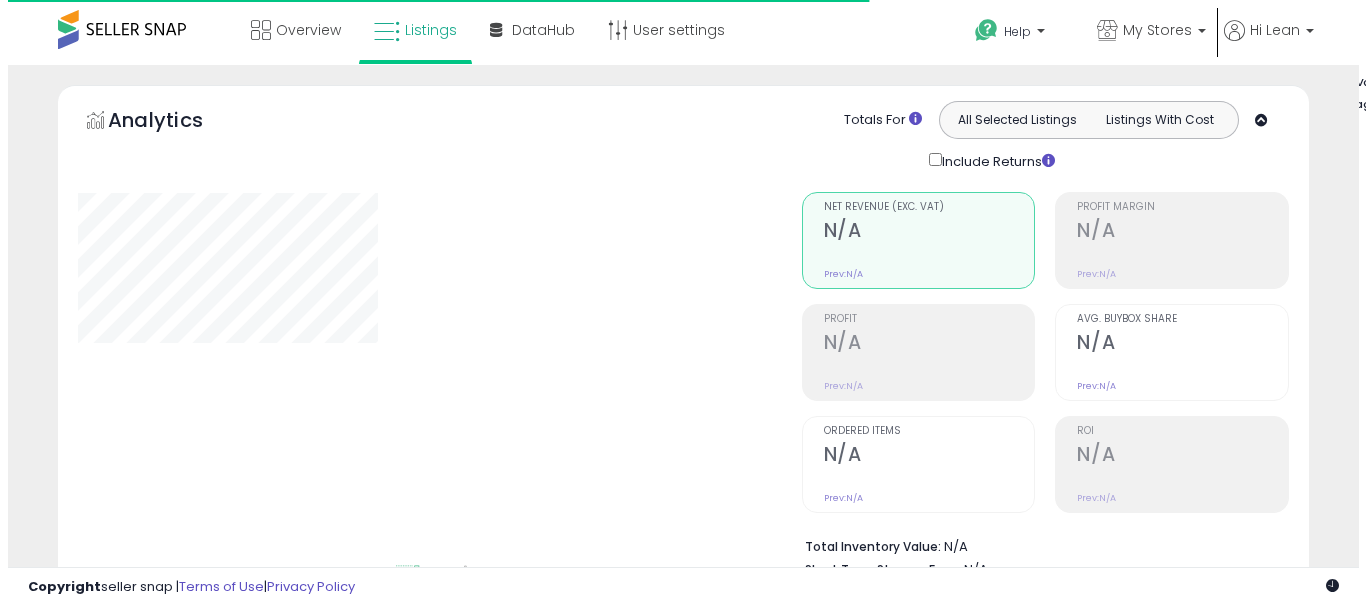scroll, scrollTop: 0, scrollLeft: 0, axis: both 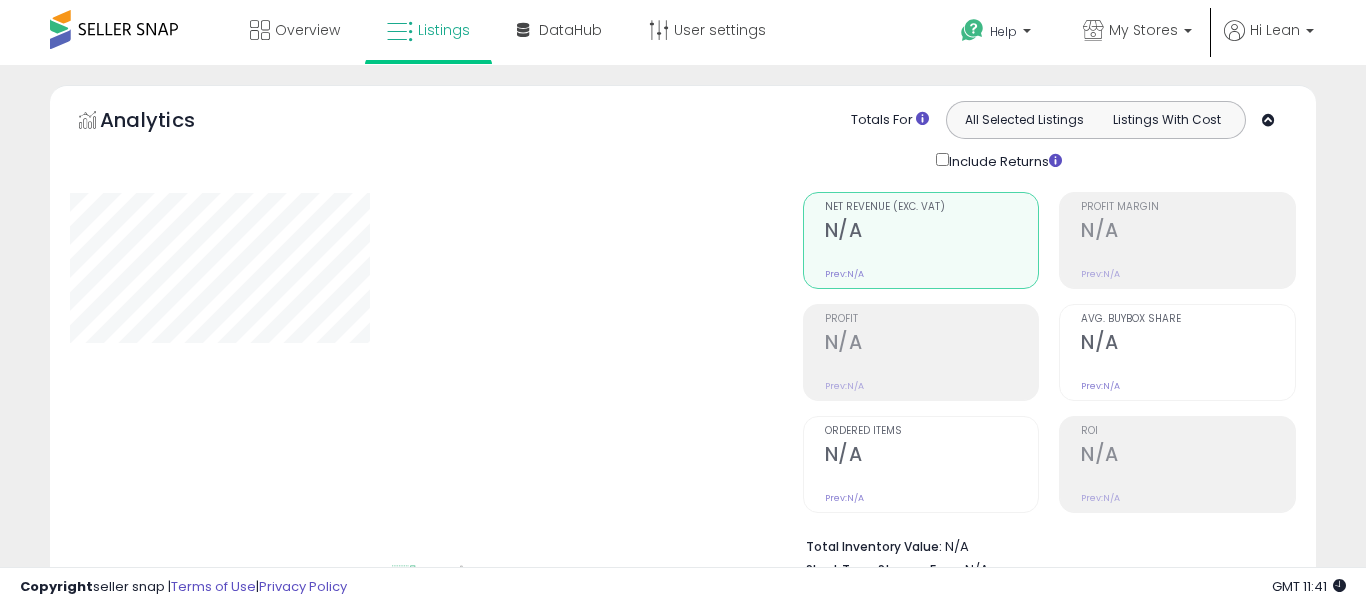 click on "**********" at bounding box center [683, 705] 